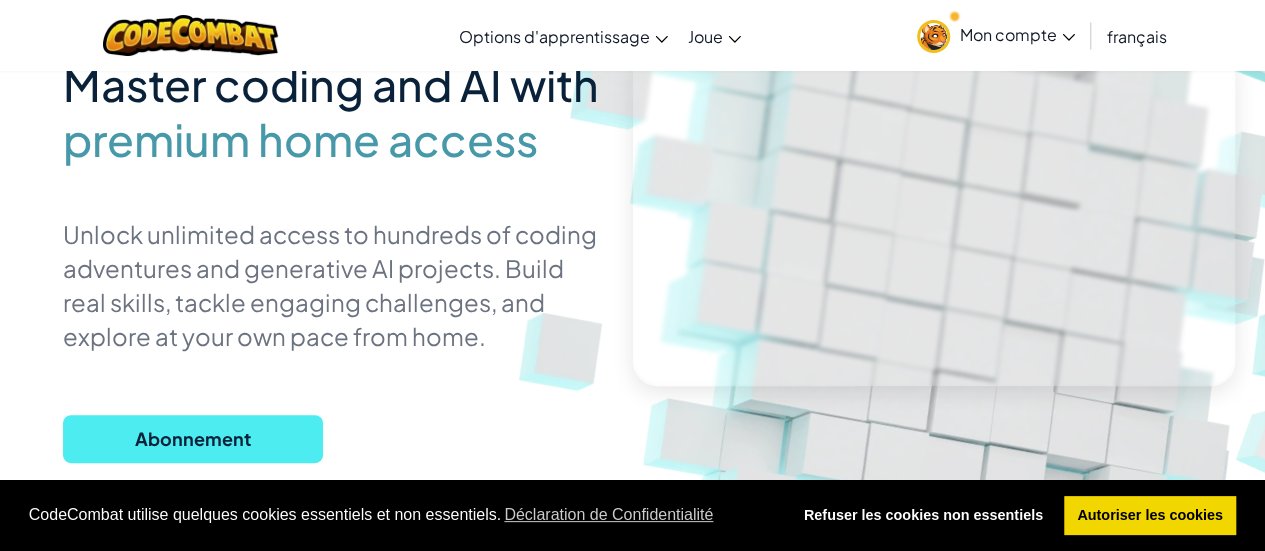 scroll, scrollTop: 194, scrollLeft: 0, axis: vertical 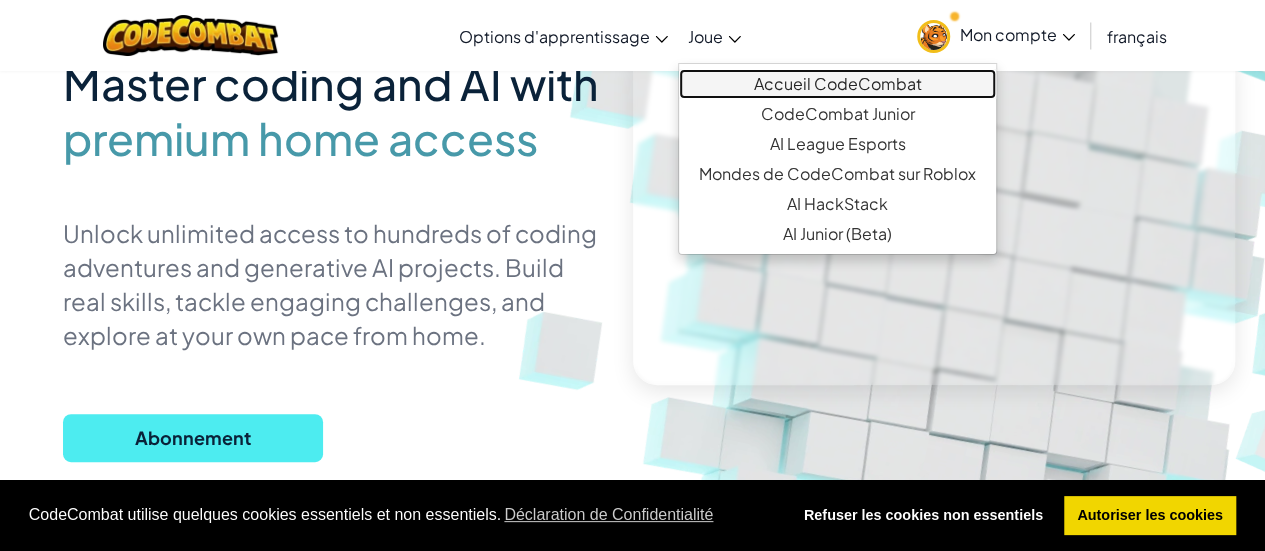 click on "Accueil CodeCombat" at bounding box center (837, 84) 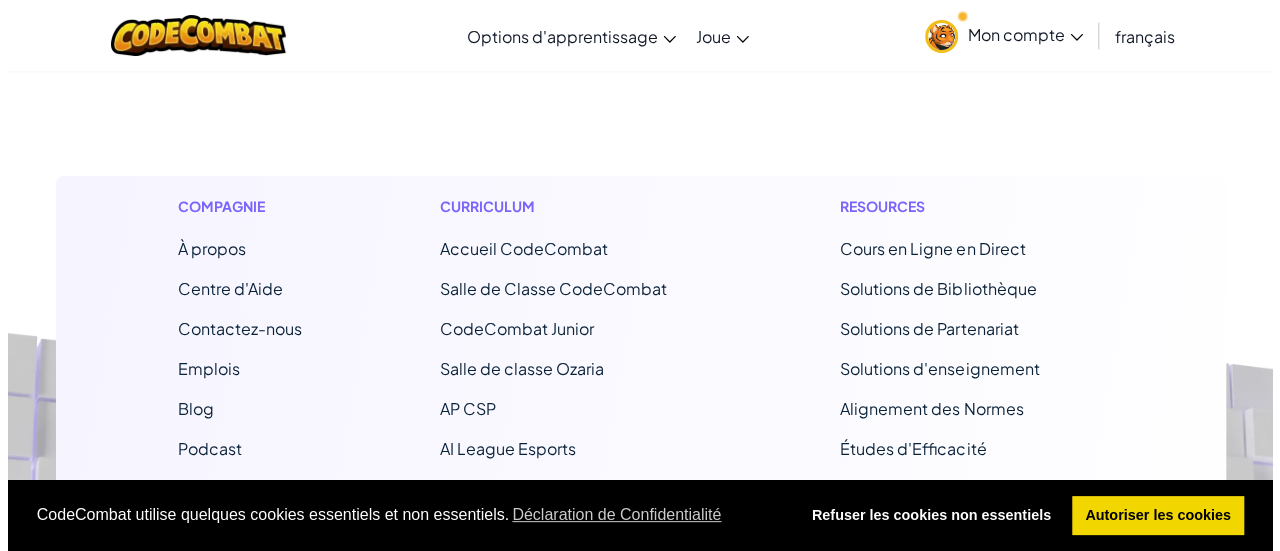 scroll, scrollTop: 0, scrollLeft: 0, axis: both 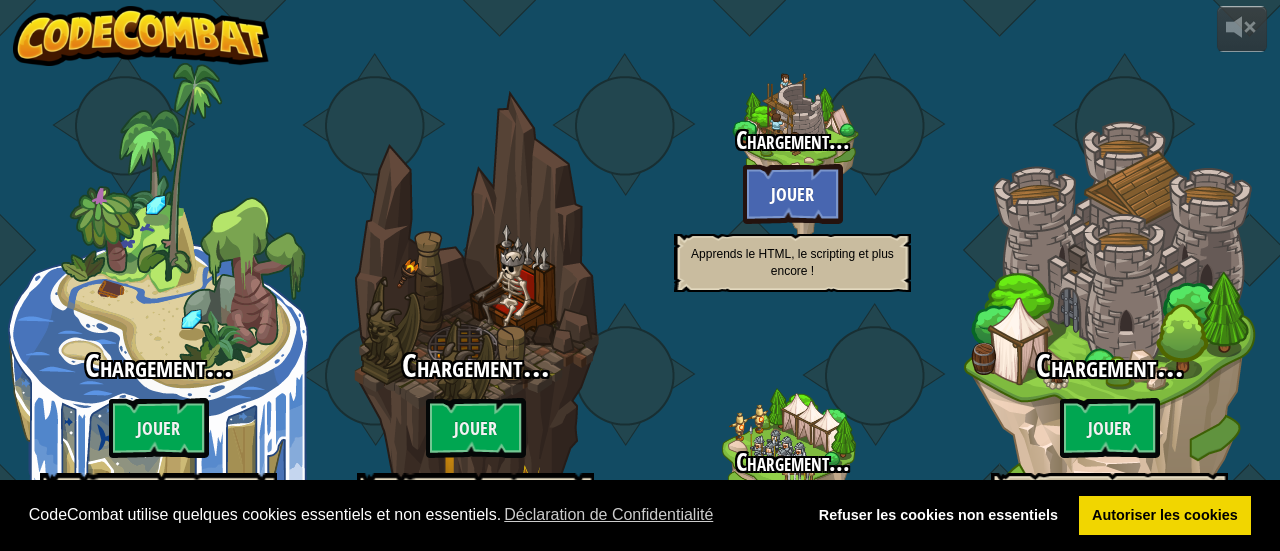 select on "fr" 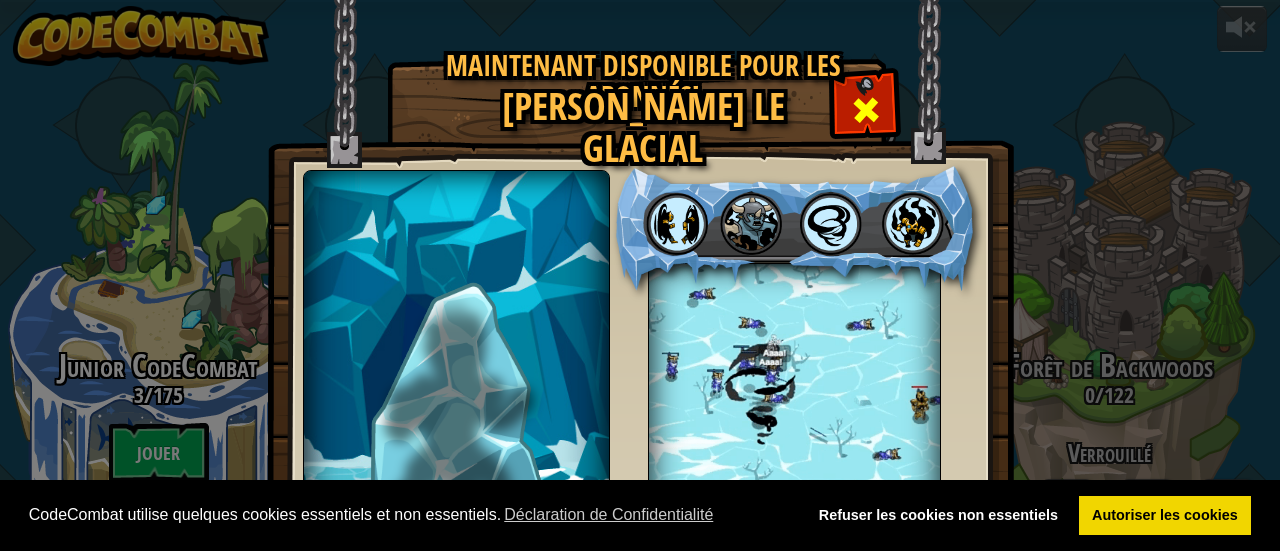 click at bounding box center (865, 107) 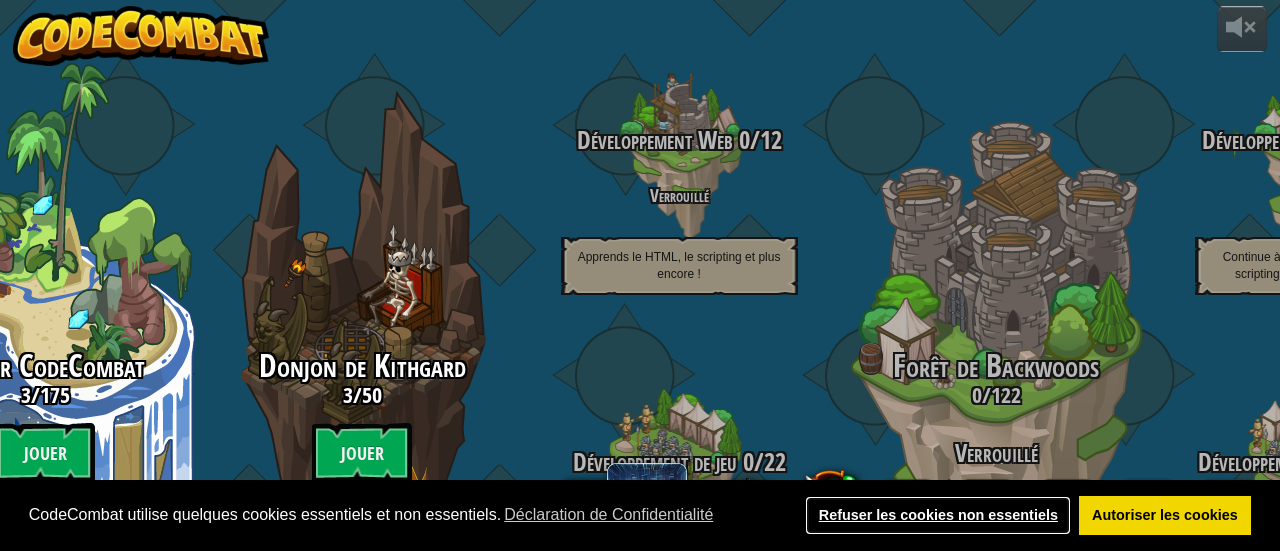 click on "Refuser les cookies non essentiels" at bounding box center [938, 516] 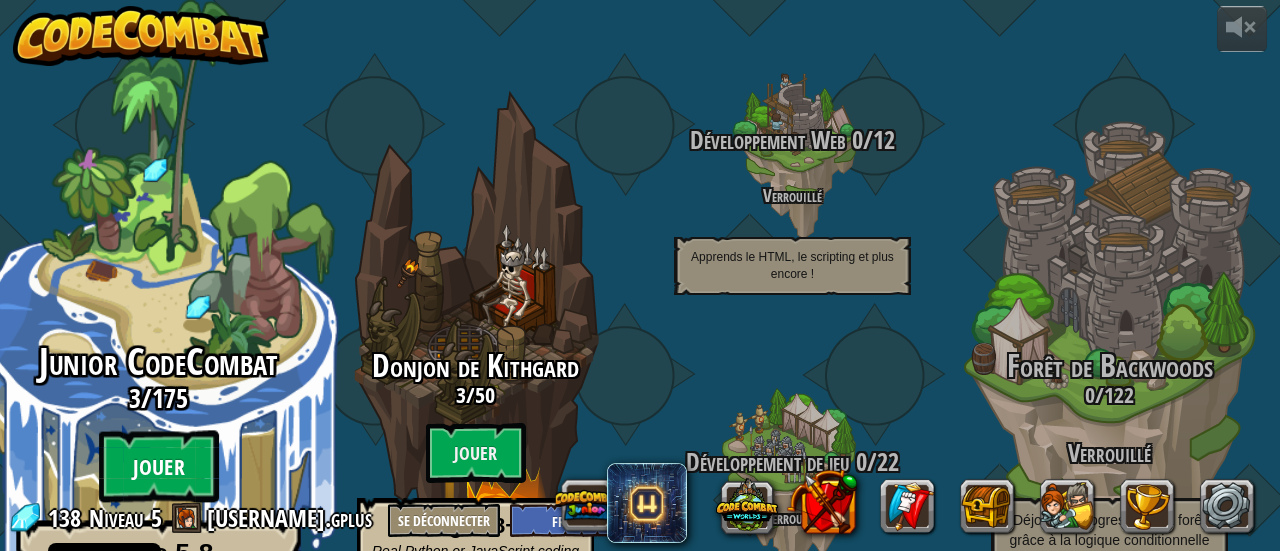 click on "Jouer" at bounding box center (159, 467) 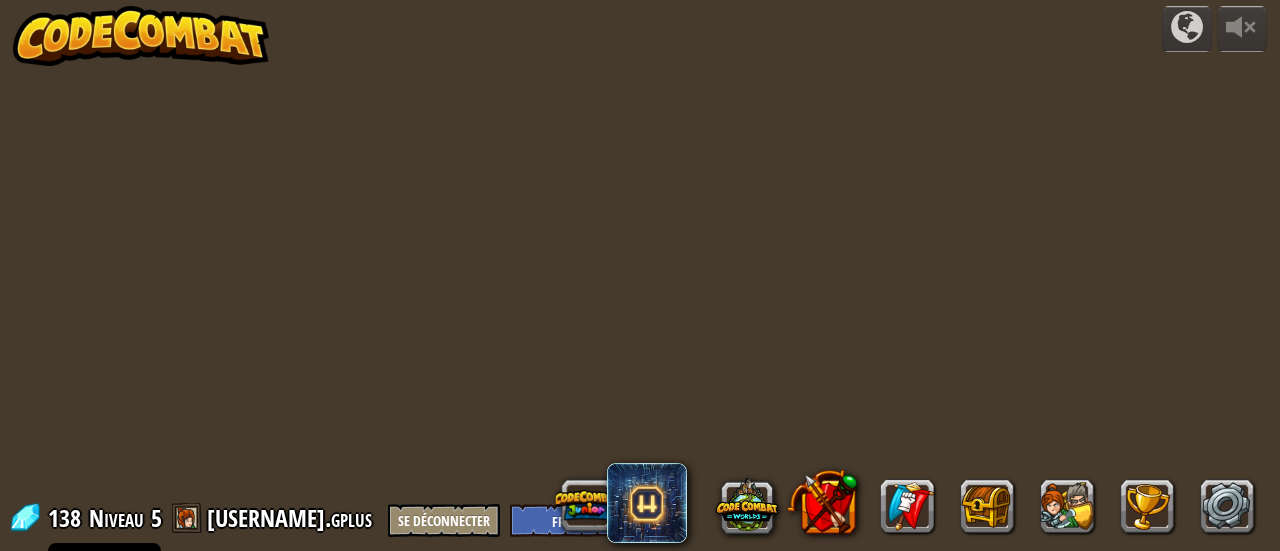 select on "fr" 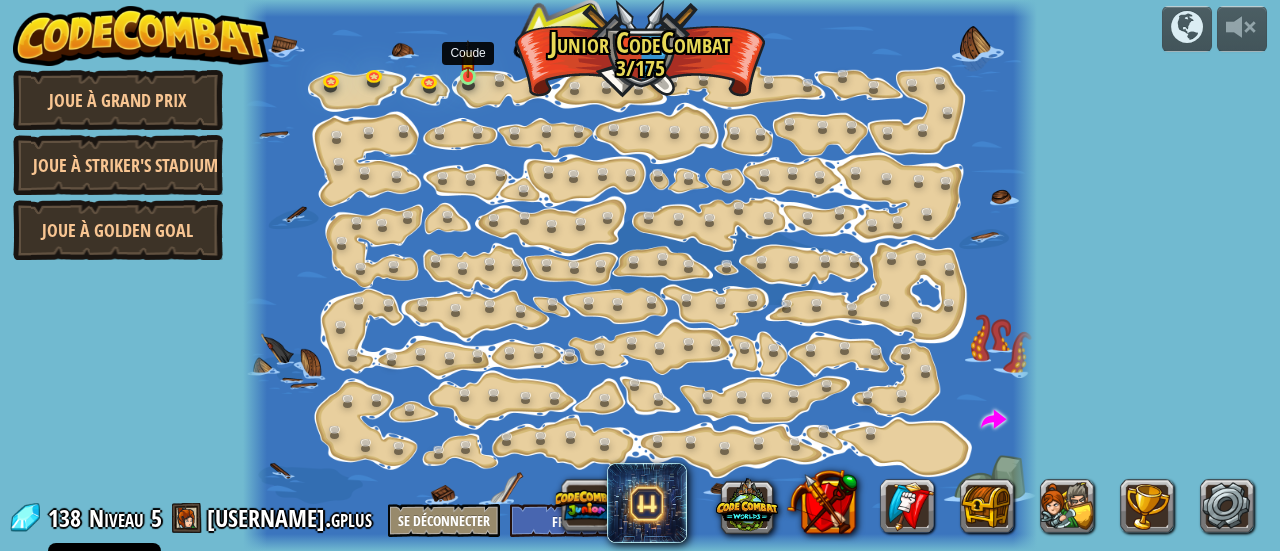 click at bounding box center [468, 58] 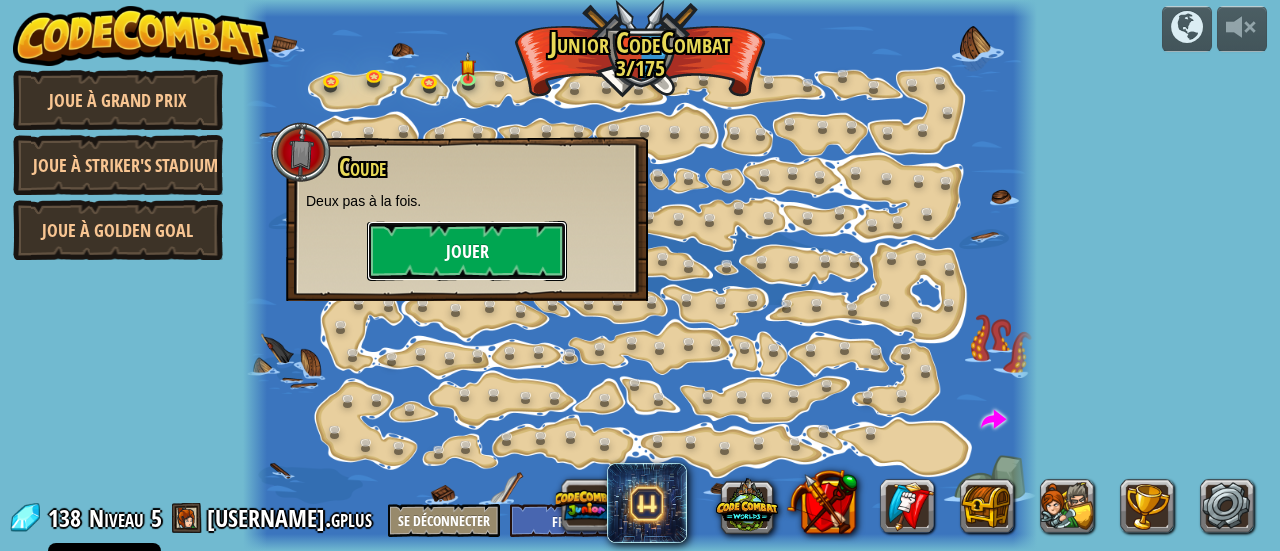click on "Jouer" at bounding box center [467, 251] 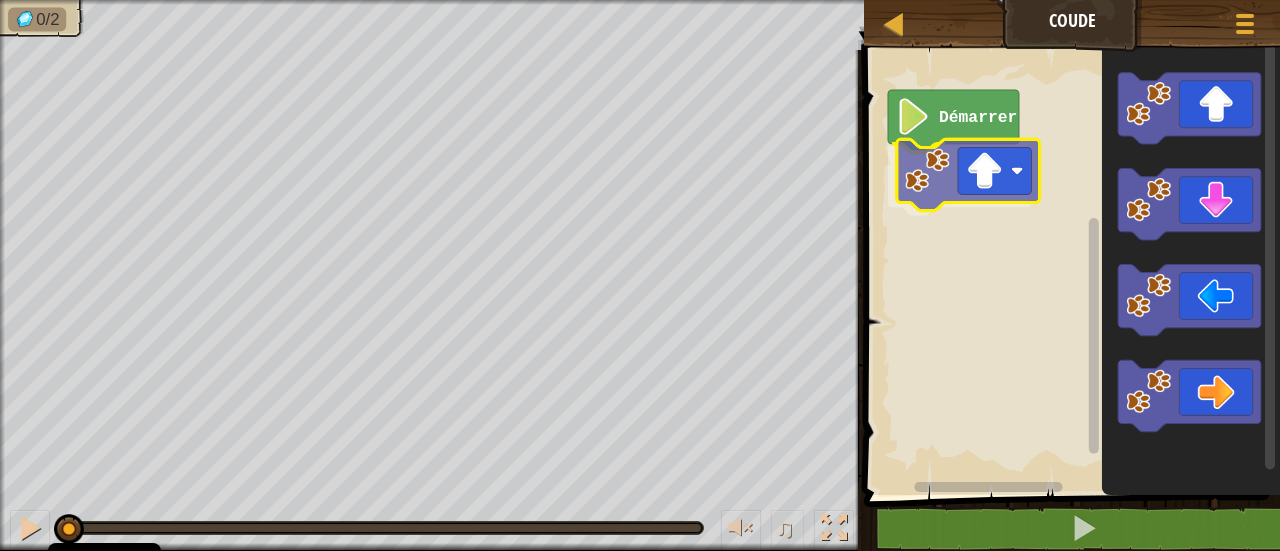 click on "Démarrer" at bounding box center (1069, 267) 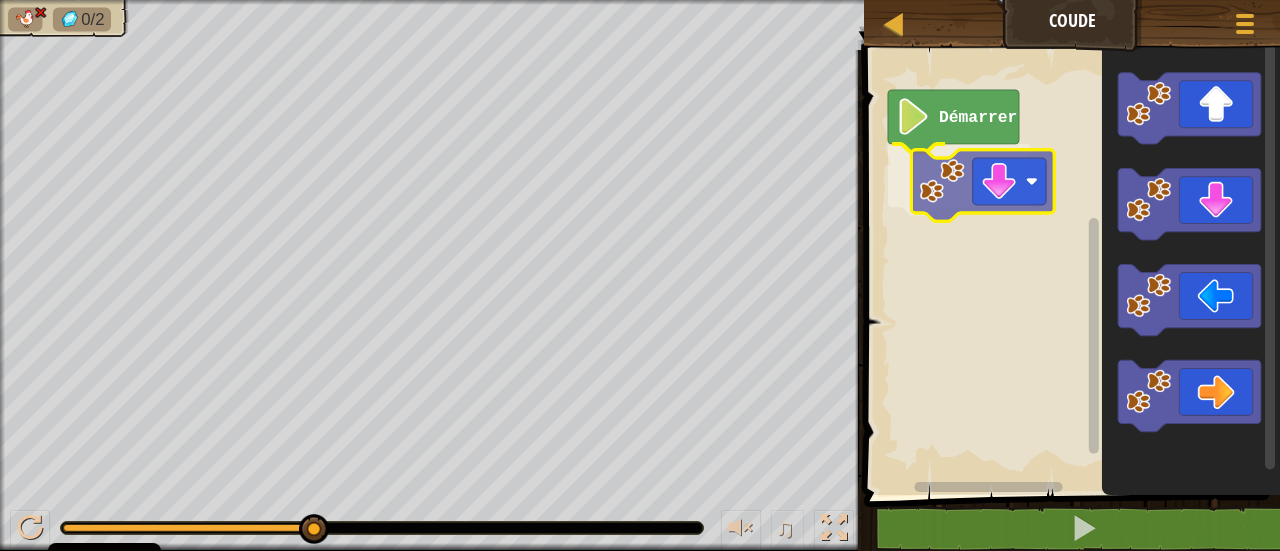 click on "Démarrer" at bounding box center [1069, 267] 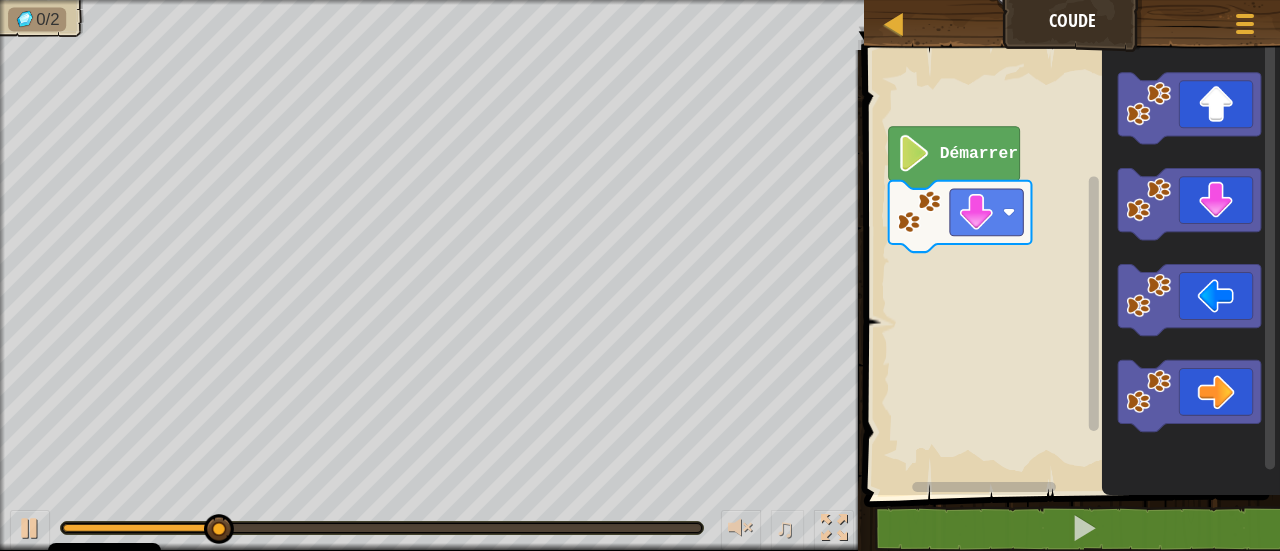 click 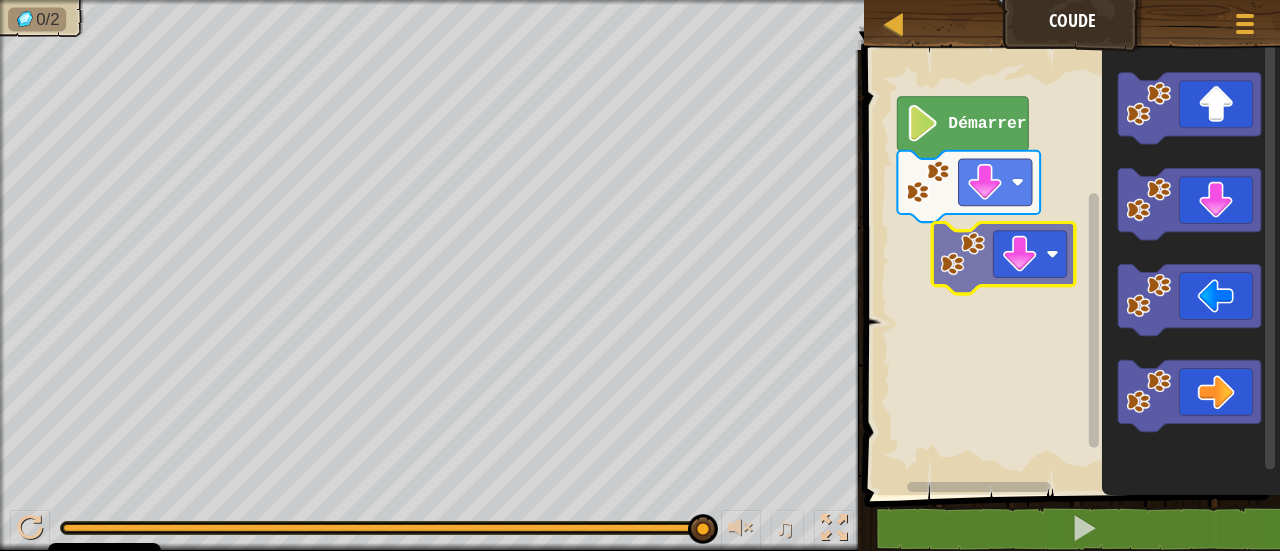 click on "Démarrer" at bounding box center (1069, 267) 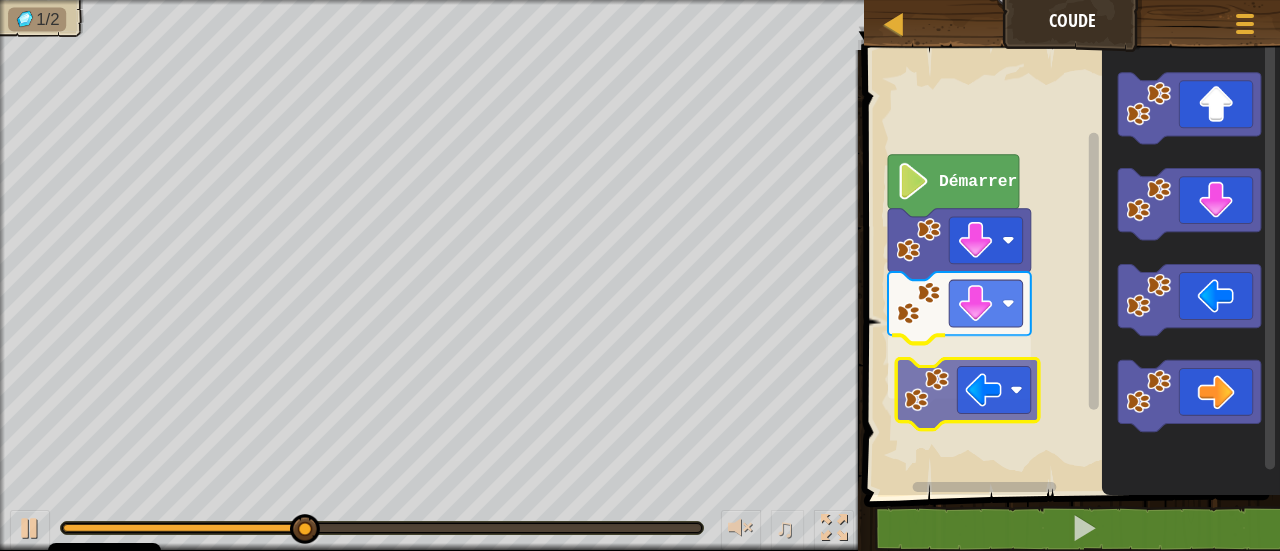 click on "Démarrer" at bounding box center (1069, 267) 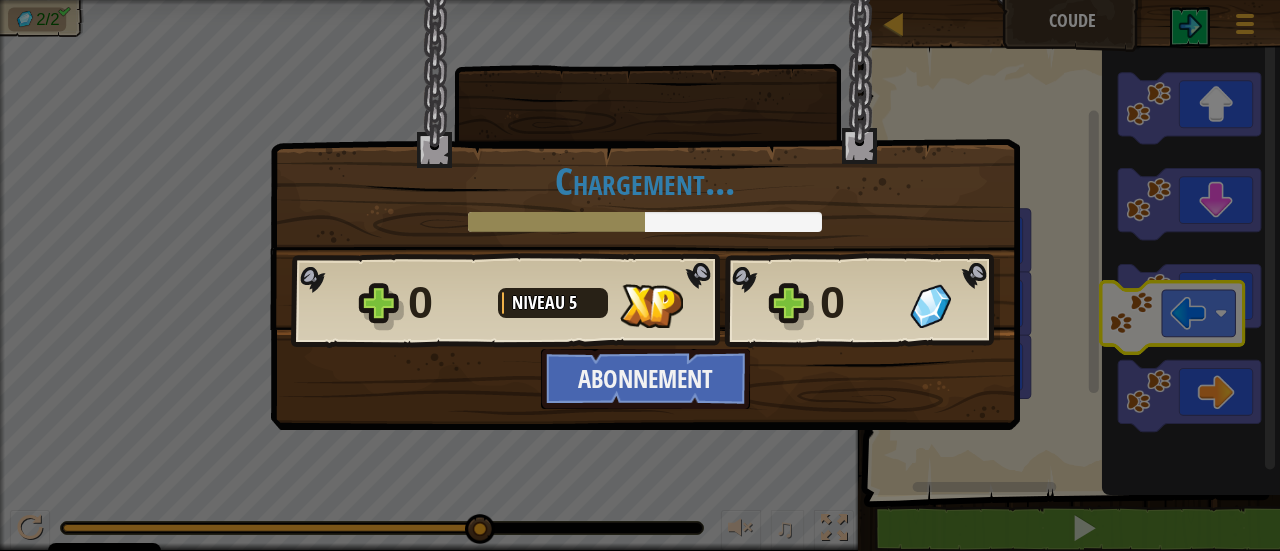 click on "Cookie Policy CodeCombat utilise quelques cookies essentiels et non essentiels. Déclaration de Confidentialité Refuser les cookies non essentiels Autoriser les cookies
Carte Coude Menu du jeu 1 Démarrer : Python / 1" at bounding box center [640, 1] 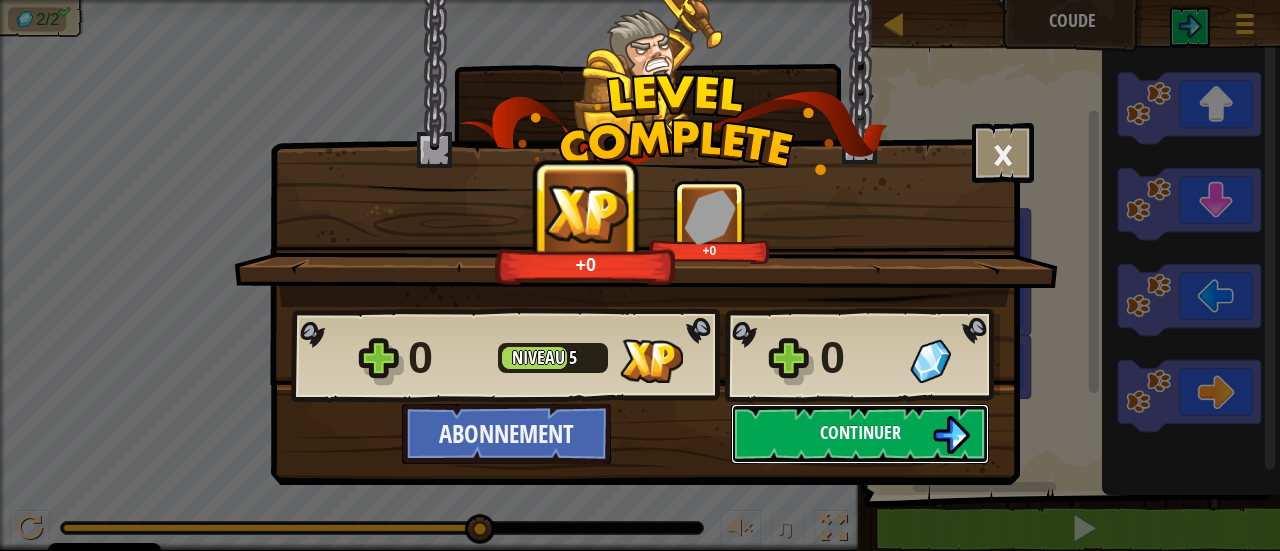 click on "Continuer" at bounding box center [860, 432] 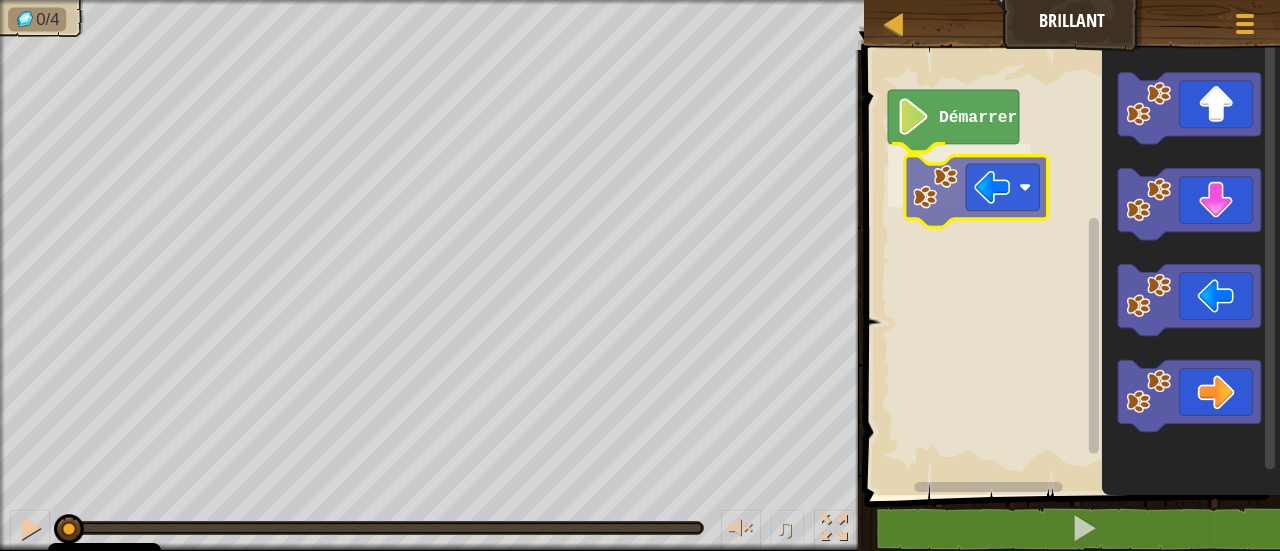 click on "Démarrer" at bounding box center (1069, 267) 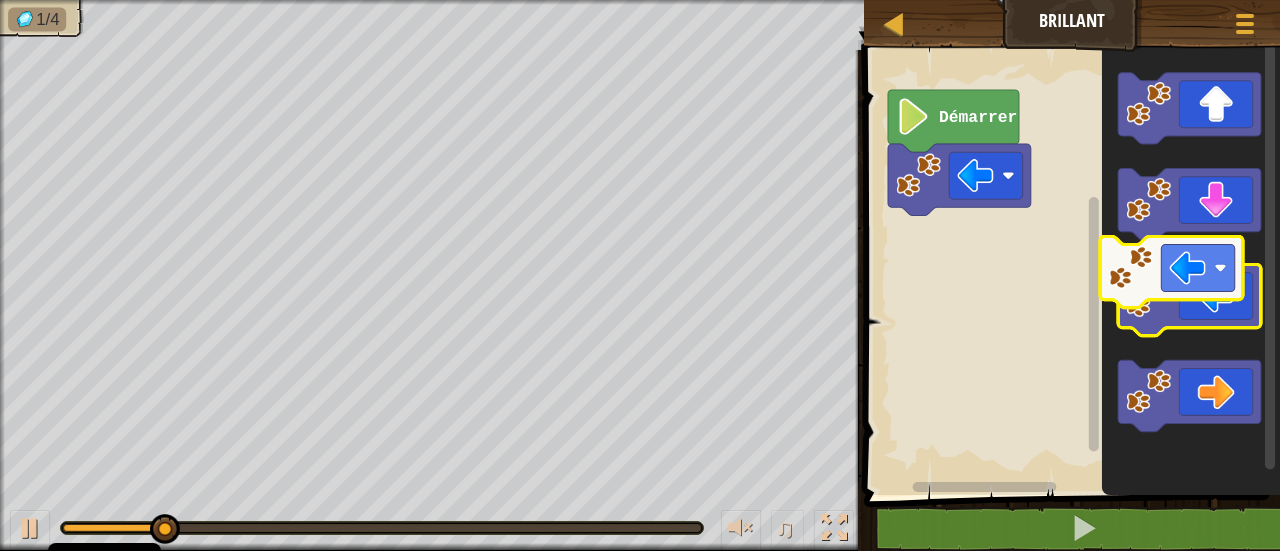 click 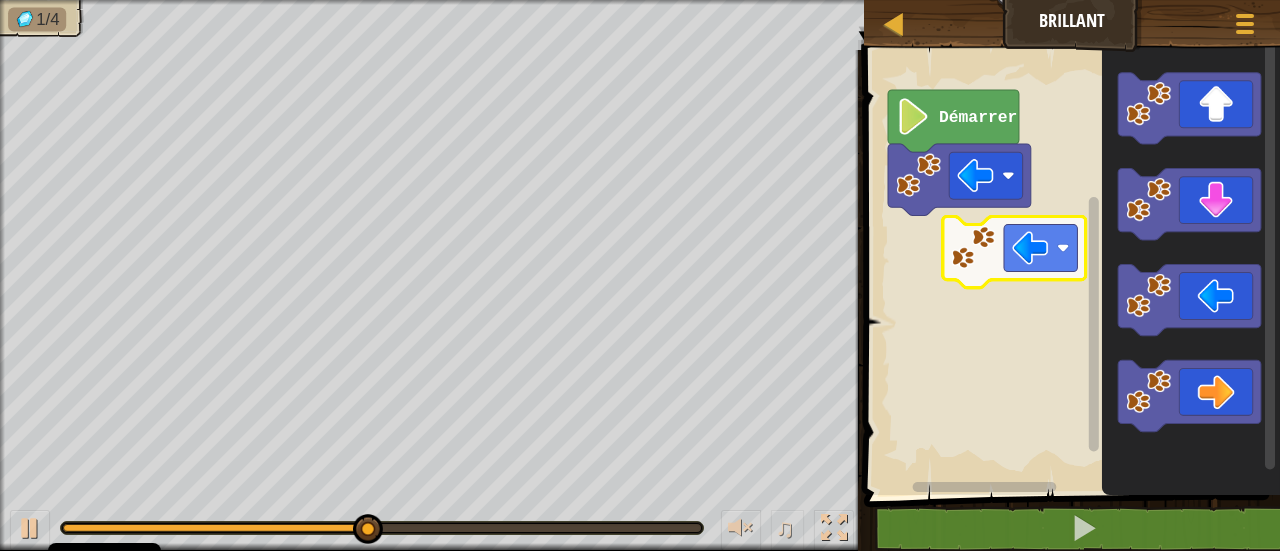 click on "Démarrer" at bounding box center [1069, 267] 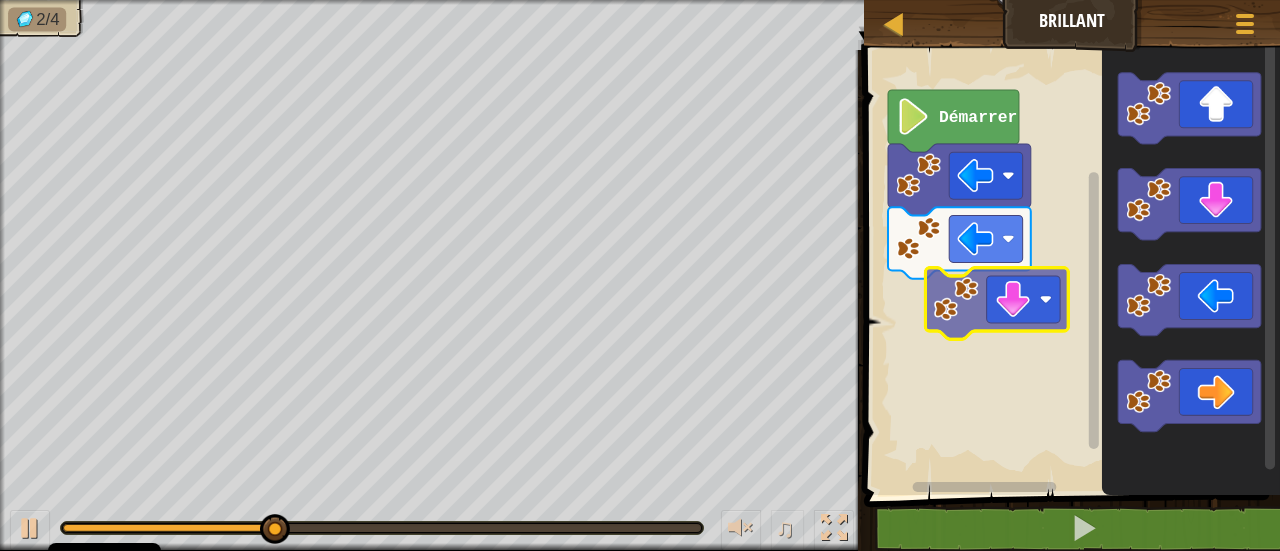 click on "Démarrer" at bounding box center [1069, 267] 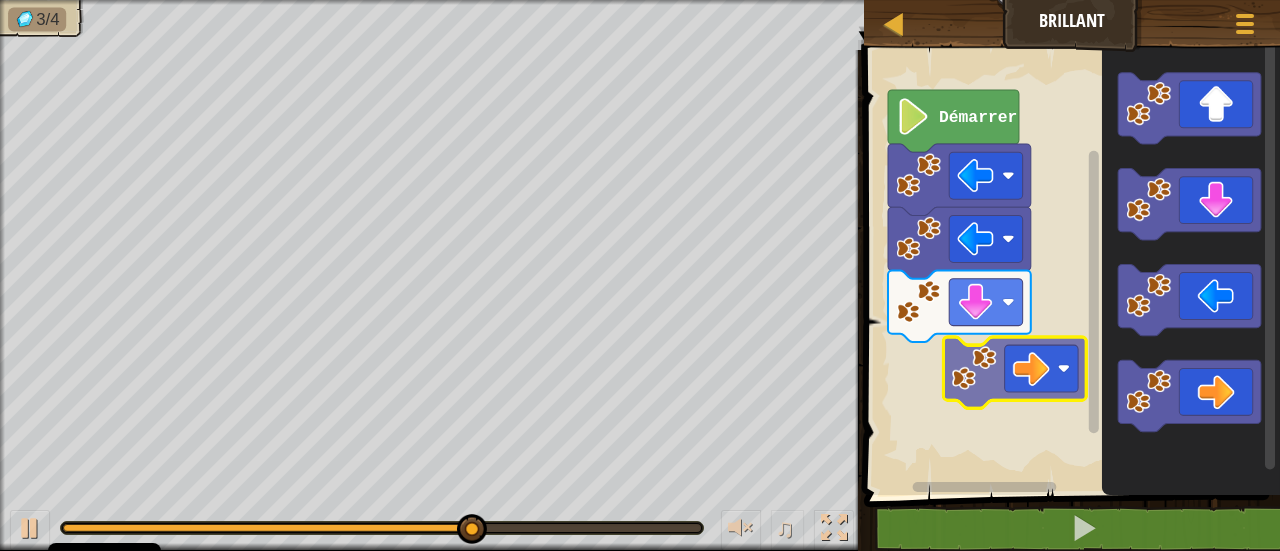 click on "Démarrer" at bounding box center (1069, 267) 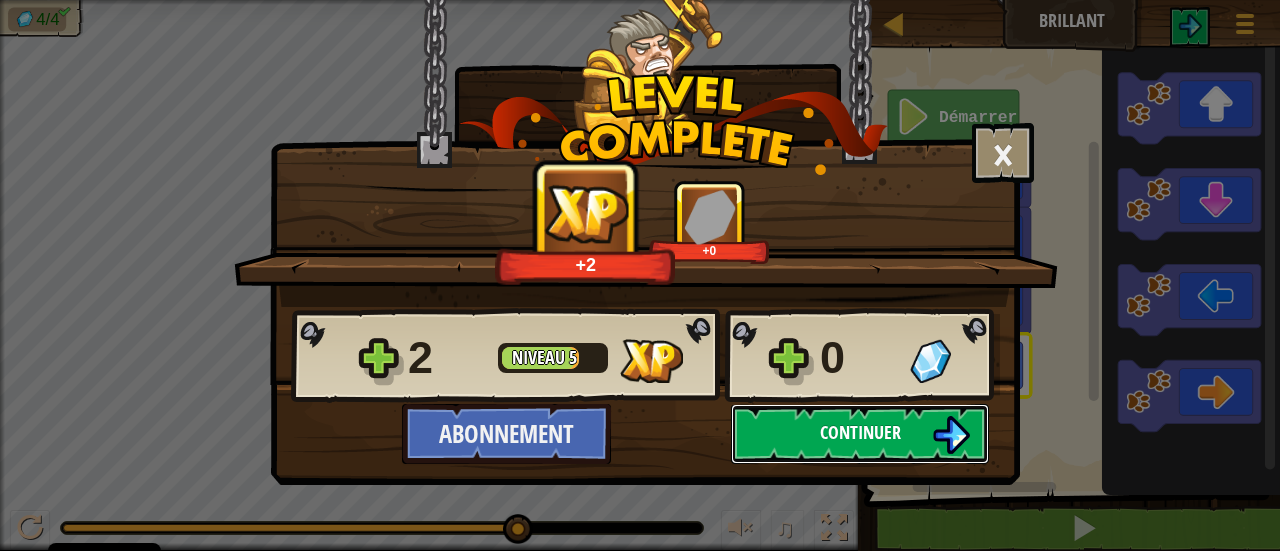 click on "Continuer" at bounding box center [860, 434] 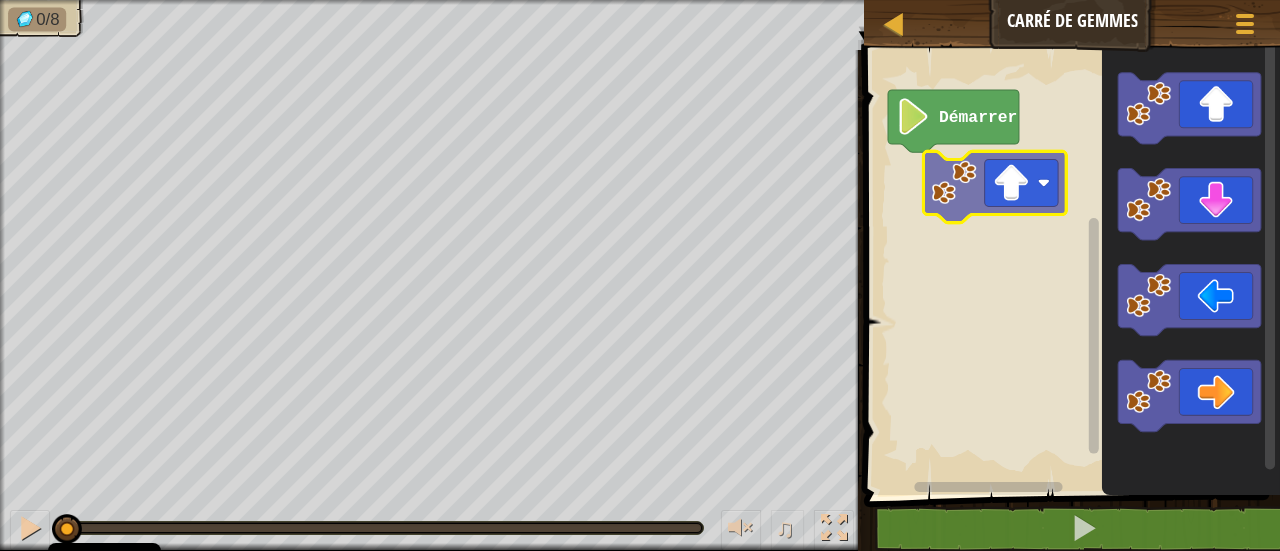 click on "Démarrer" at bounding box center [1069, 267] 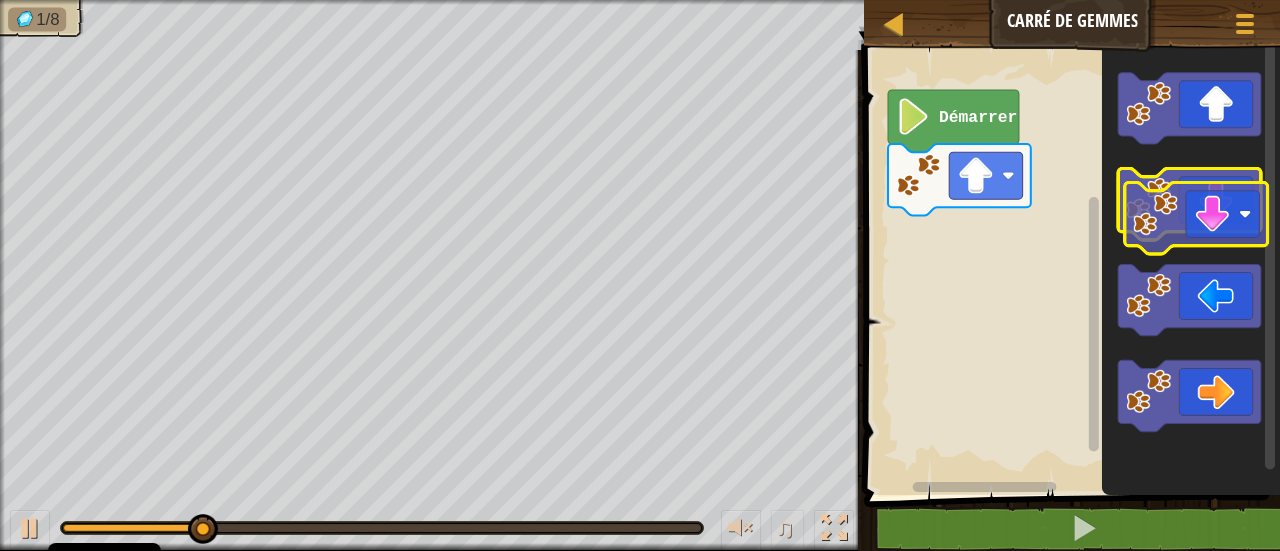 click 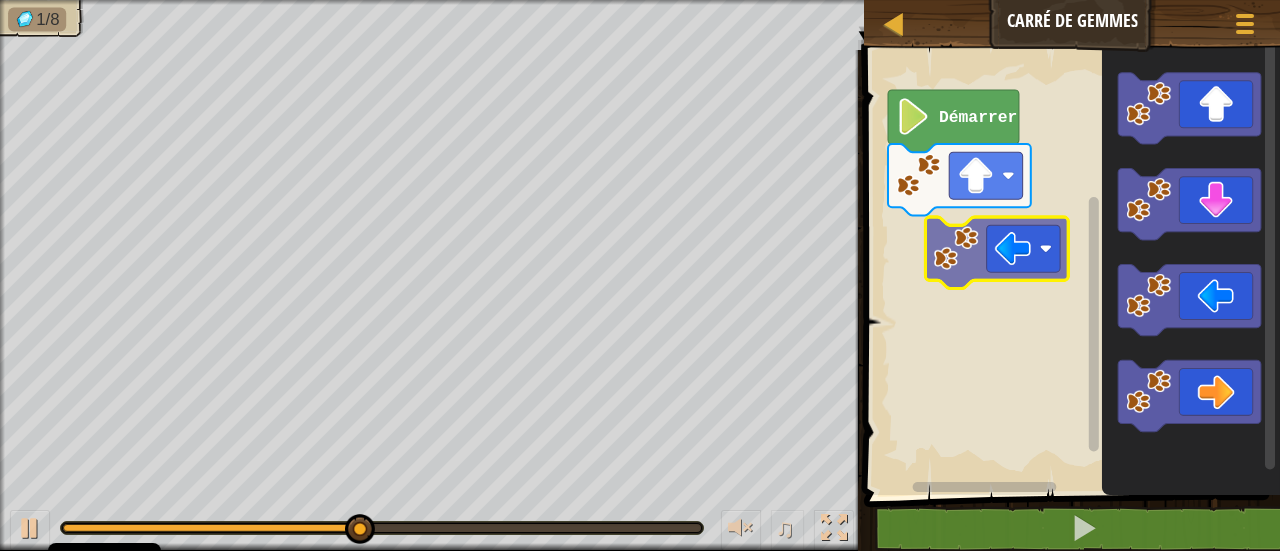 click on "Démarrer" at bounding box center (1069, 267) 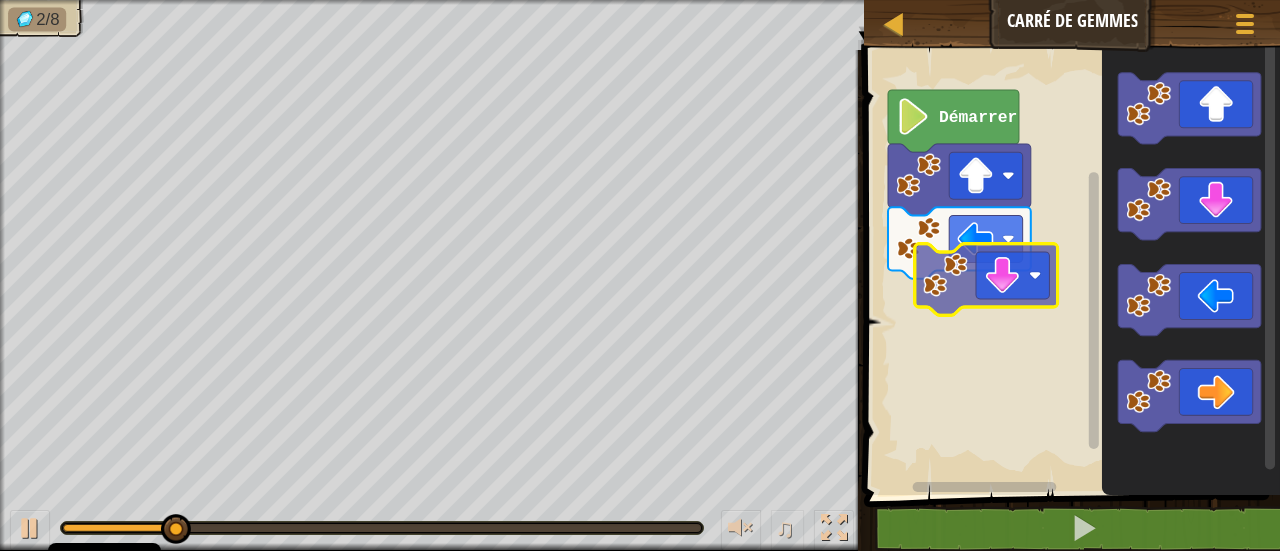 click on "Démarrer" at bounding box center (1069, 267) 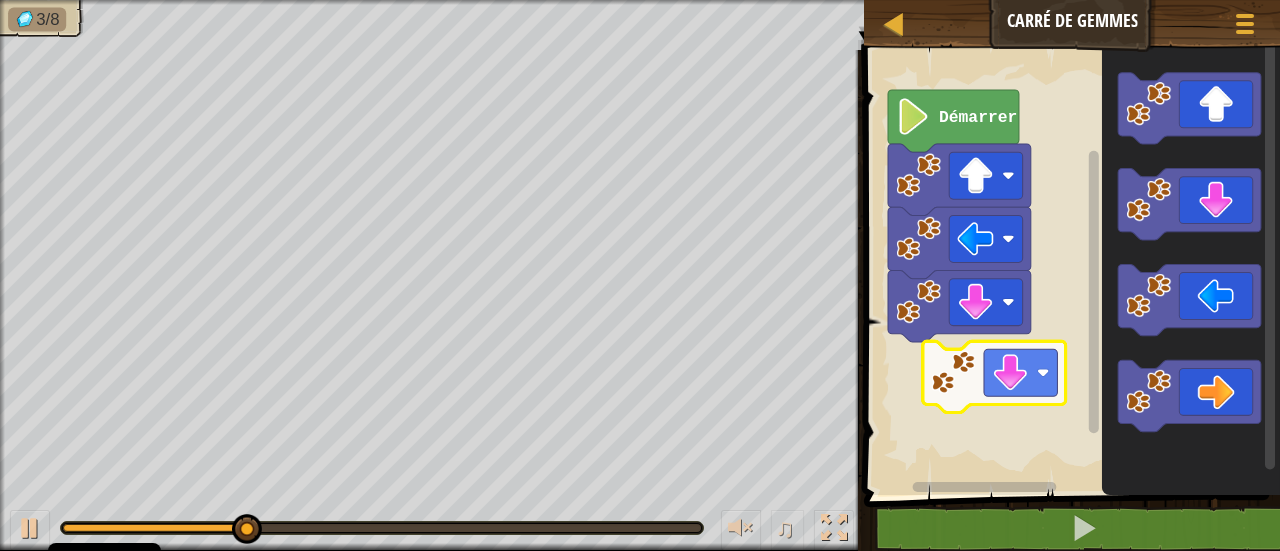 click on "Démarrer" at bounding box center (1069, 267) 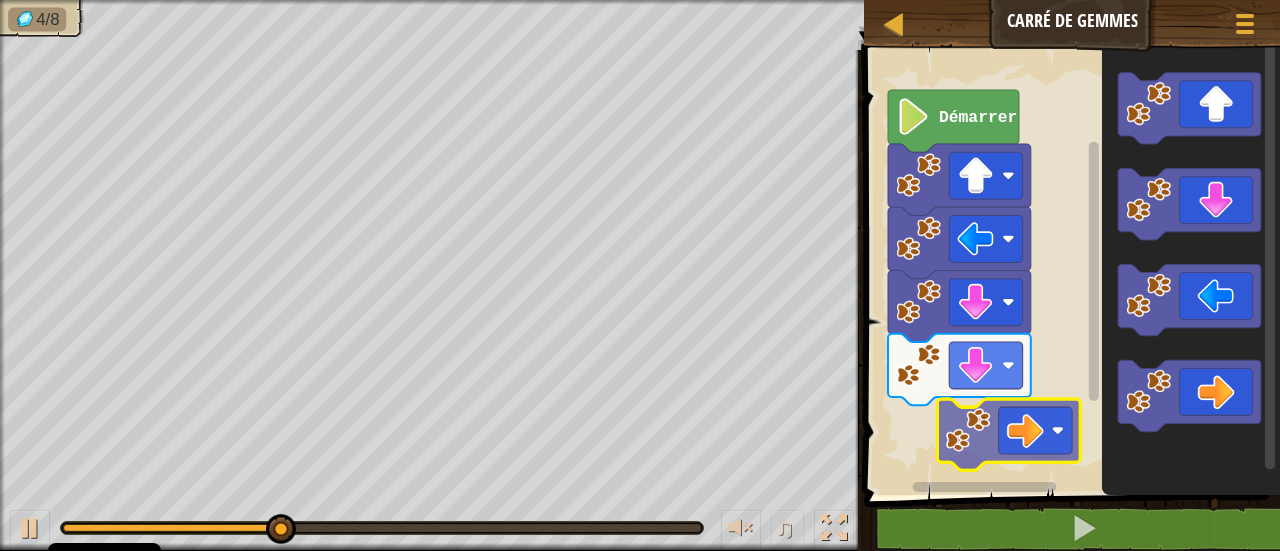 click on "Démarrer" at bounding box center [1069, 267] 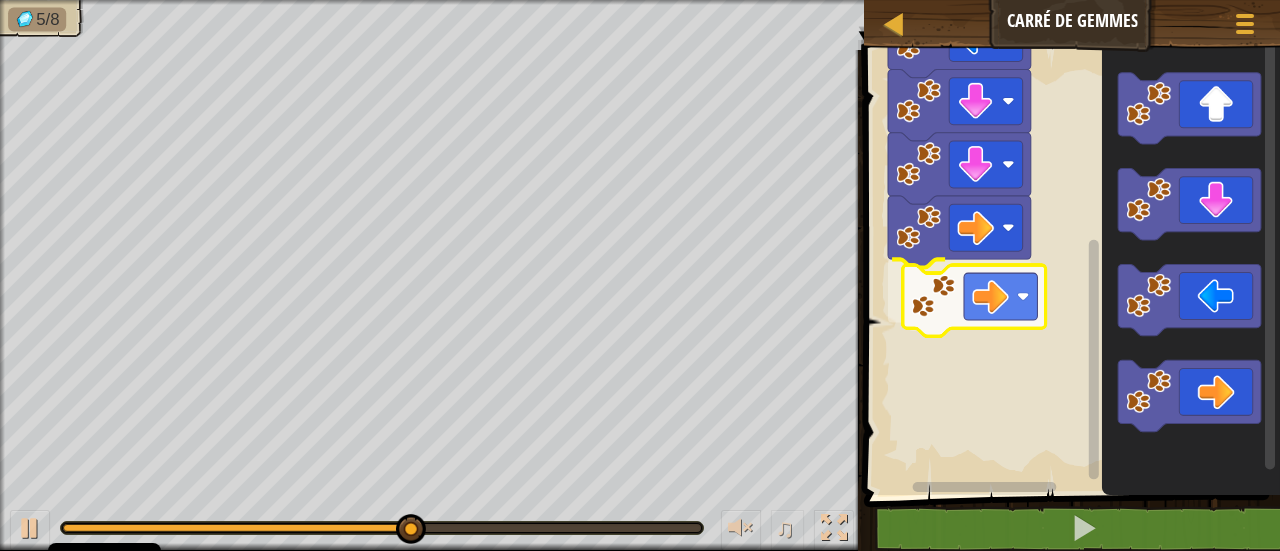 click on "Démarrer" at bounding box center (1069, 267) 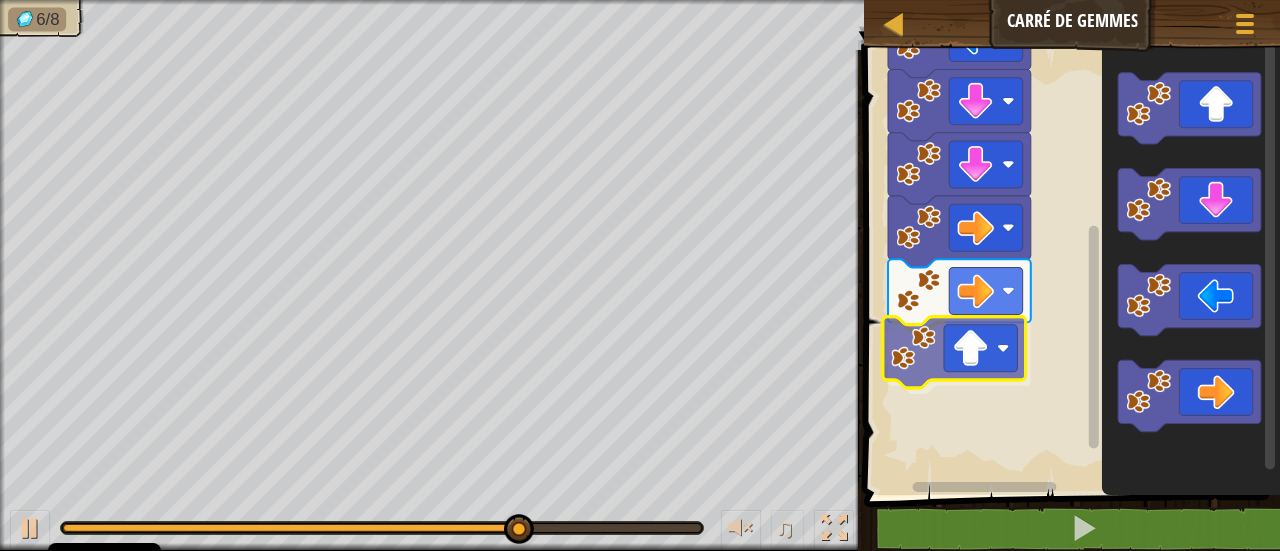 click on "Démarrer" at bounding box center (1069, 267) 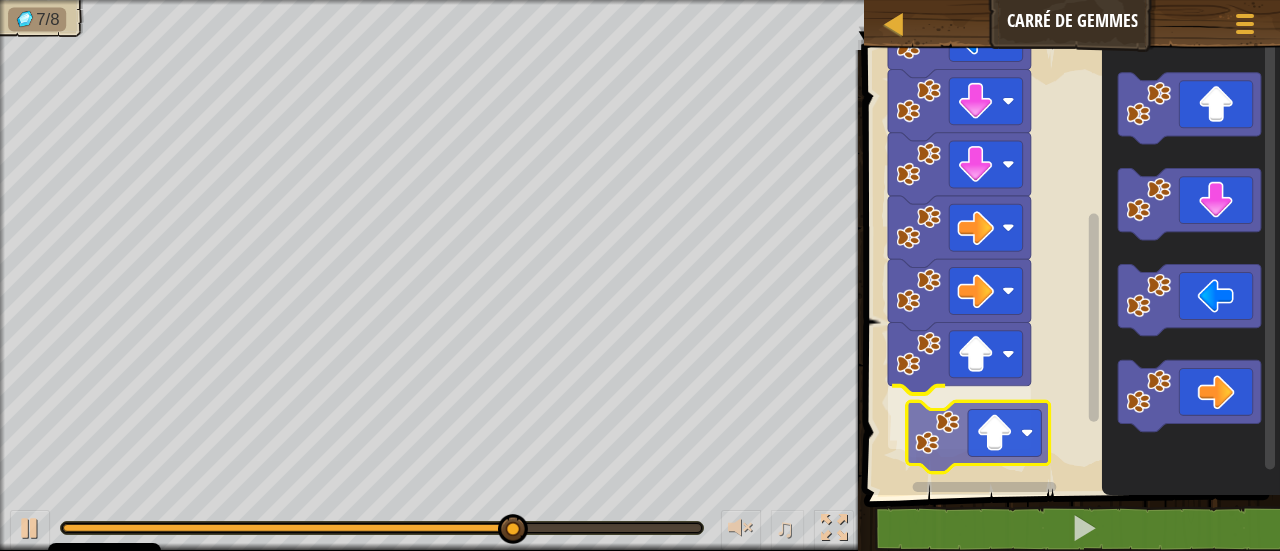 click on "Démarrer" at bounding box center [1069, 267] 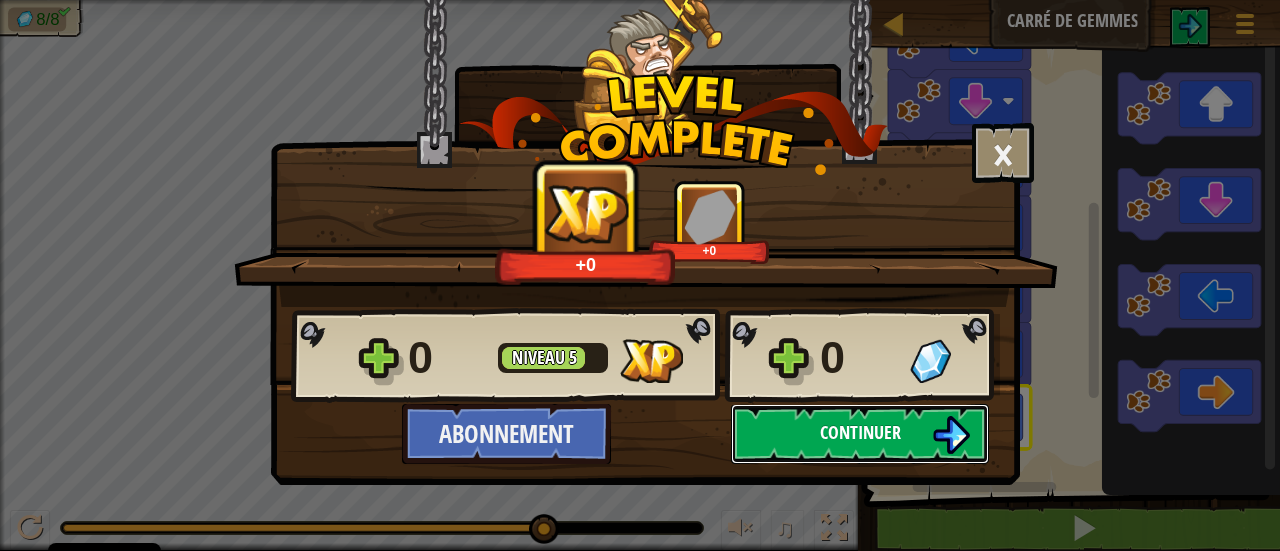 click on "Continuer" at bounding box center [860, 432] 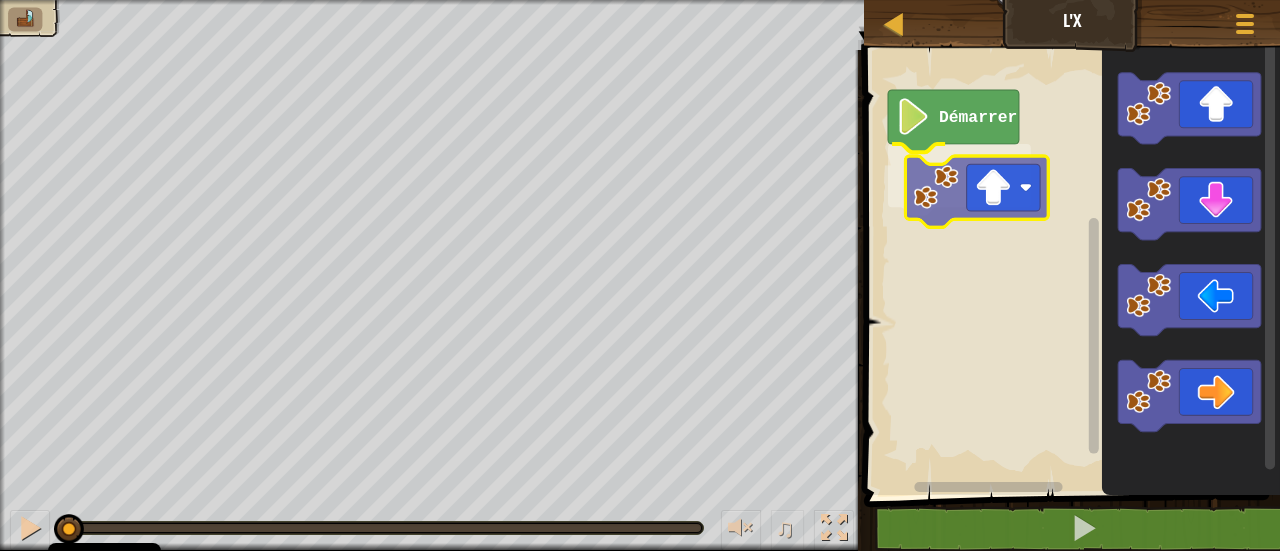 click on "Démarrer" at bounding box center [1069, 267] 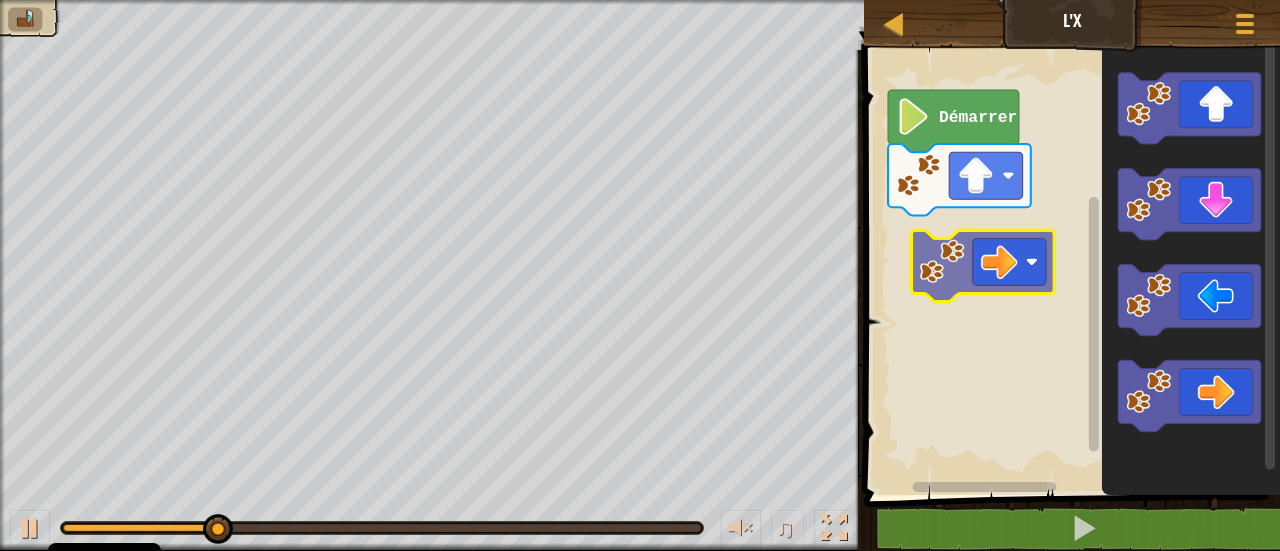 click on "Démarrer" at bounding box center (1069, 267) 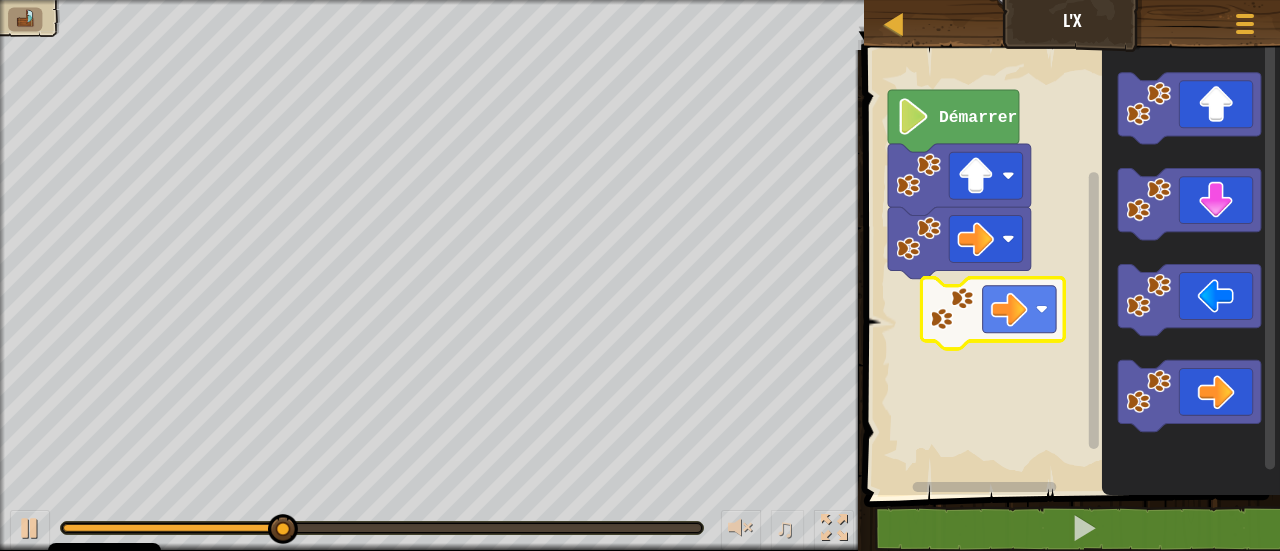 click on "Démarrer" at bounding box center [1069, 267] 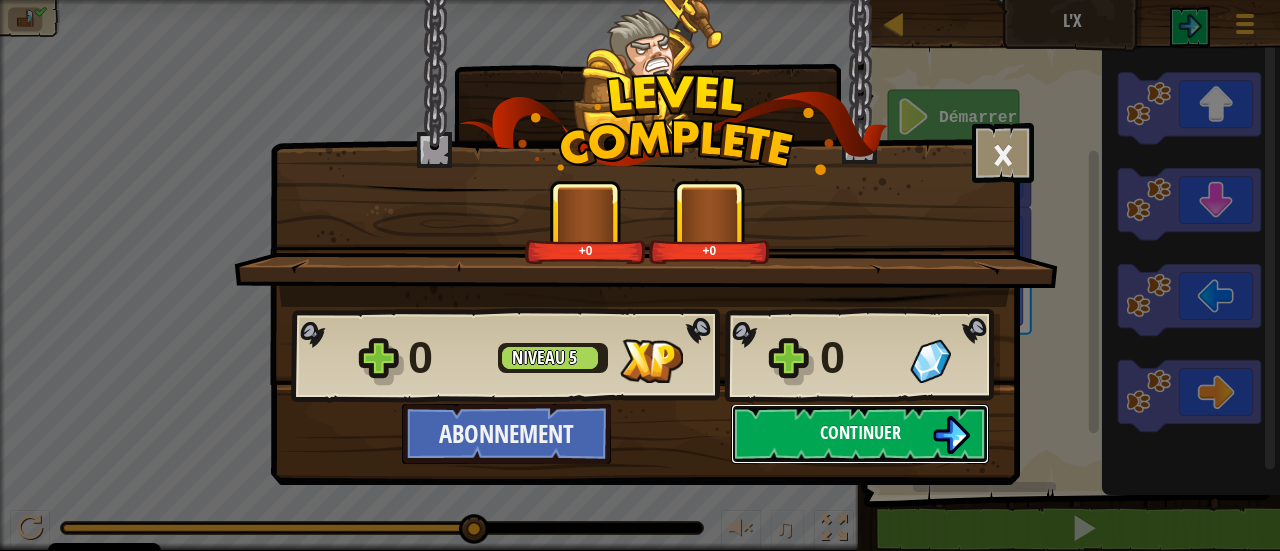 click on "Continuer" at bounding box center (860, 434) 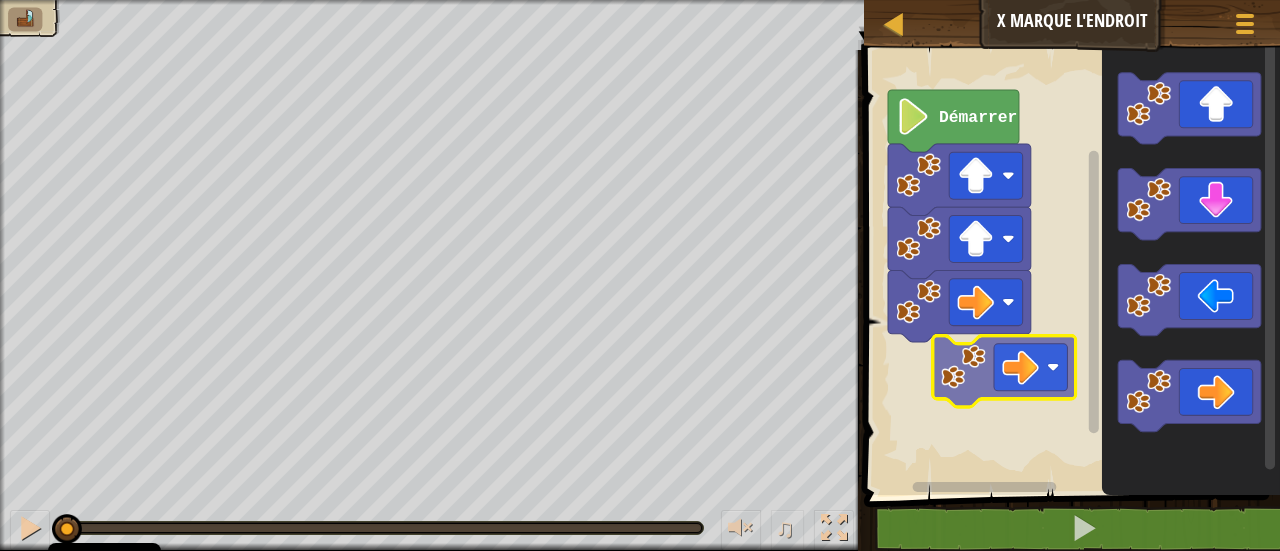 click on "Démarrer" at bounding box center (1069, 267) 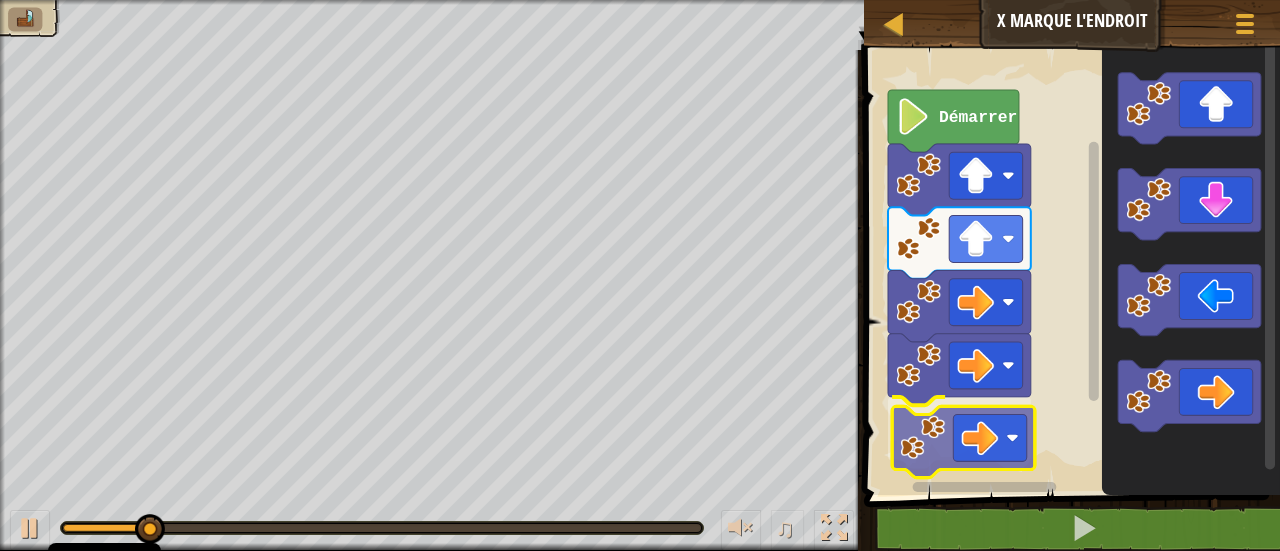 click on "Démarrer" at bounding box center (1069, 267) 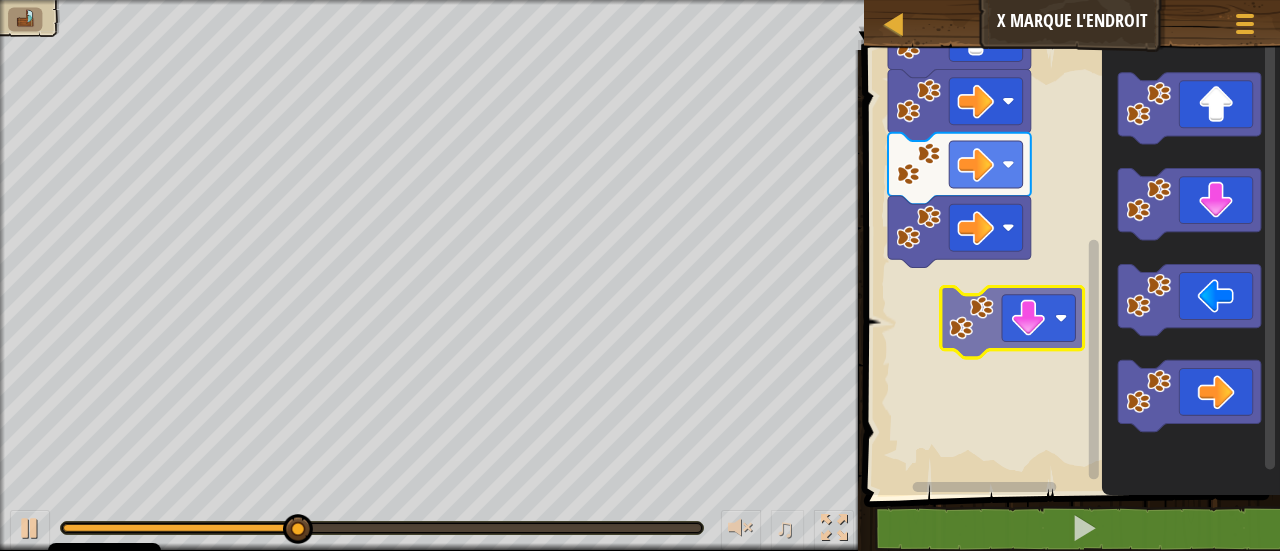 click on "Démarrer" at bounding box center (1069, 267) 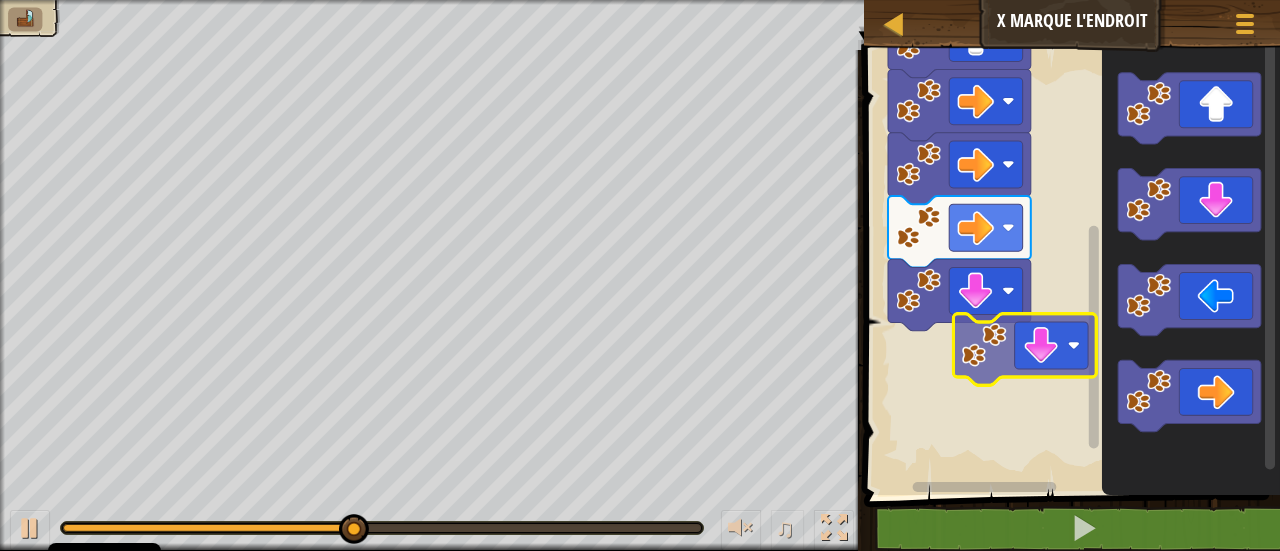click on "Démarrer" at bounding box center (1069, 267) 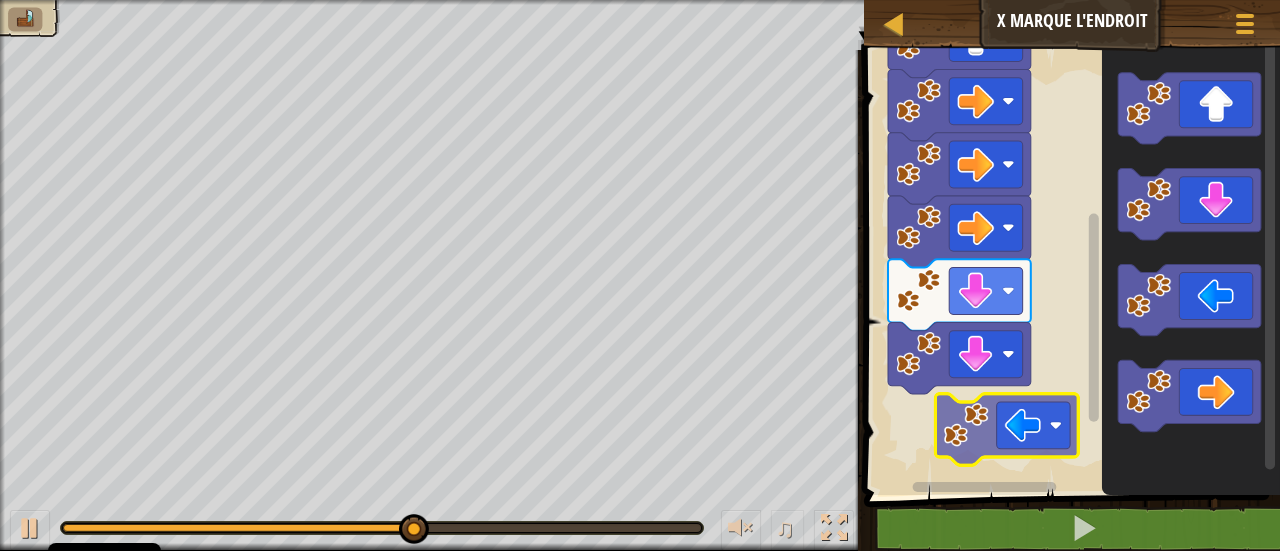 click on "Démarrer" at bounding box center [1069, 267] 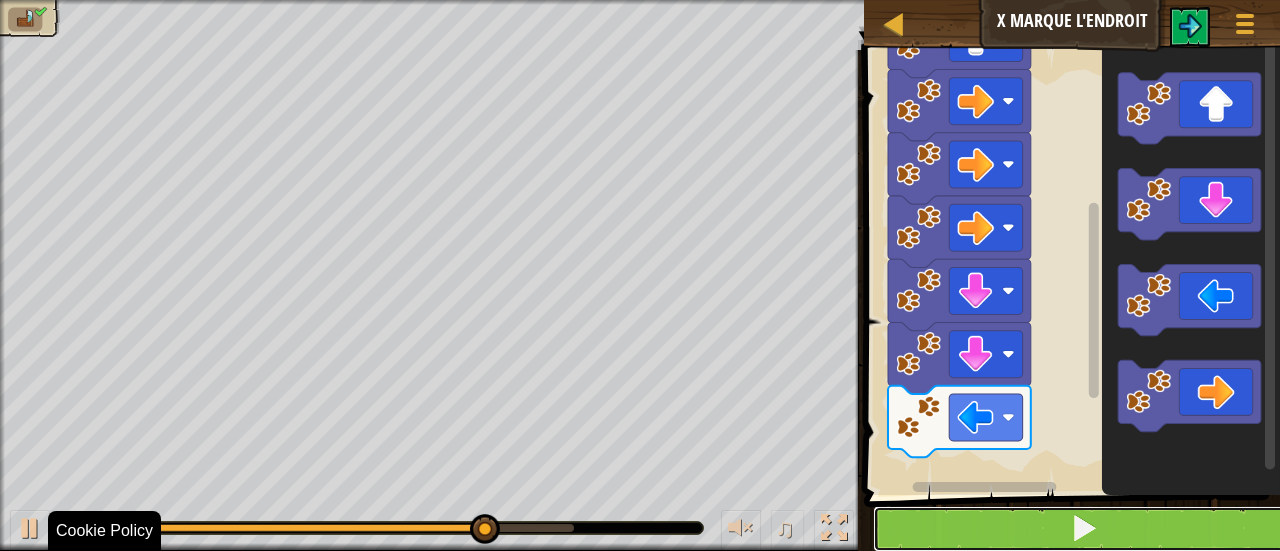 click at bounding box center (1084, 529) 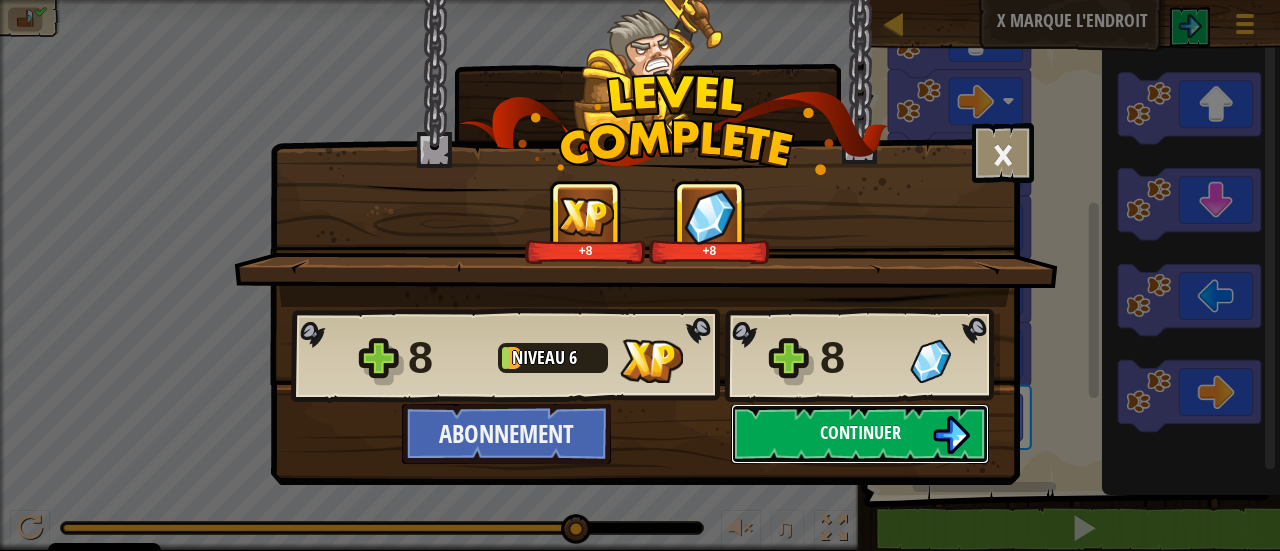 click at bounding box center (951, 435) 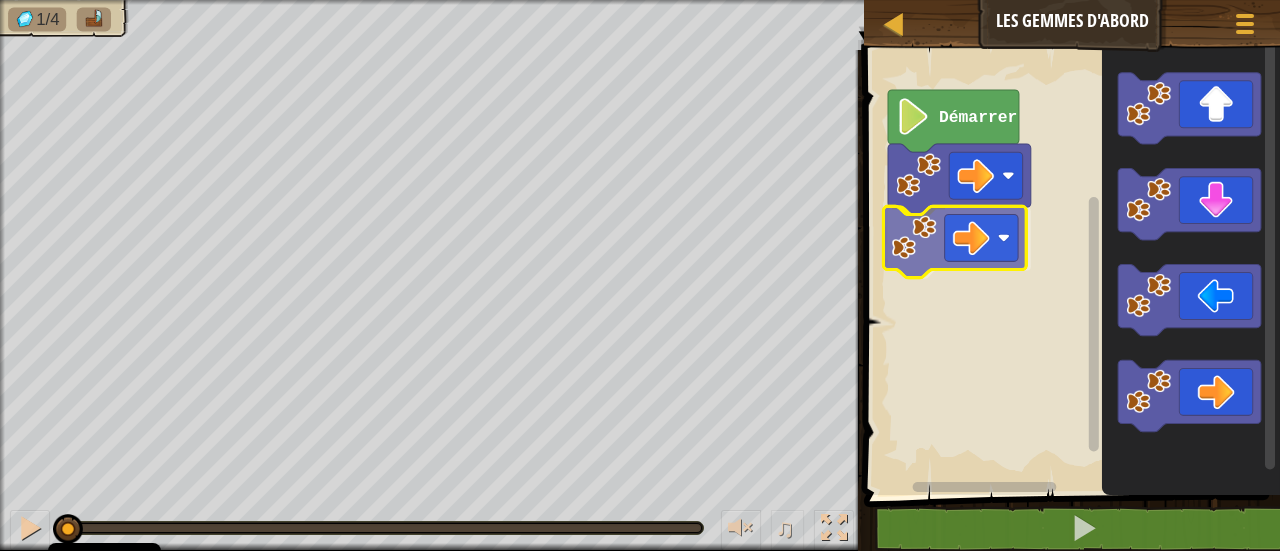 click on "Démarrer" at bounding box center (1069, 267) 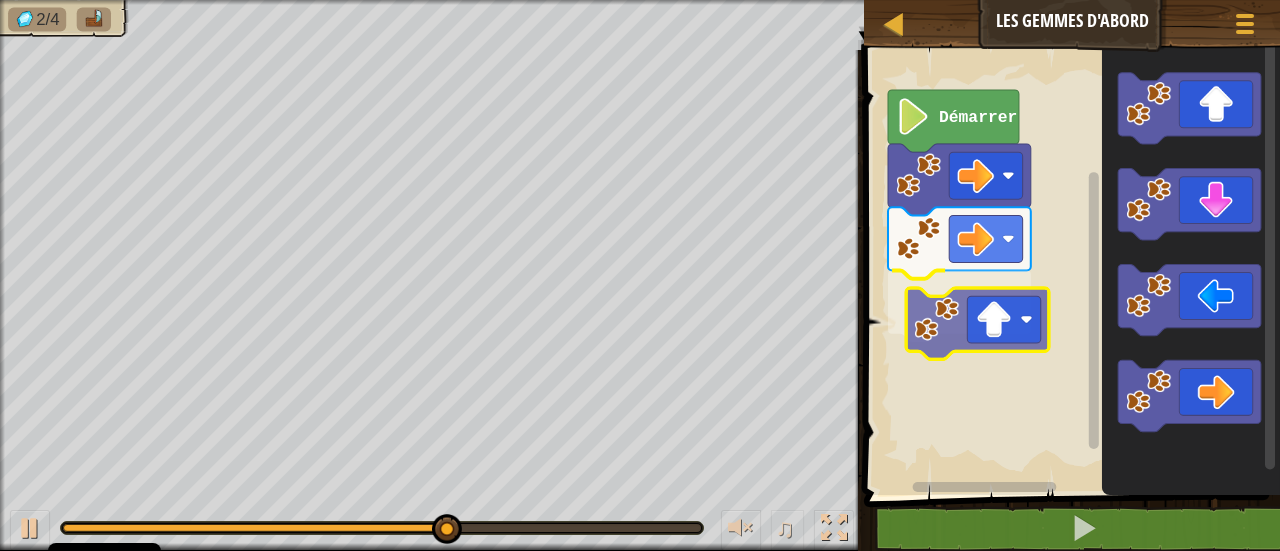 click on "Démarrer" at bounding box center (1069, 267) 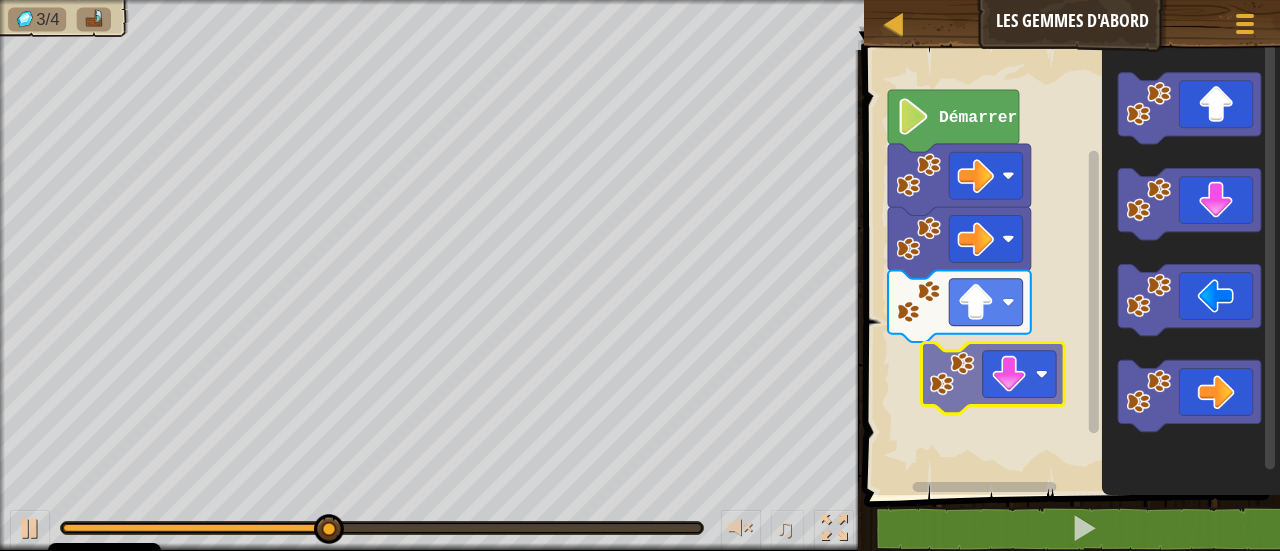 click on "Démarrer" at bounding box center (1069, 267) 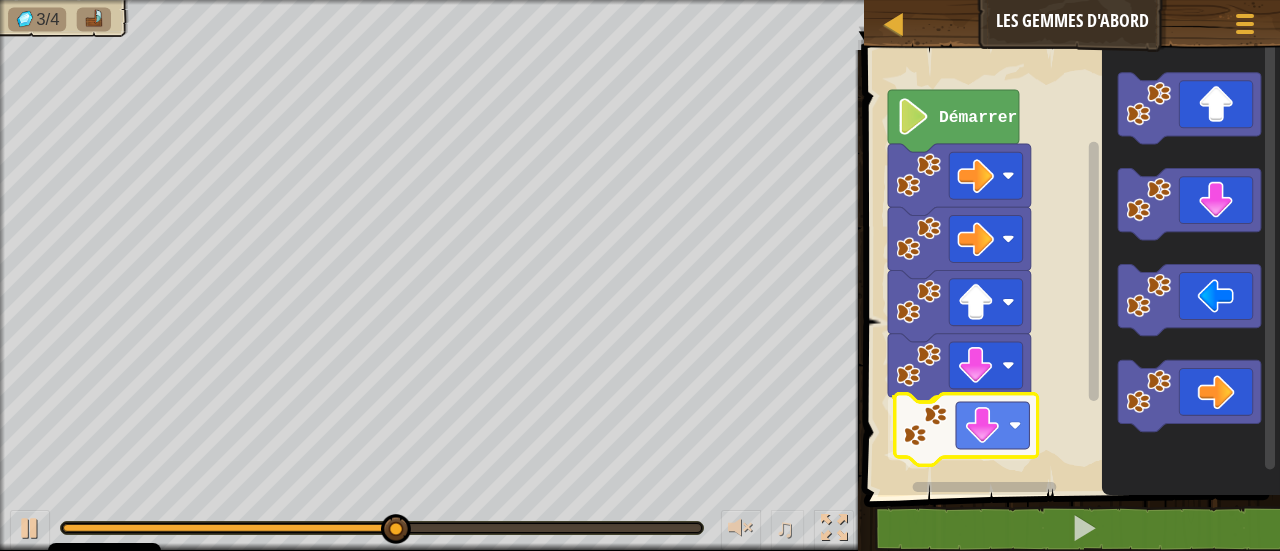 click on "Démarrer" at bounding box center [1069, 267] 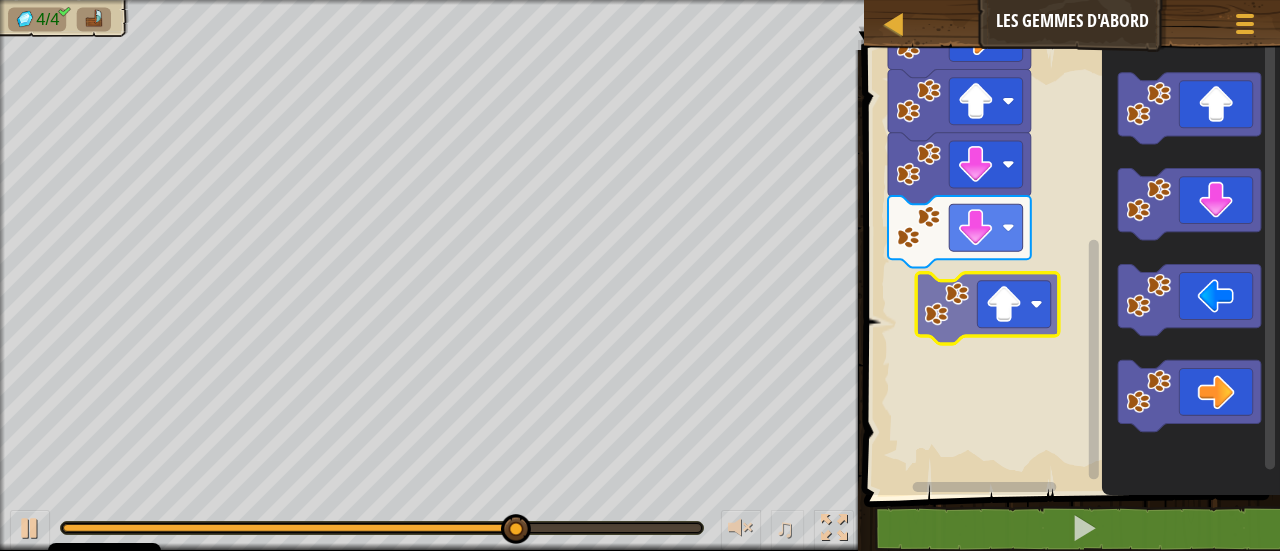 click on "Démarrer" at bounding box center [1069, 267] 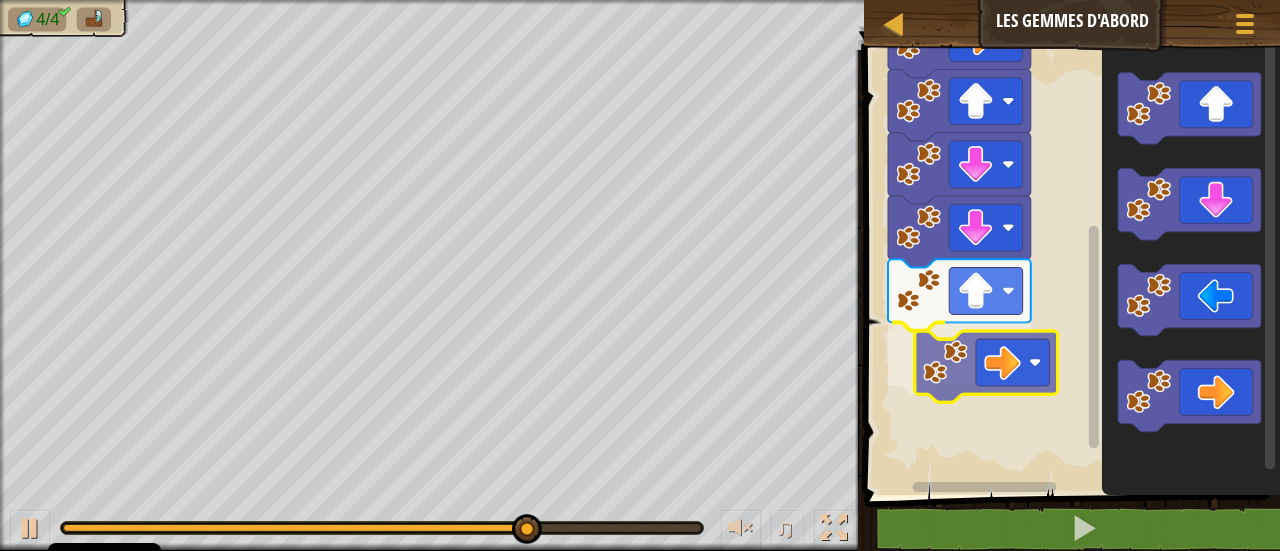click on "Démarrer" at bounding box center (1069, 267) 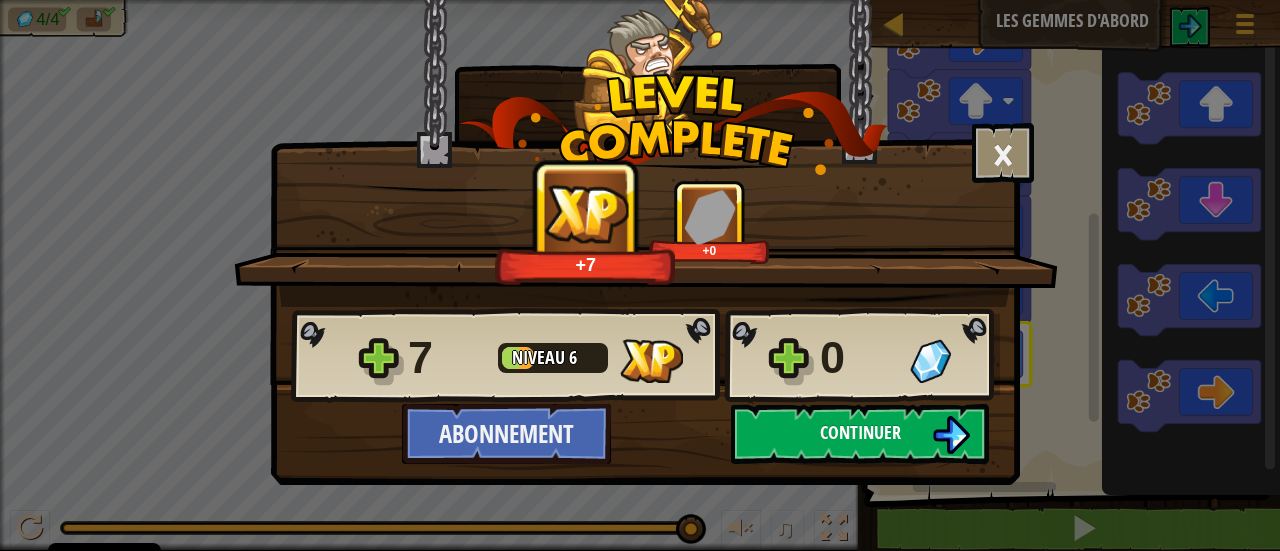 click on "Continuer" at bounding box center (860, 434) 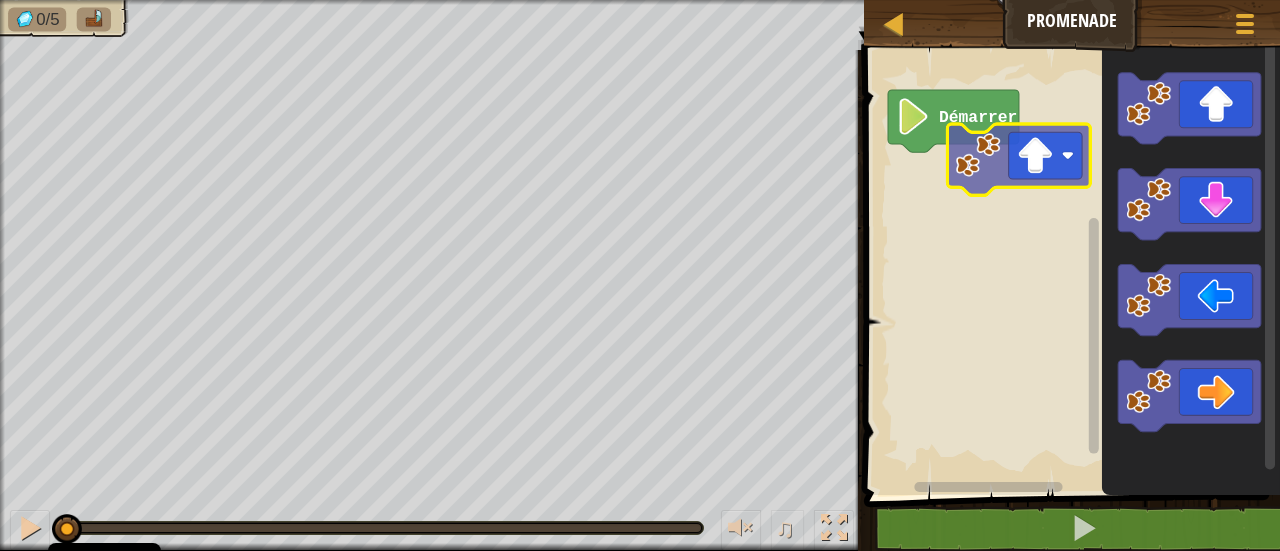 click on "Démarrer" at bounding box center [1069, 267] 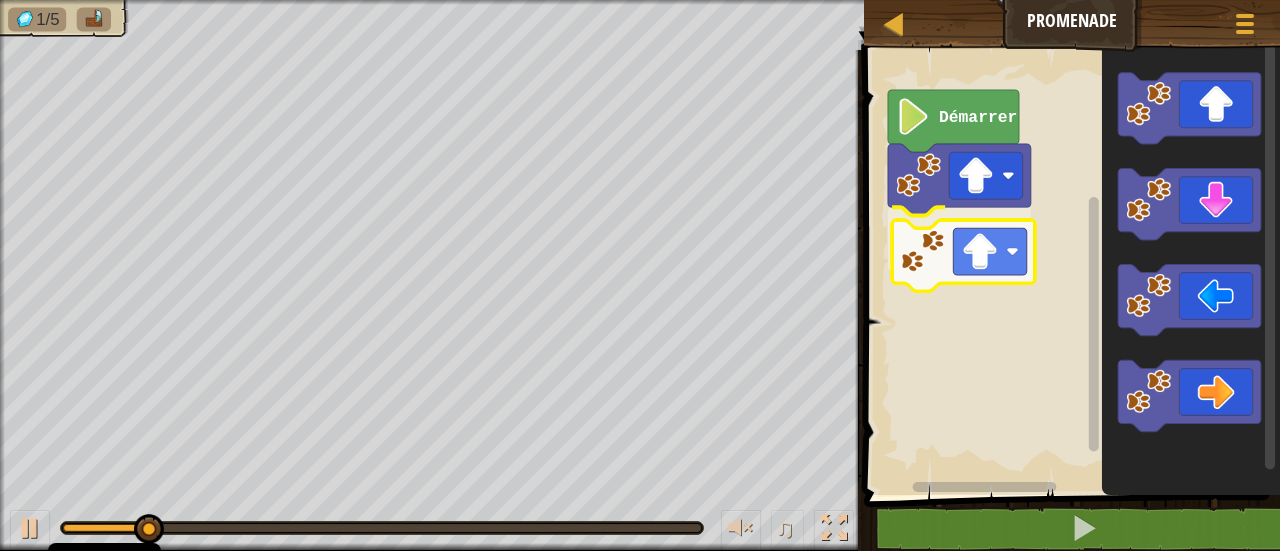 click on "Démarrer" at bounding box center [1069, 267] 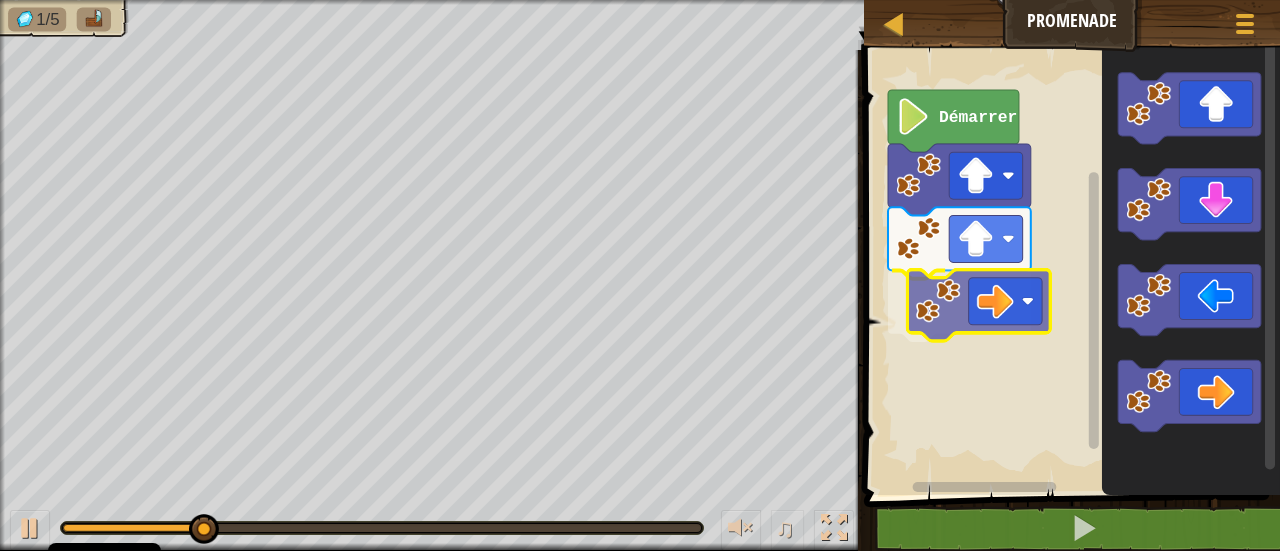 click on "Démarrer" at bounding box center (1069, 267) 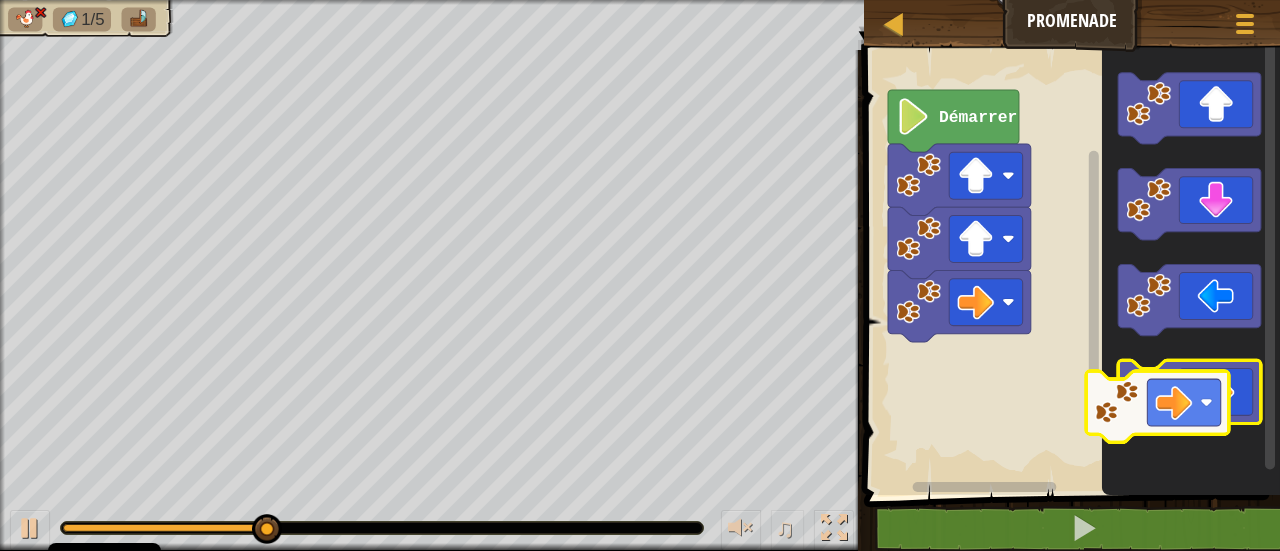 click 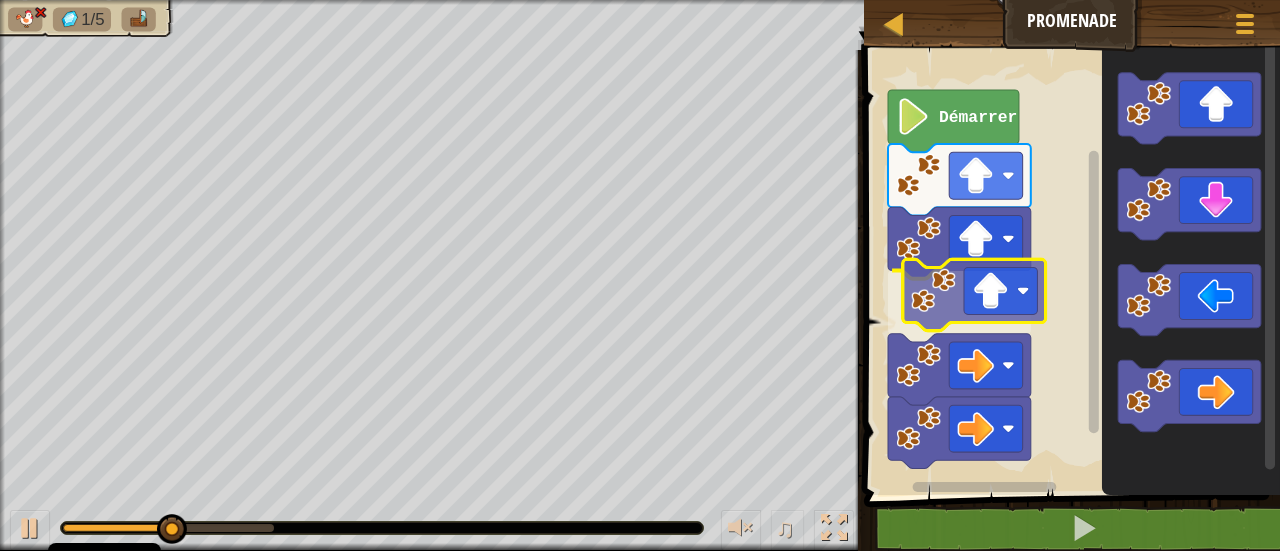 click on "Démarrer" at bounding box center (1069, 267) 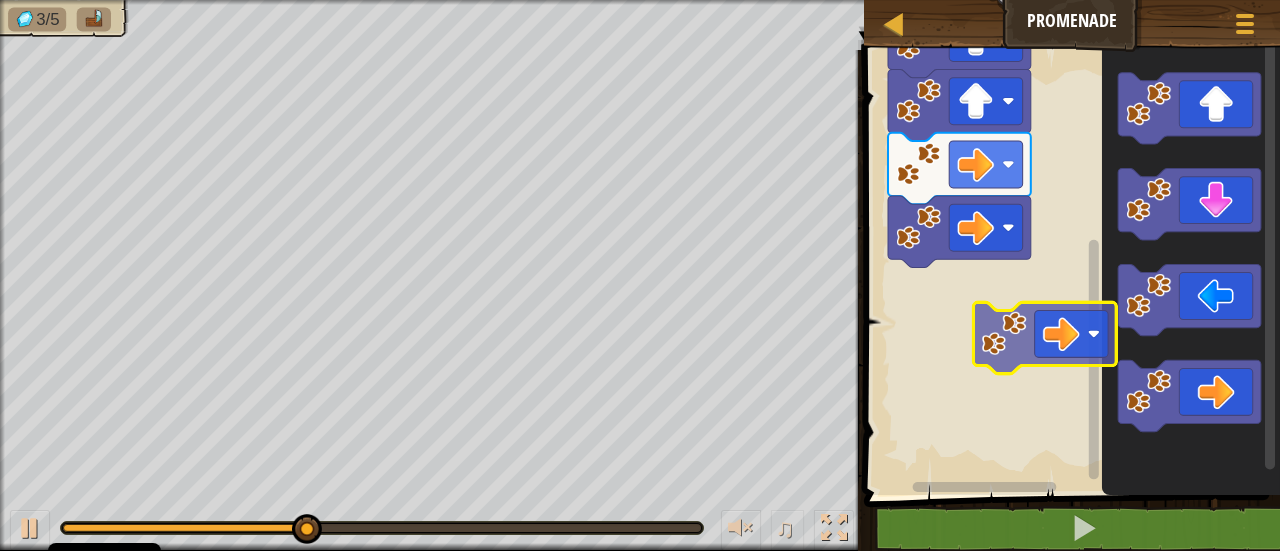 click on "Démarrer" at bounding box center (1069, 267) 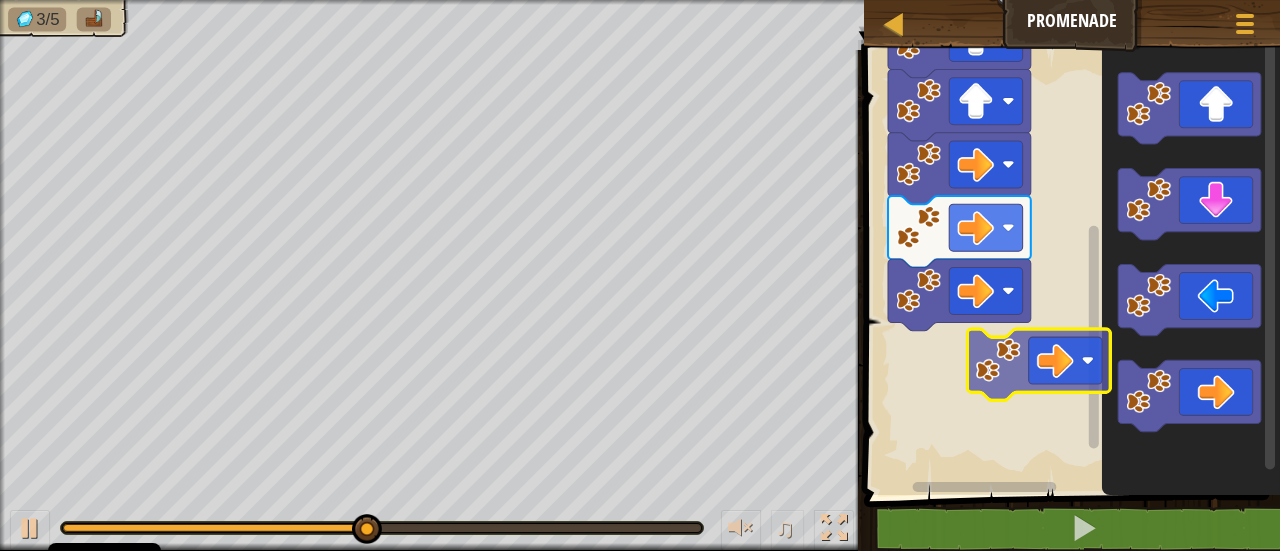 click on "Démarrer" at bounding box center [1069, 267] 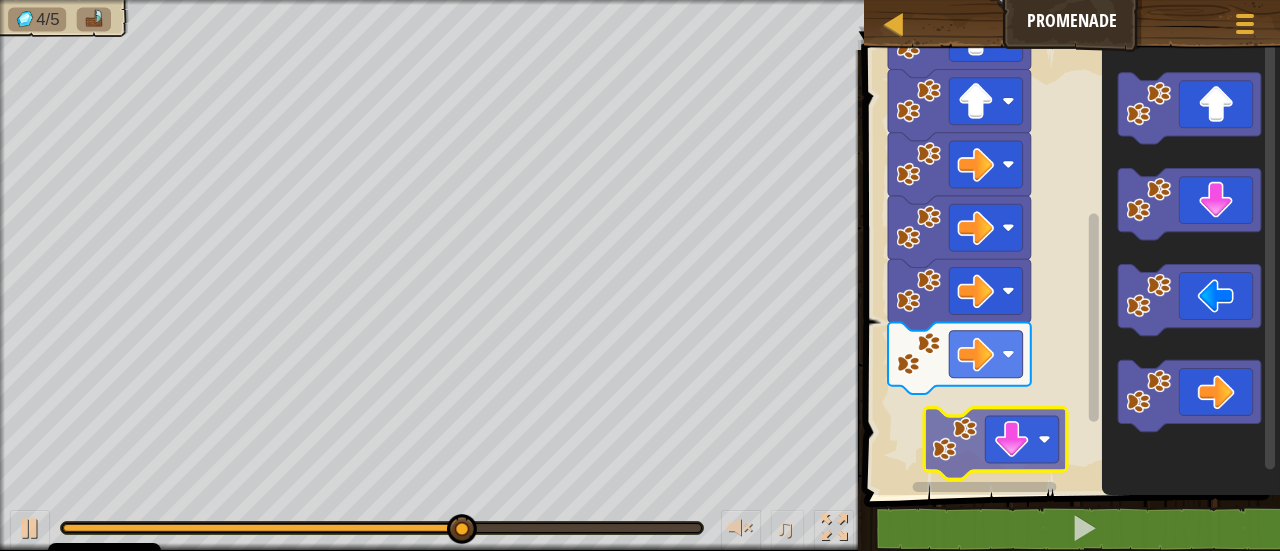 click on "Démarrer" at bounding box center [1069, 267] 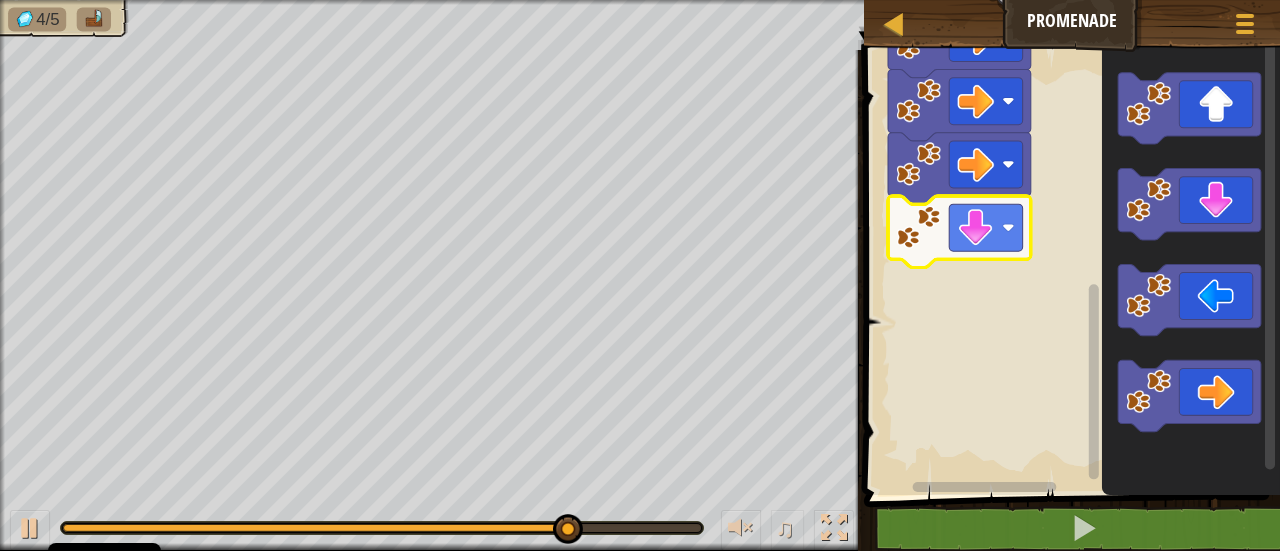 click 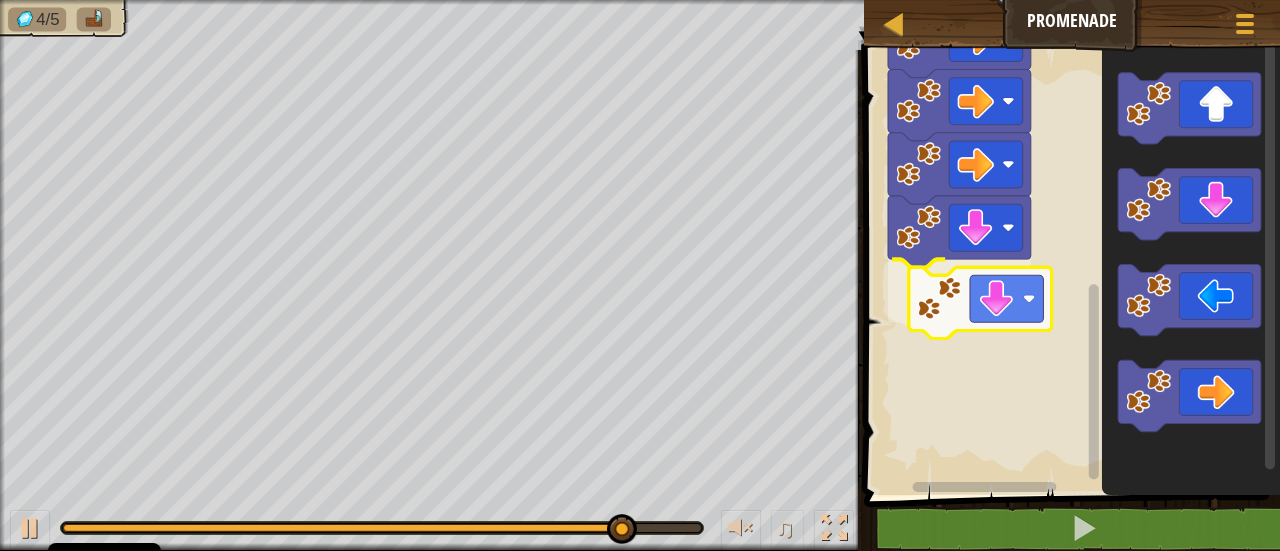 click on "Démarrer" at bounding box center [1069, 267] 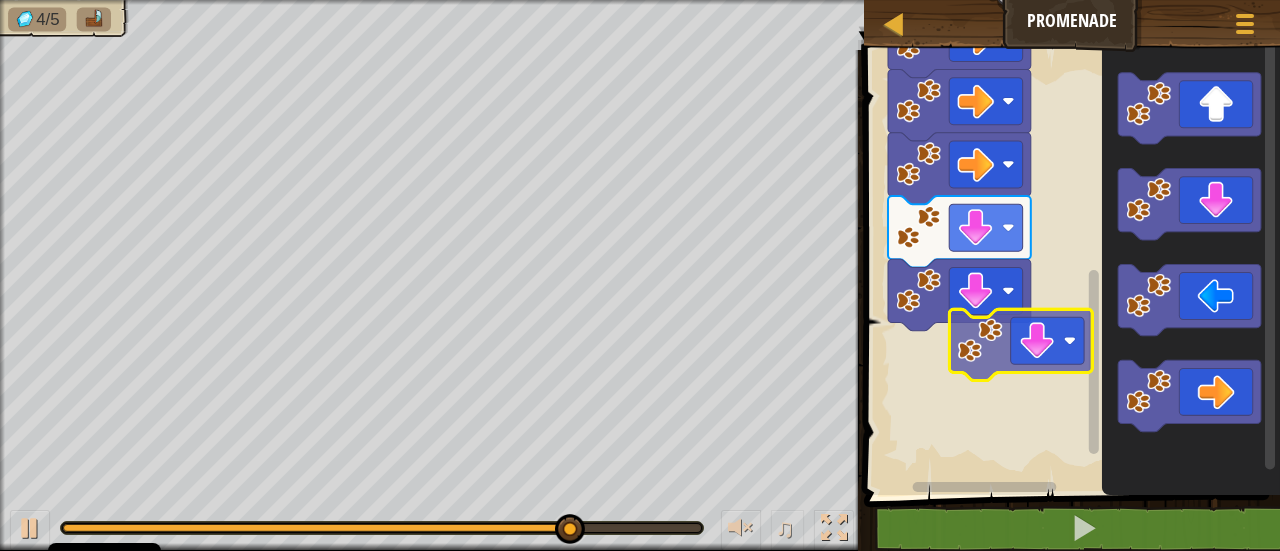 click on "Démarrer" at bounding box center [1069, 267] 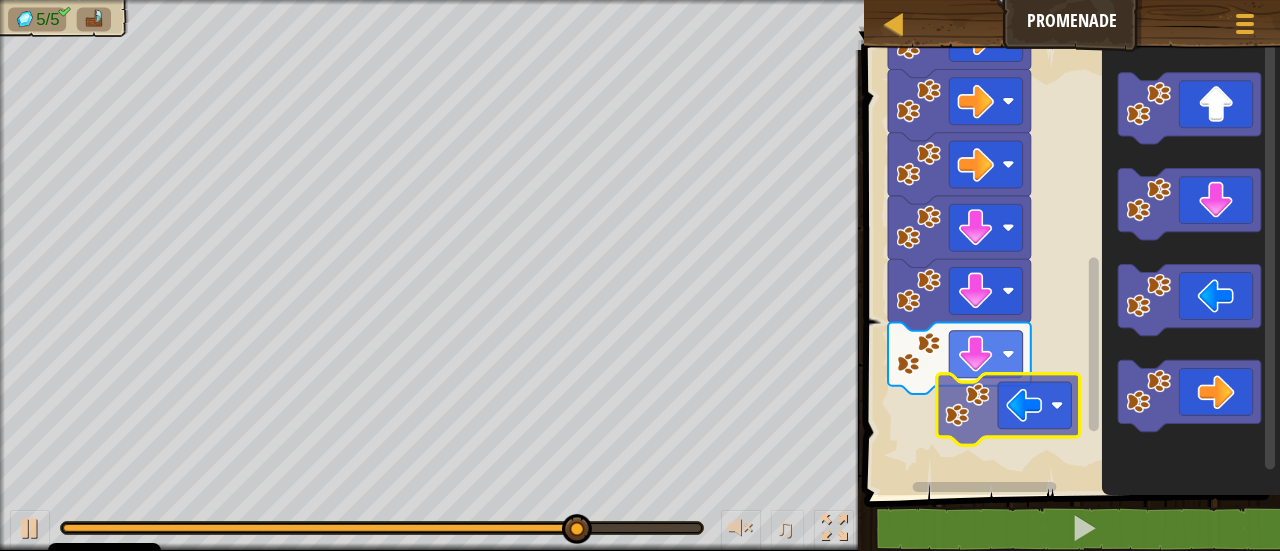 click on "Démarrer" at bounding box center [1069, 267] 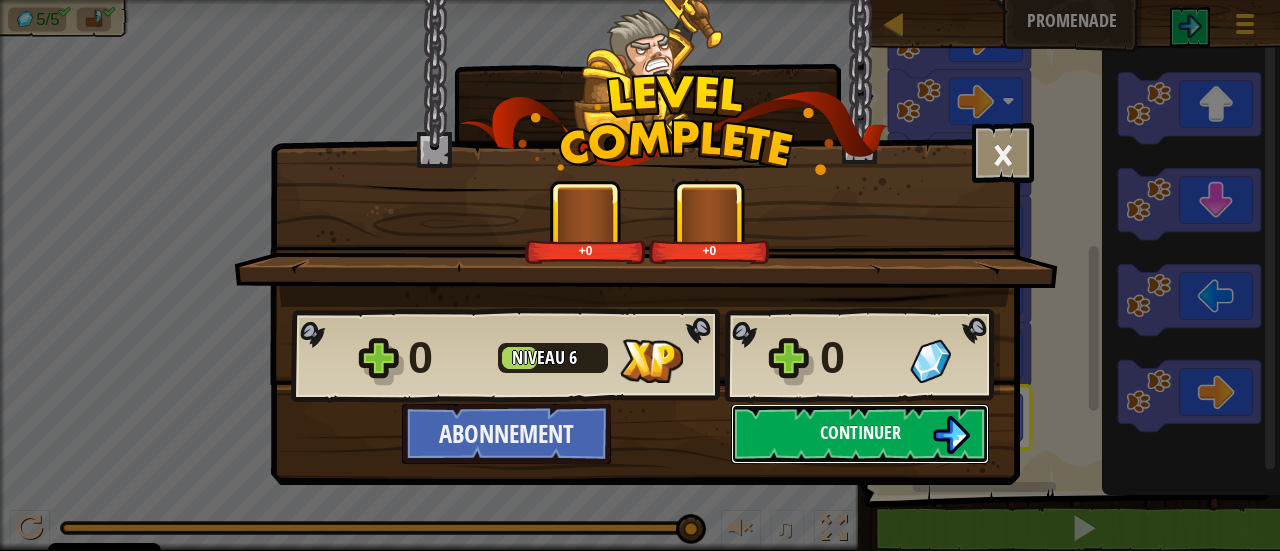 click at bounding box center [951, 435] 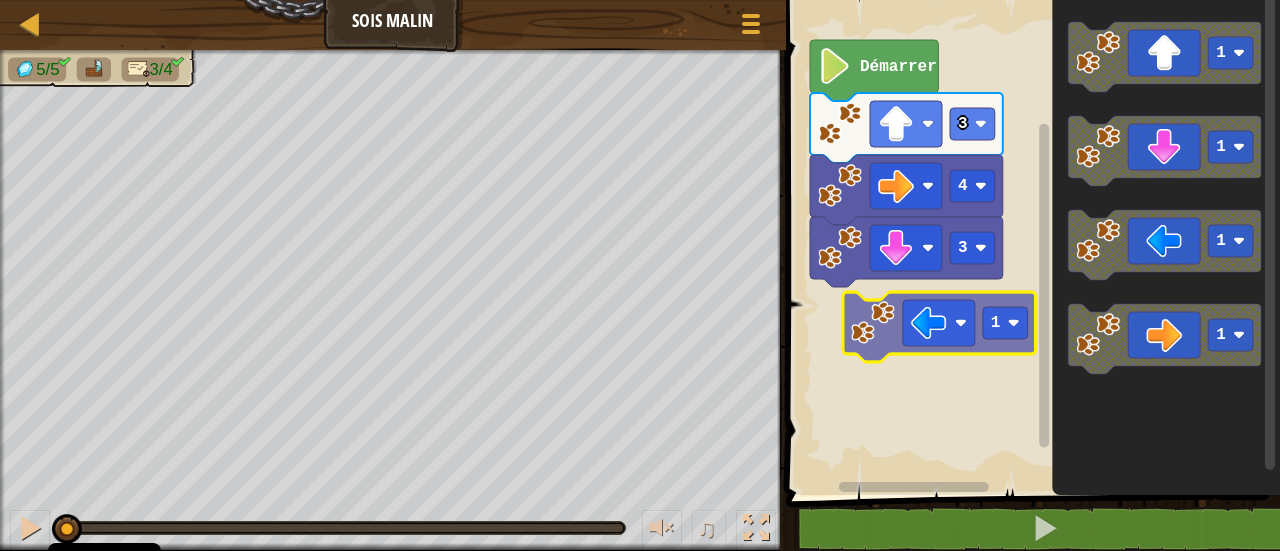 click on "3 4 3 Démarrer 1 1 1 1 1" at bounding box center [1030, 242] 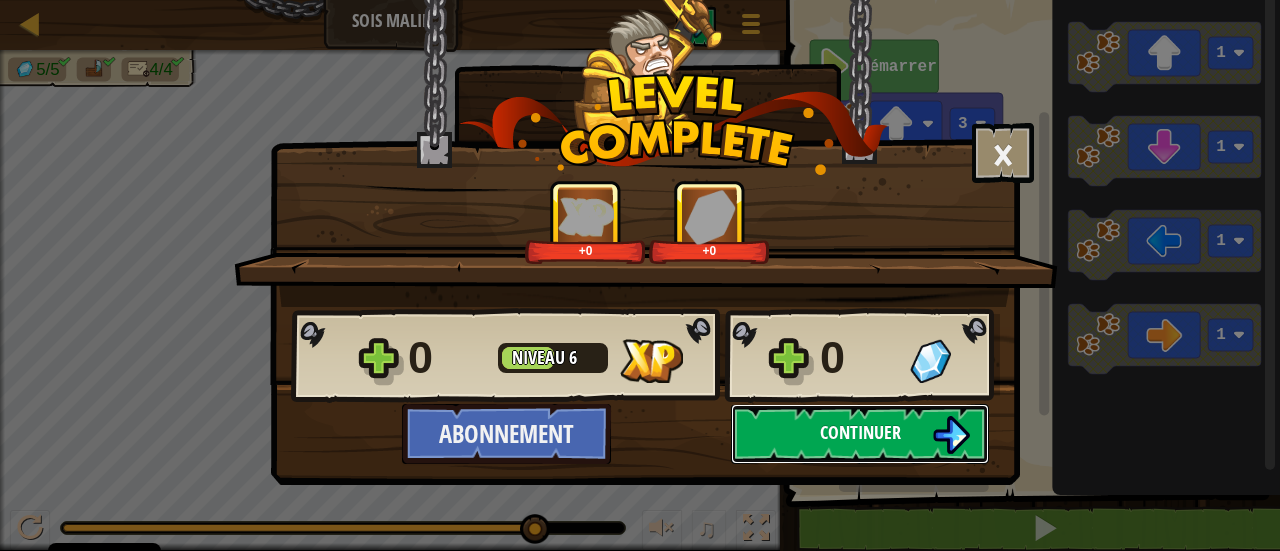 click on "Continuer" at bounding box center (860, 434) 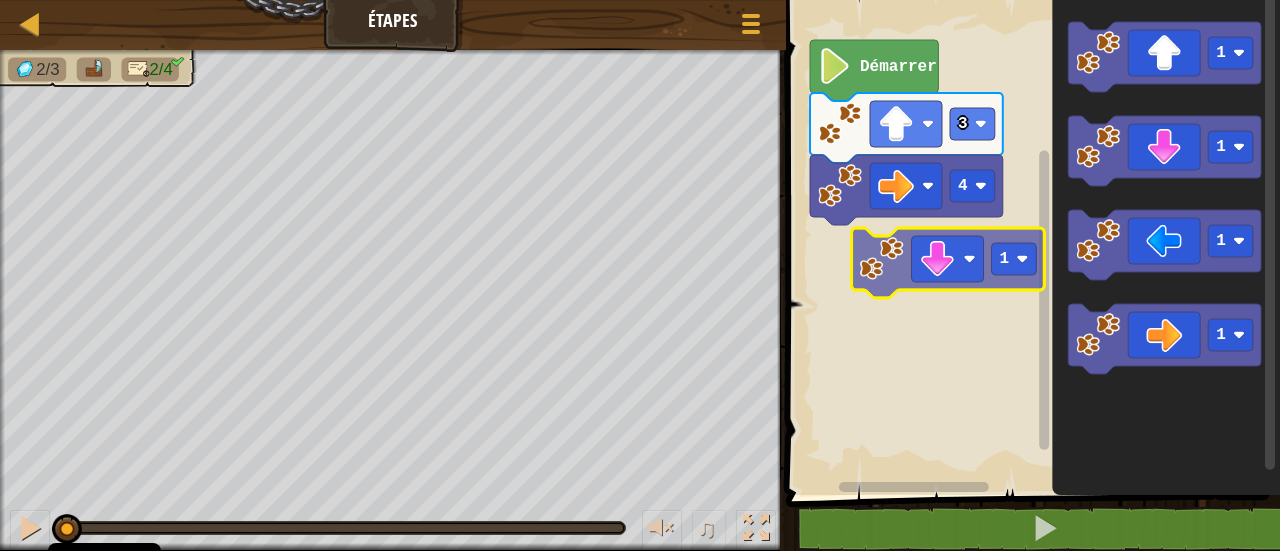 click on "4 3 Démarrer 1 1 1 1 1" at bounding box center [1030, 242] 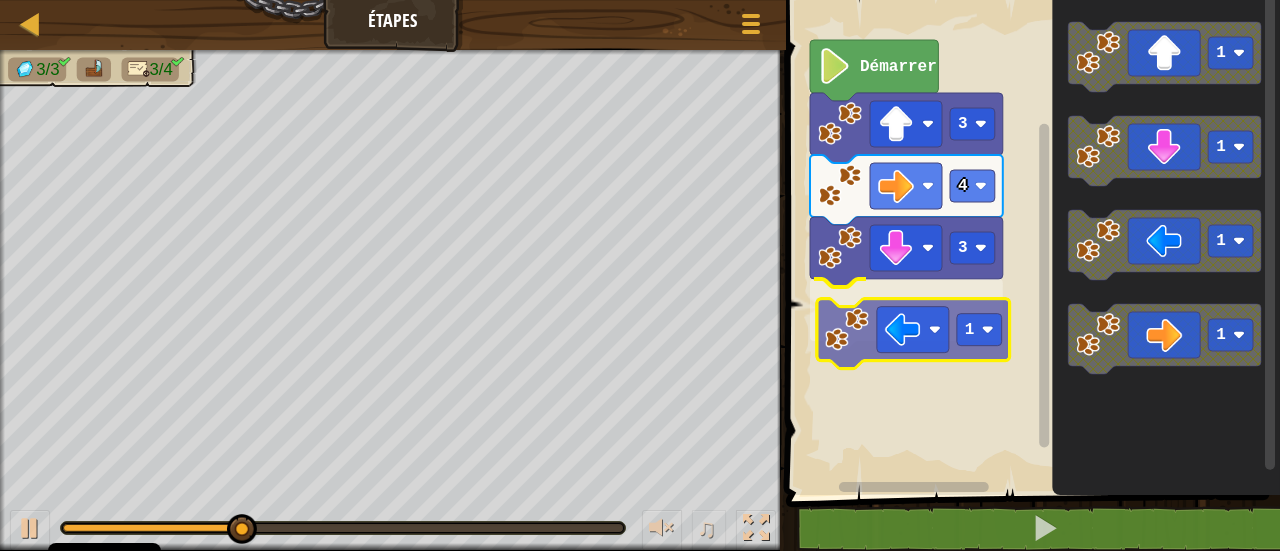 click on "Démarrer 3 4 3 1 1 1 1 1 1" at bounding box center (1030, 242) 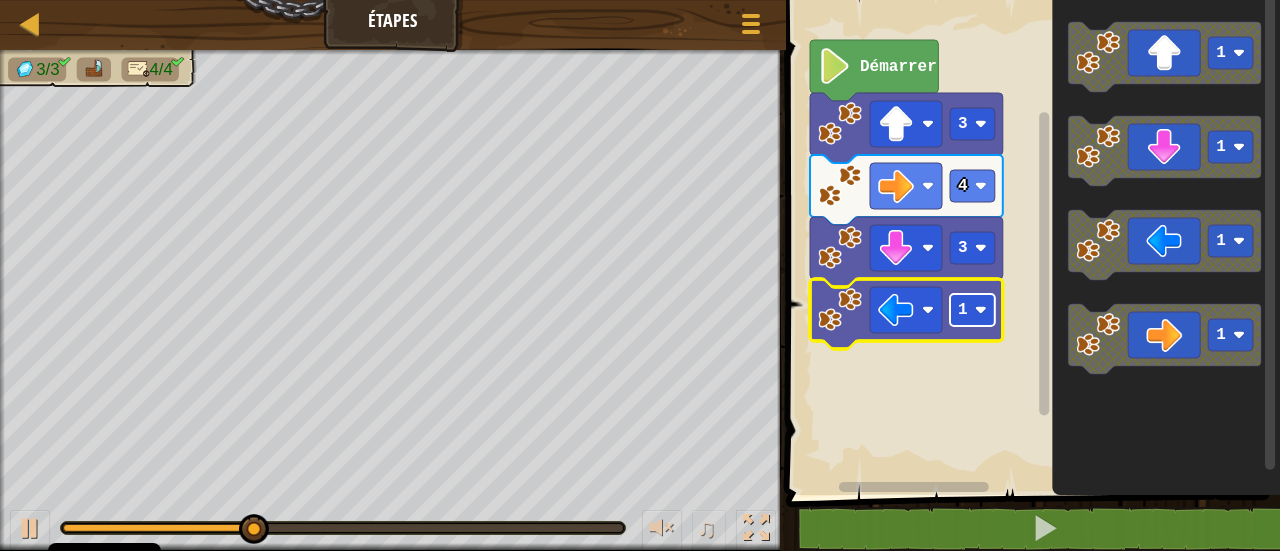 click 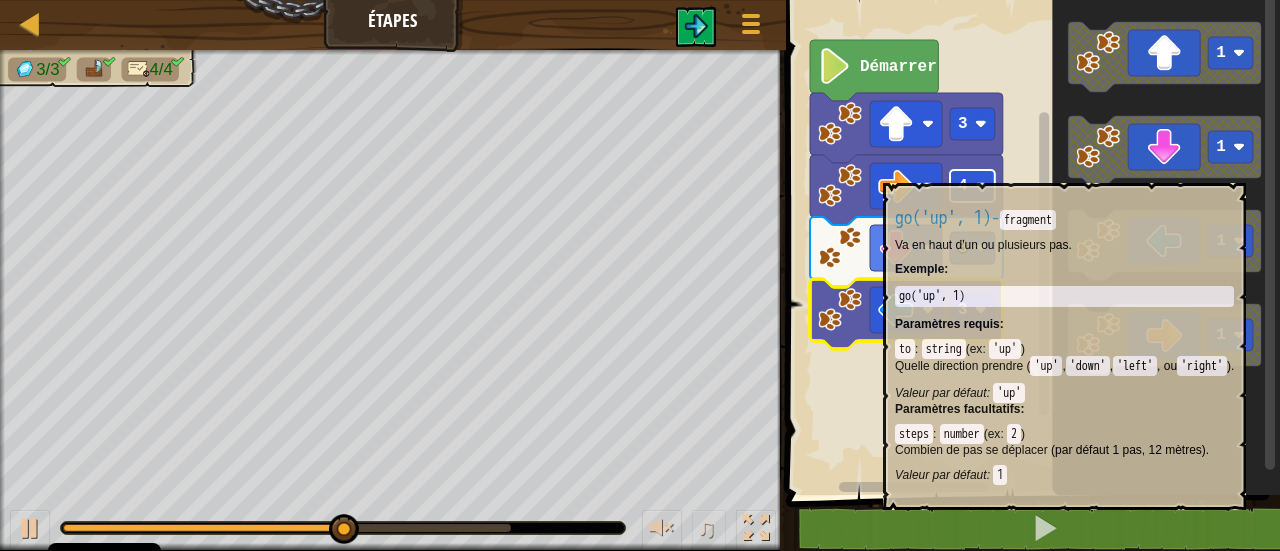 click 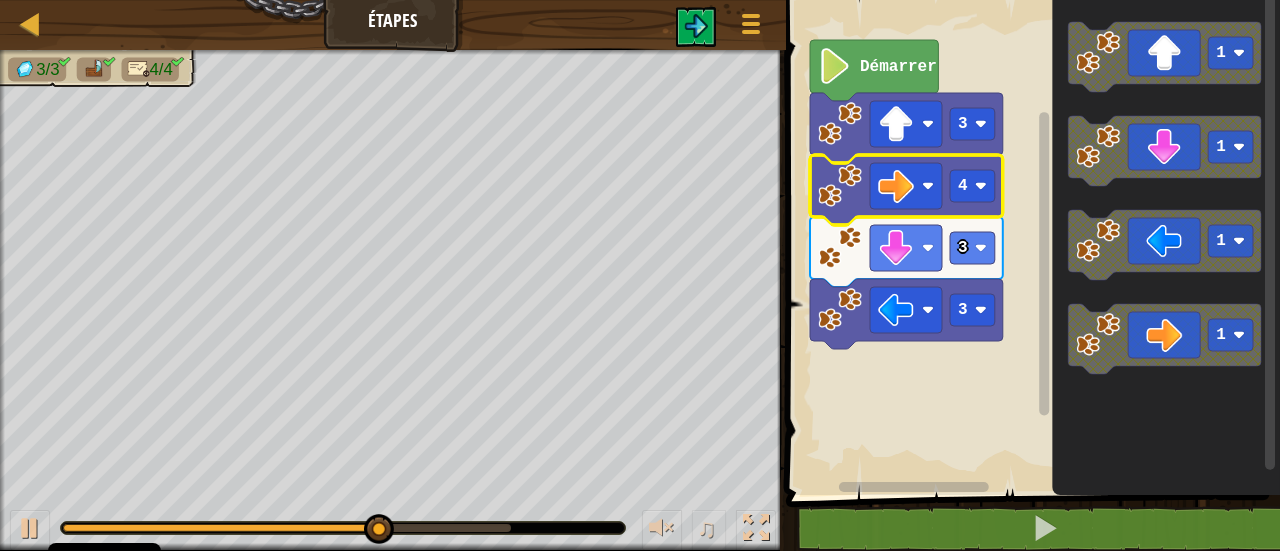 click 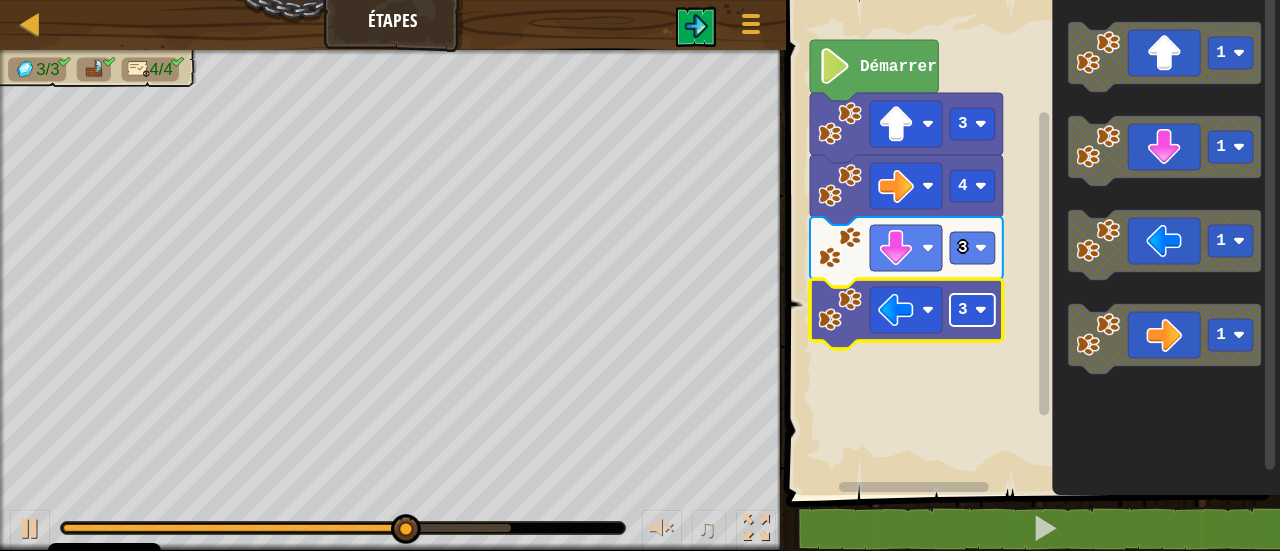 click 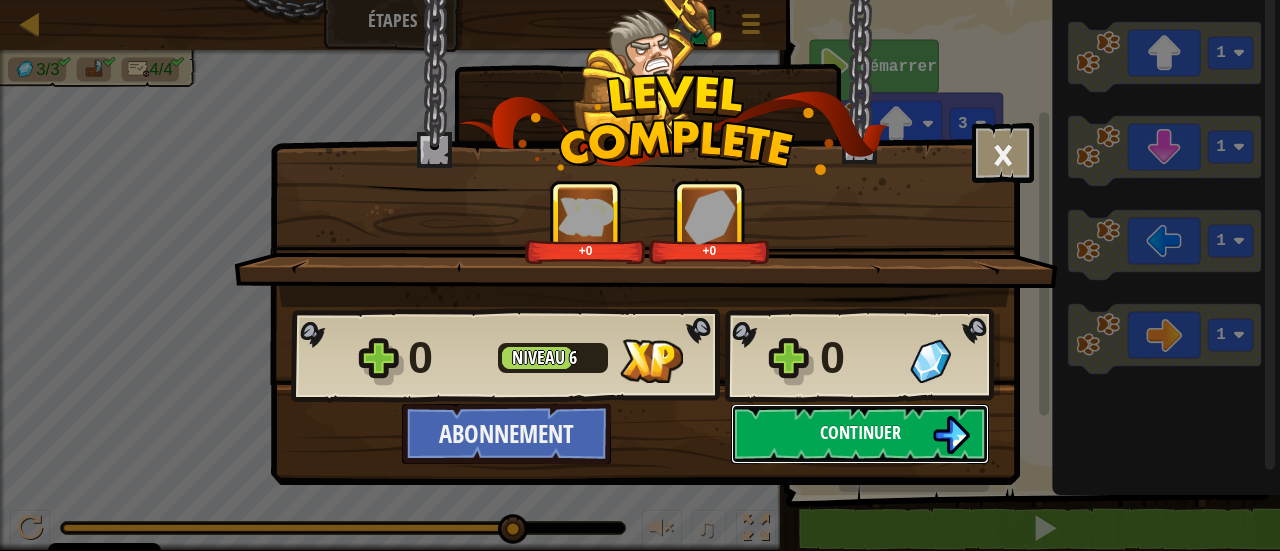 click on "Continuer" at bounding box center (860, 434) 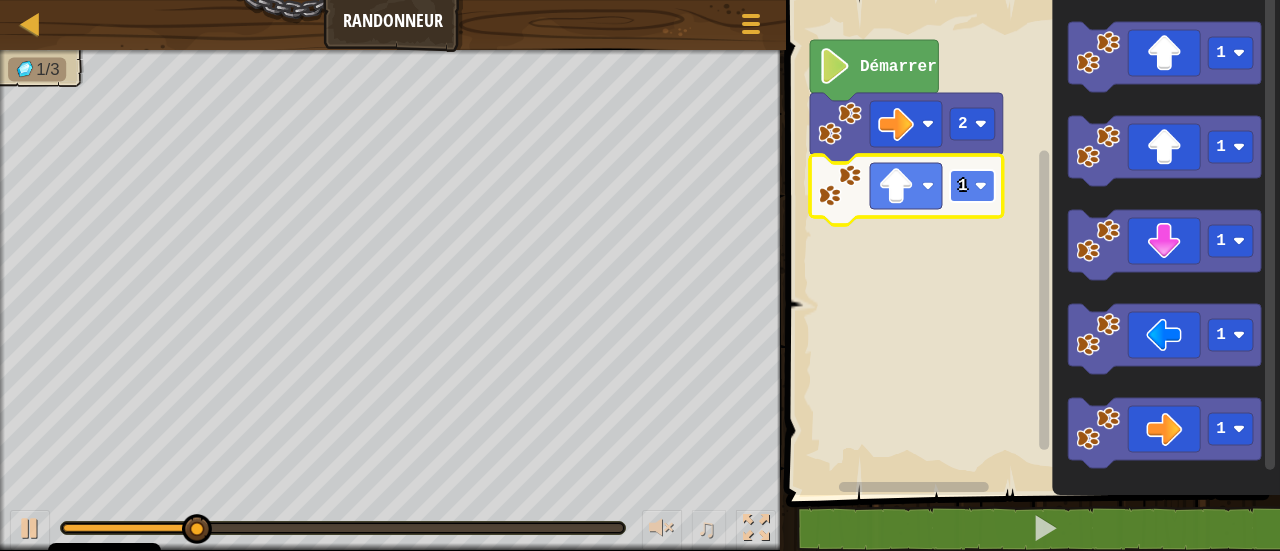 click 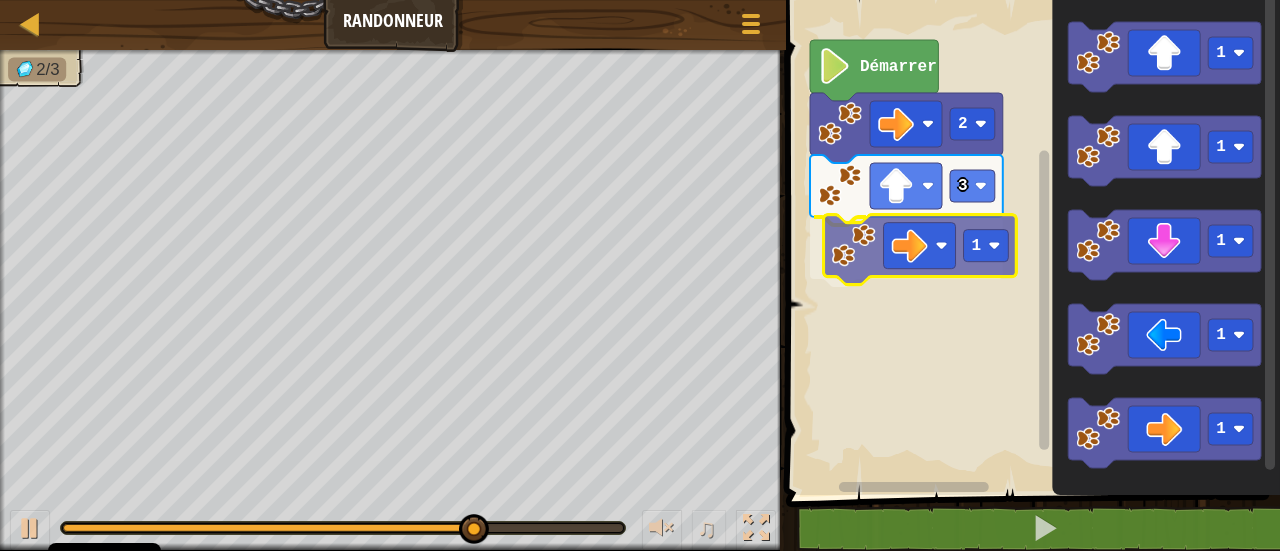 click on "Démarrer 2 3 1 1 1 1 1 1 1" at bounding box center (1030, 242) 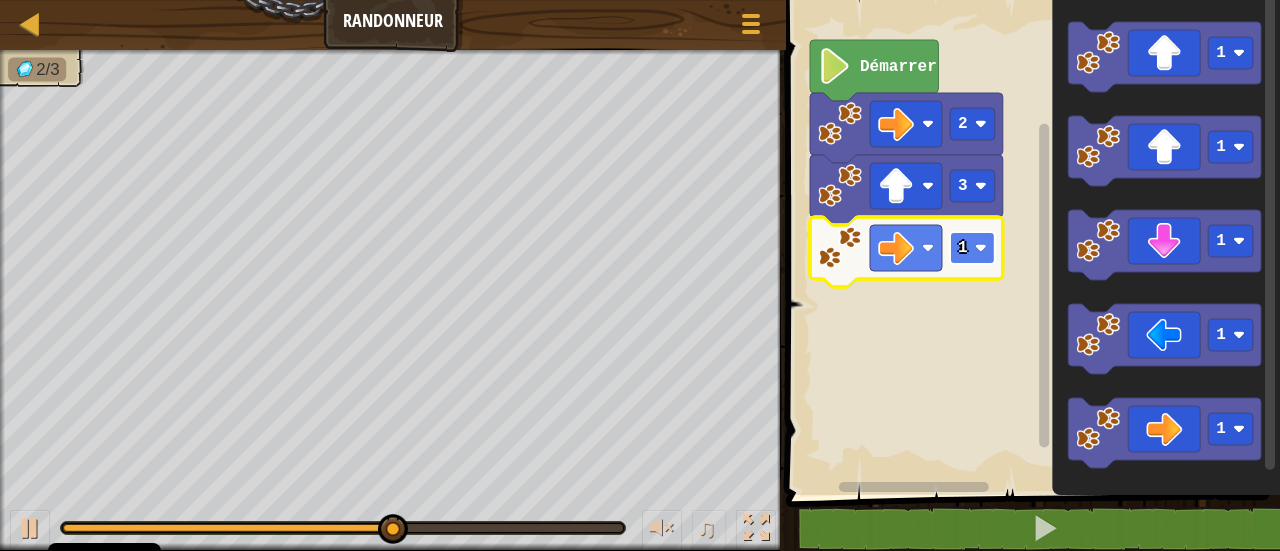 click 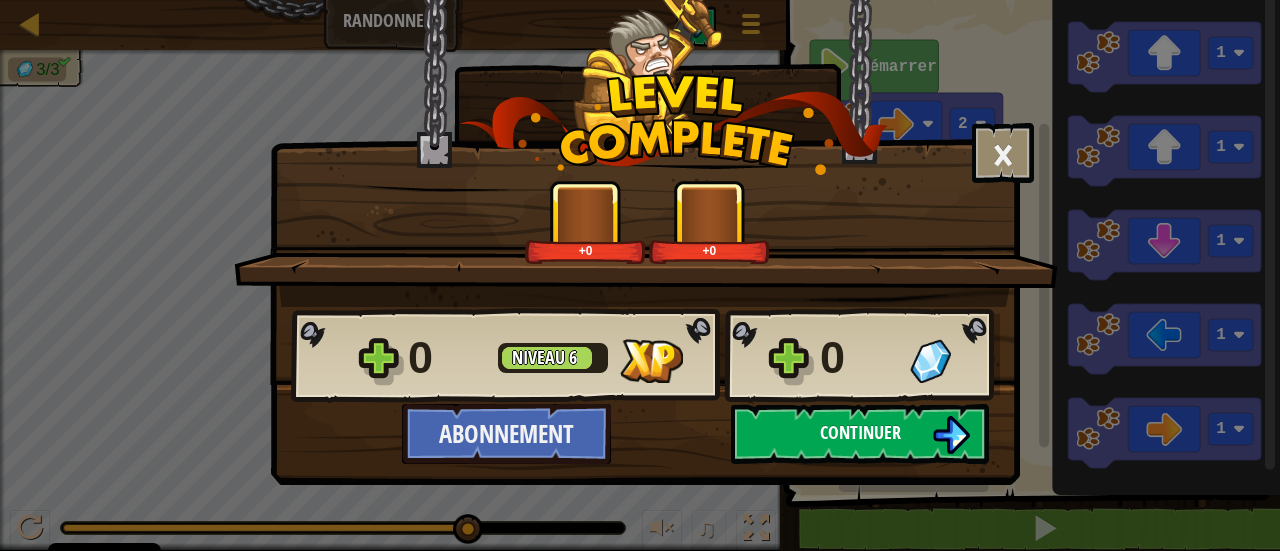 click on "Continuer" at bounding box center (860, 434) 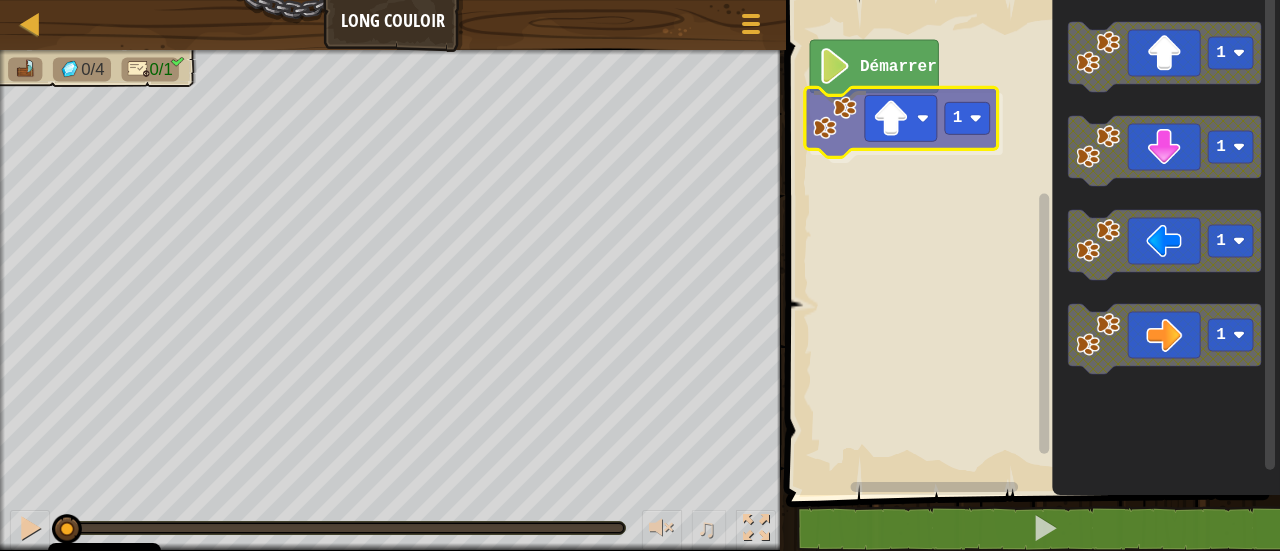click on "Démarrer 1 1 1 1 1 1" at bounding box center [1030, 242] 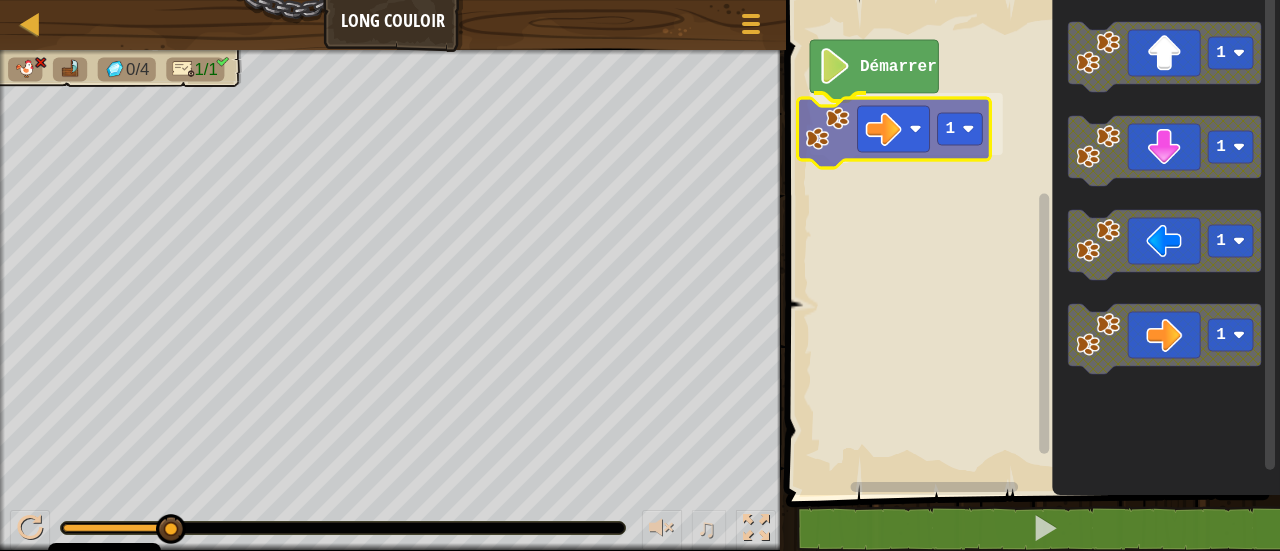 click on "Démarrer 1 1 1 1 1 1" at bounding box center [1030, 242] 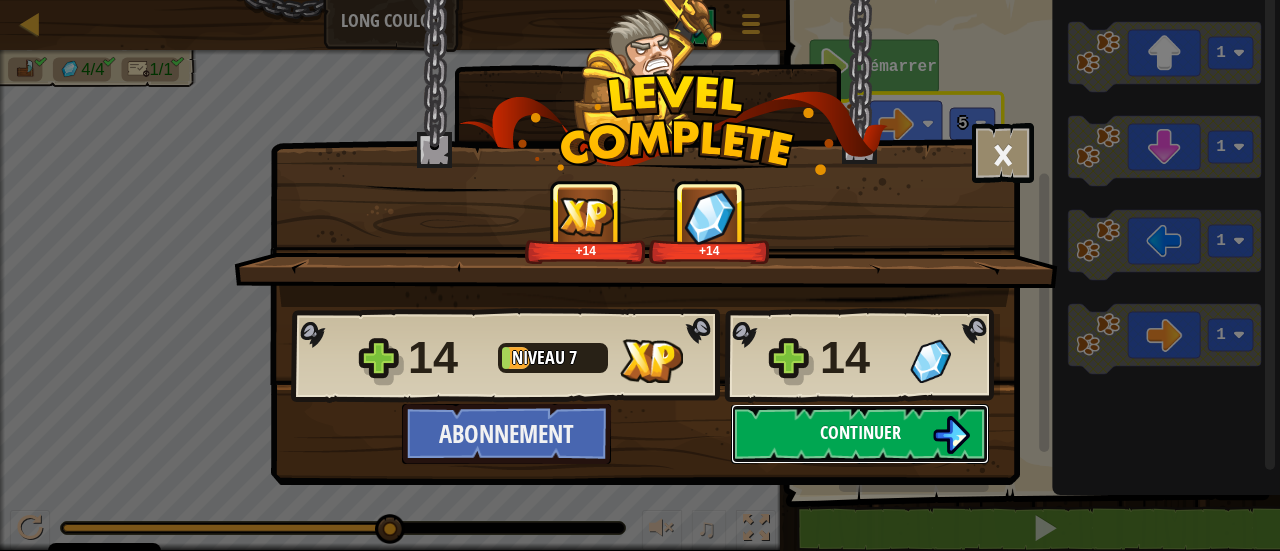 click on "Continuer" at bounding box center (860, 434) 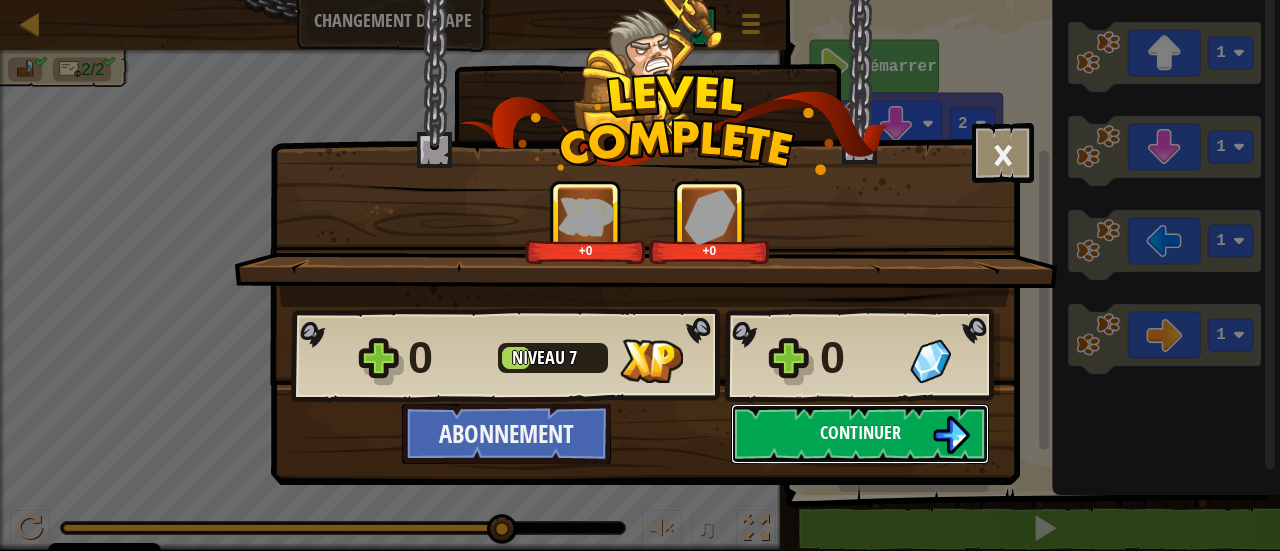 click on "Continuer" at bounding box center [860, 432] 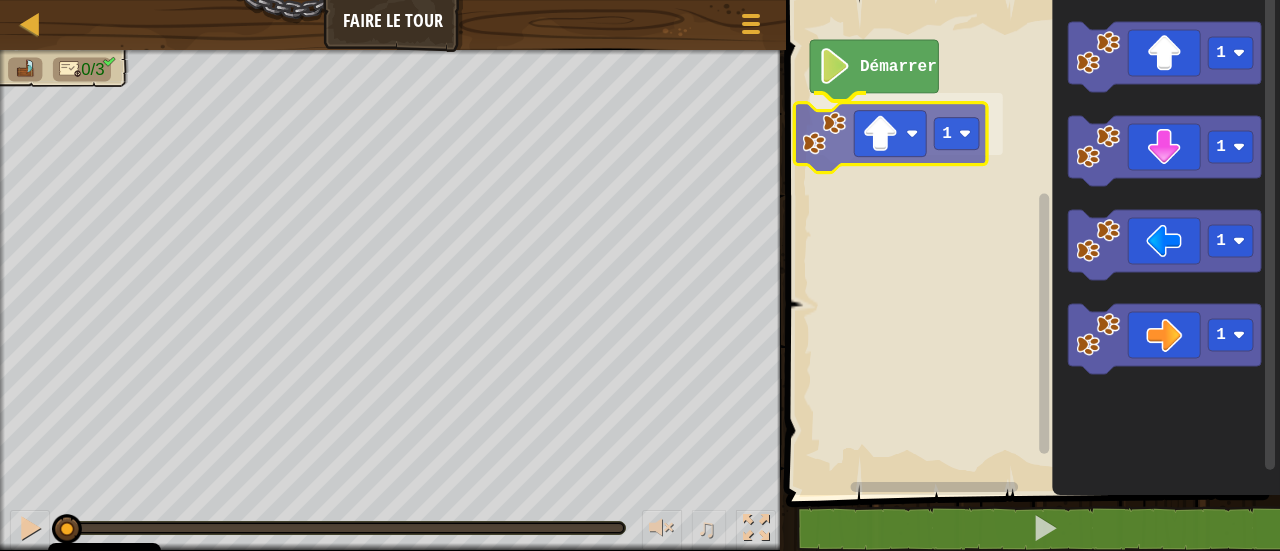 click on "Démarrer 1 1 1 1 1 1" at bounding box center [1030, 242] 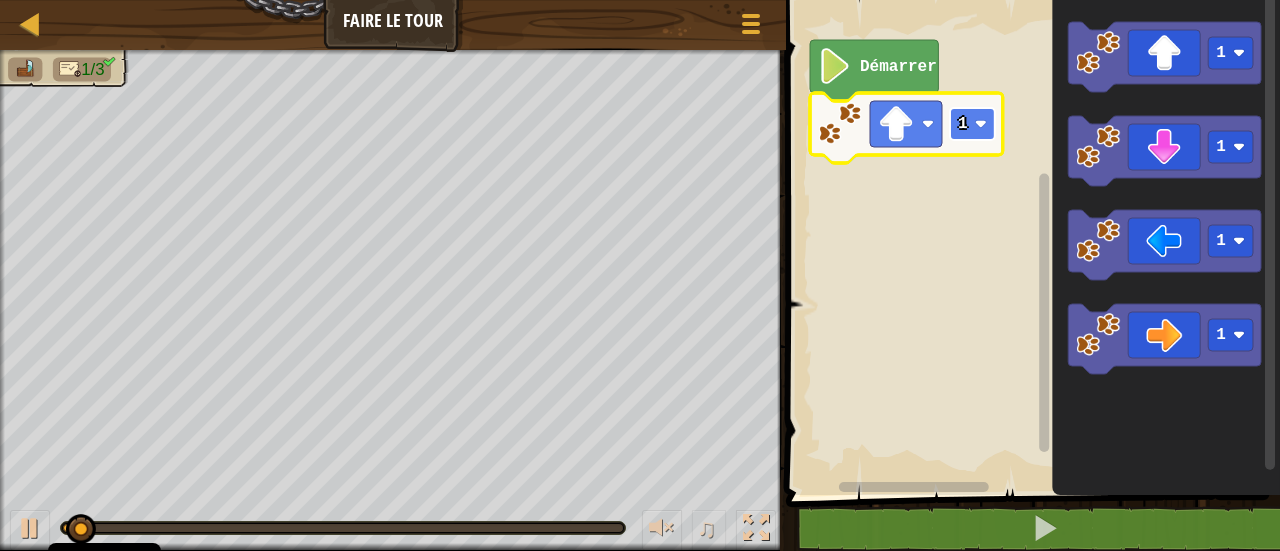 click 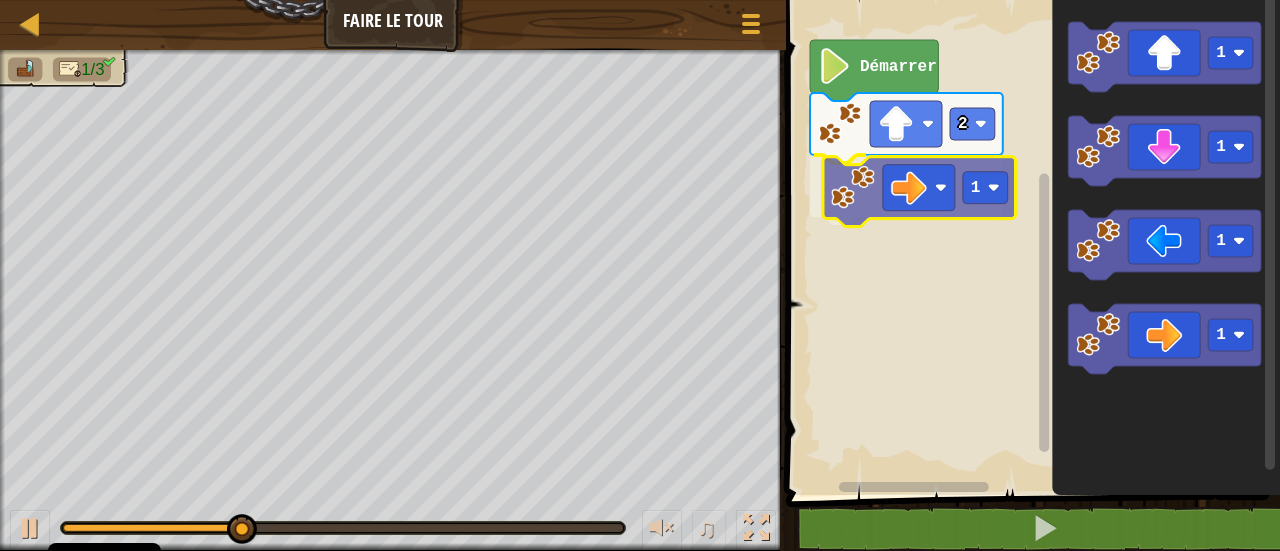click on "Démarrer 2 1 1 1 1 1 1" at bounding box center (1030, 242) 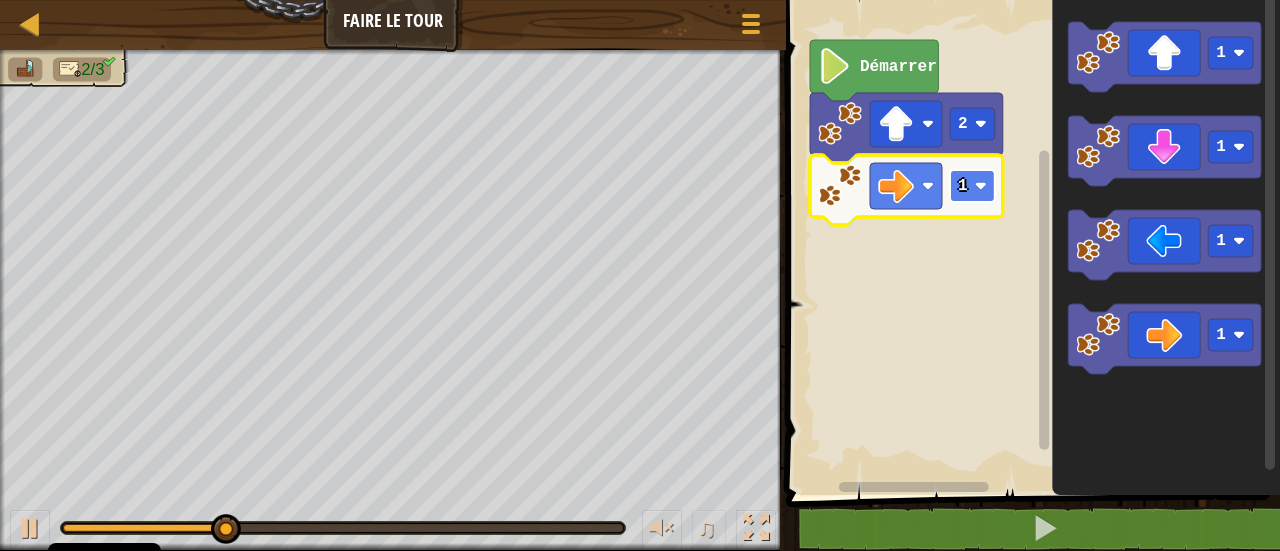 click 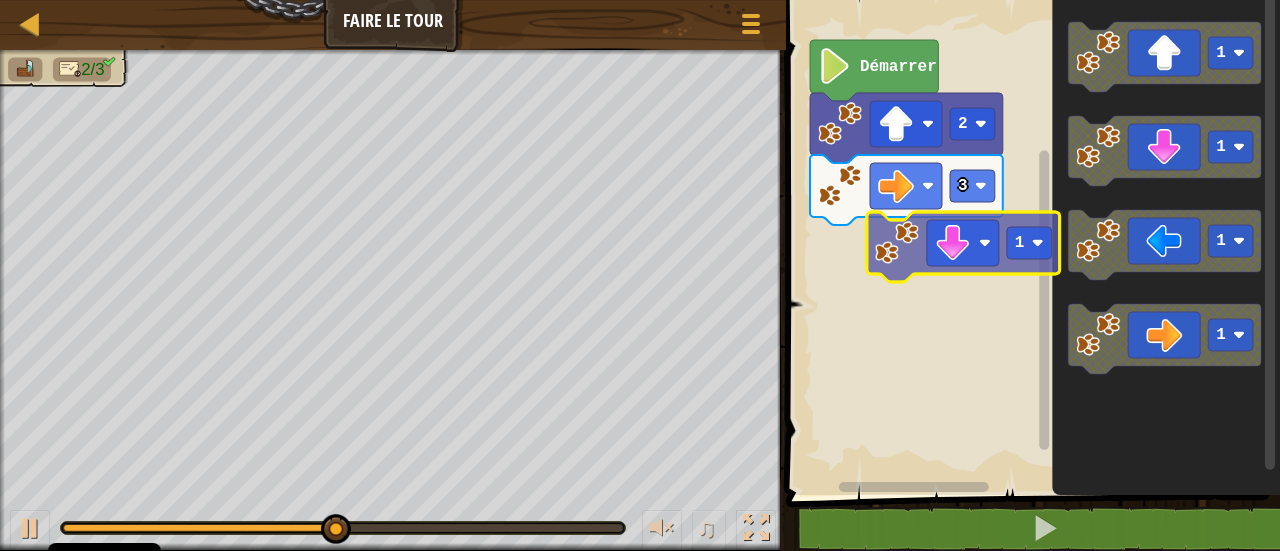 click on "Démarrer 2 3 1 1 1 1 1" at bounding box center [1030, 242] 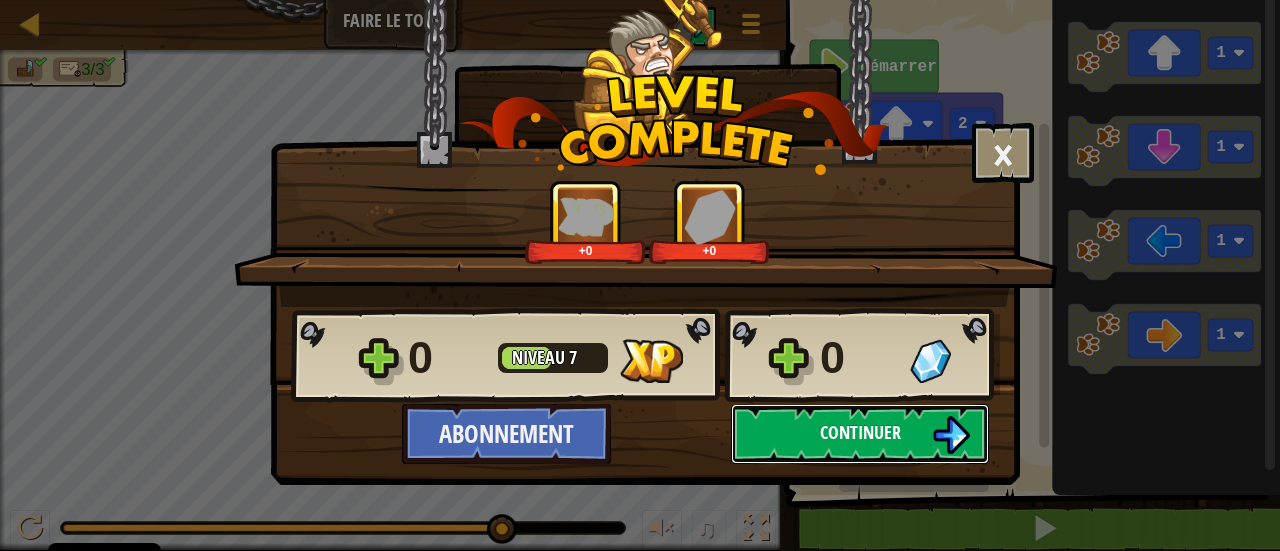 click on "Continuer" at bounding box center [860, 434] 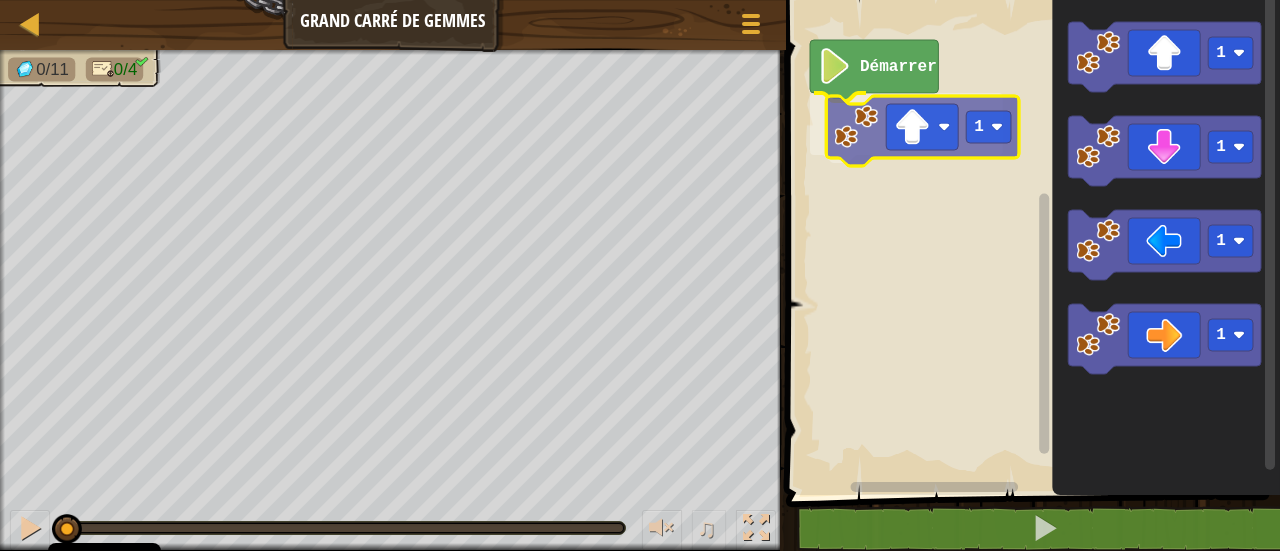 click on "Démarrer 1 1 1 1 1 1" at bounding box center [1030, 242] 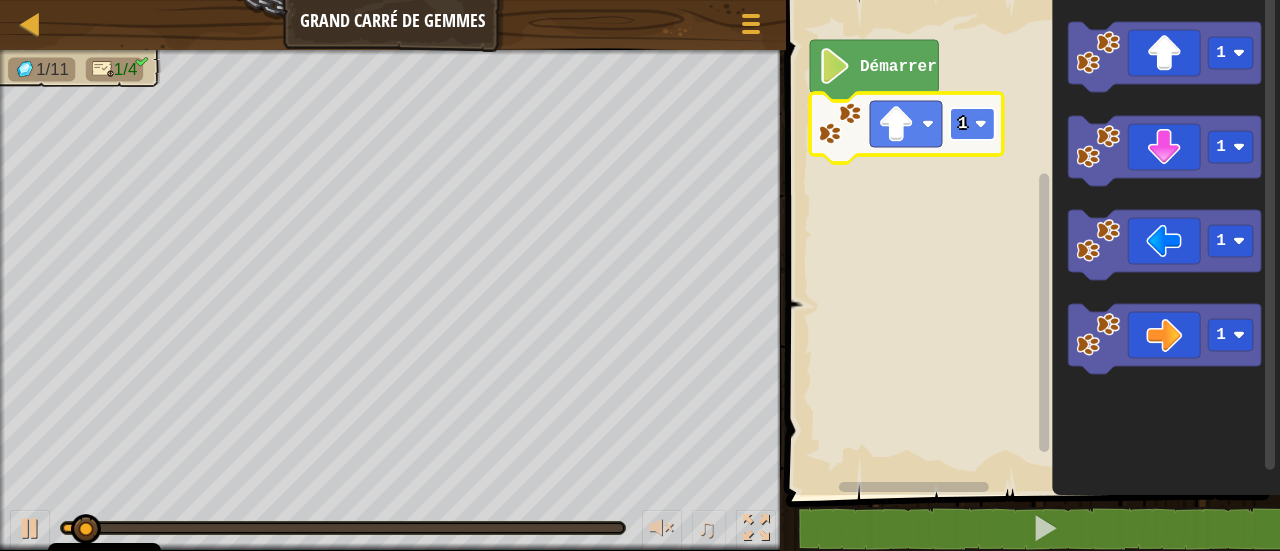click 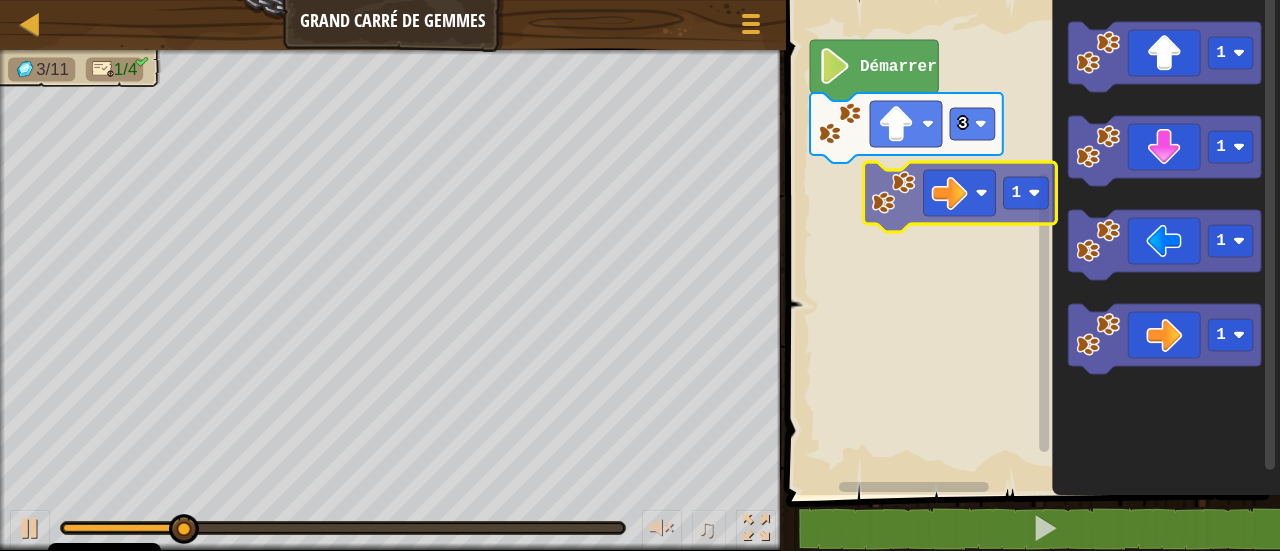 click on "Démarrer 3 1 1 1 1 1" at bounding box center (1030, 242) 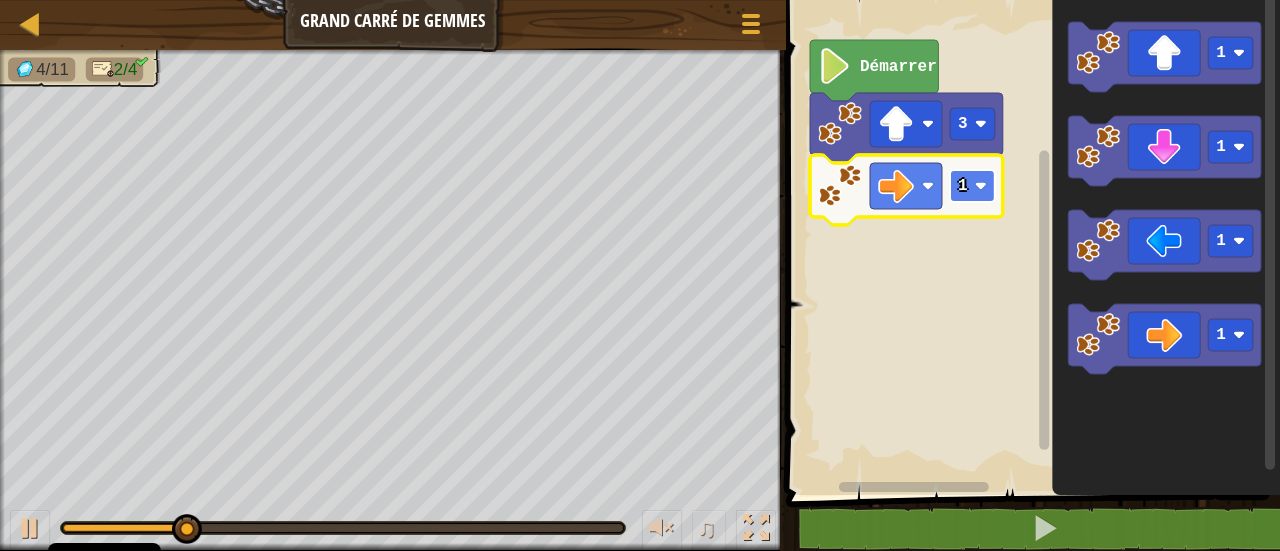 click 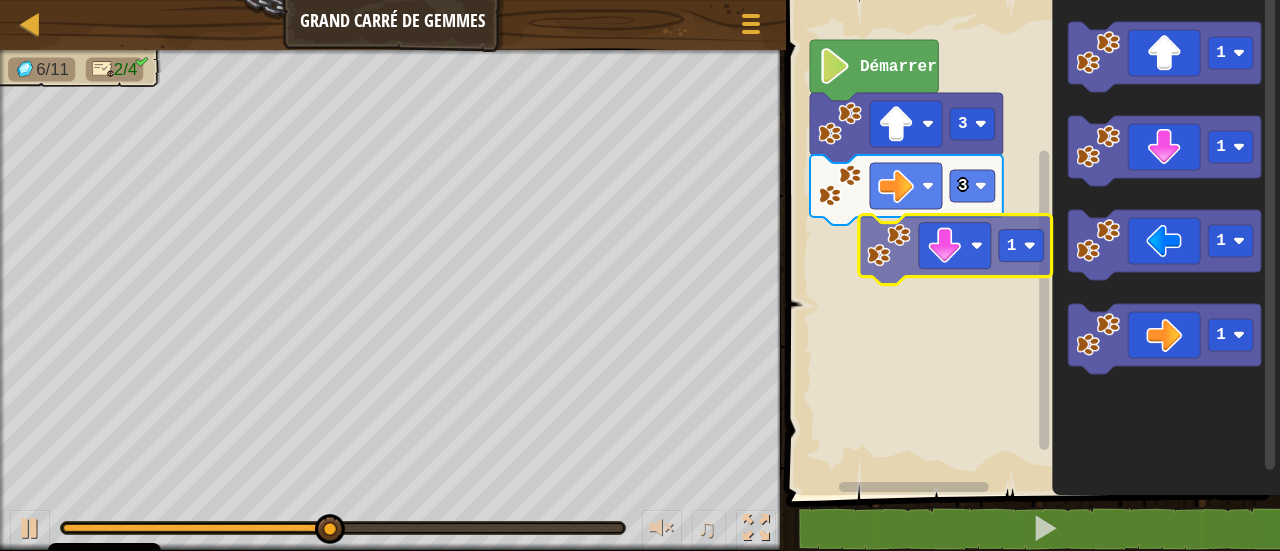 click on "Démarrer 3 3 1 1 1 1 1" at bounding box center (1030, 242) 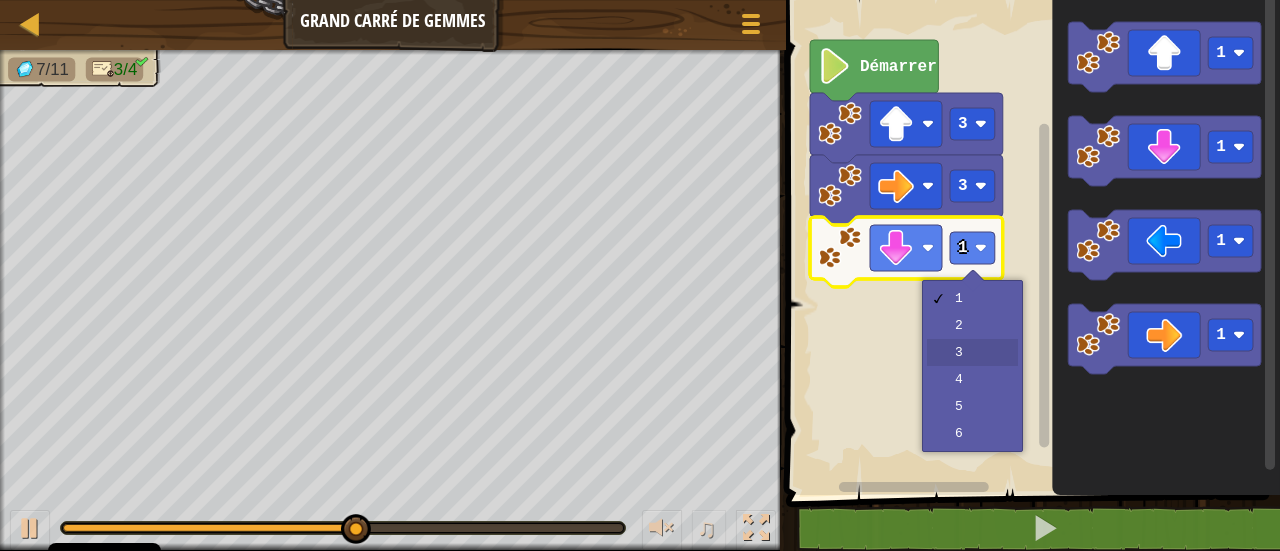 drag, startPoint x: 970, startPoint y: 337, endPoint x: 972, endPoint y: 365, distance: 28.071337 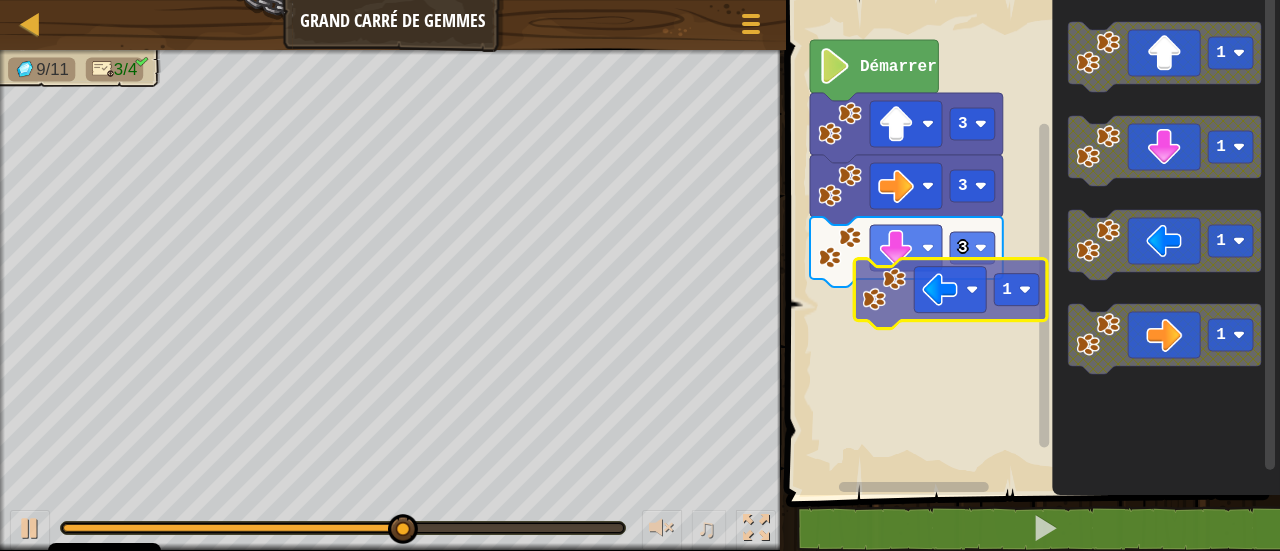 click on "Démarrer 3 3 3 1 1 1 1 1" at bounding box center [1030, 242] 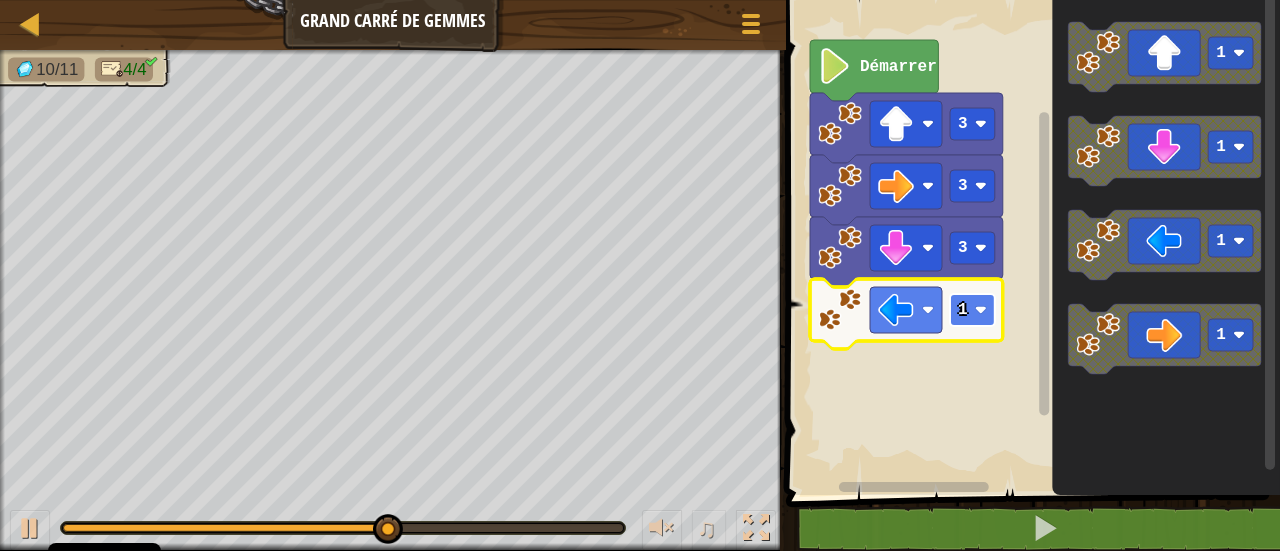 click 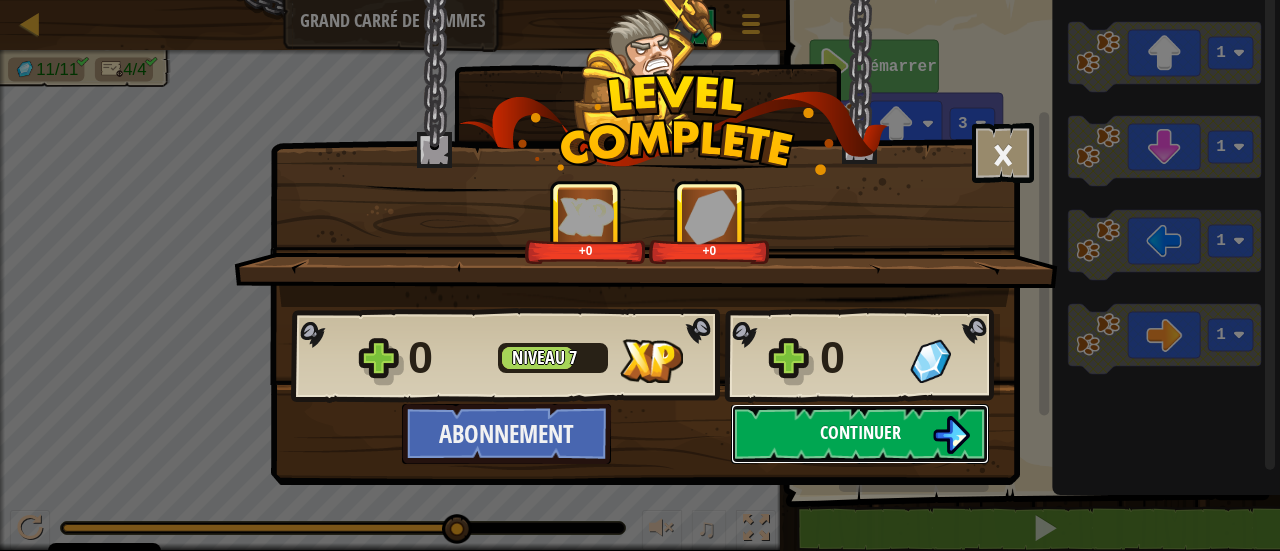 click on "Continuer" at bounding box center (860, 432) 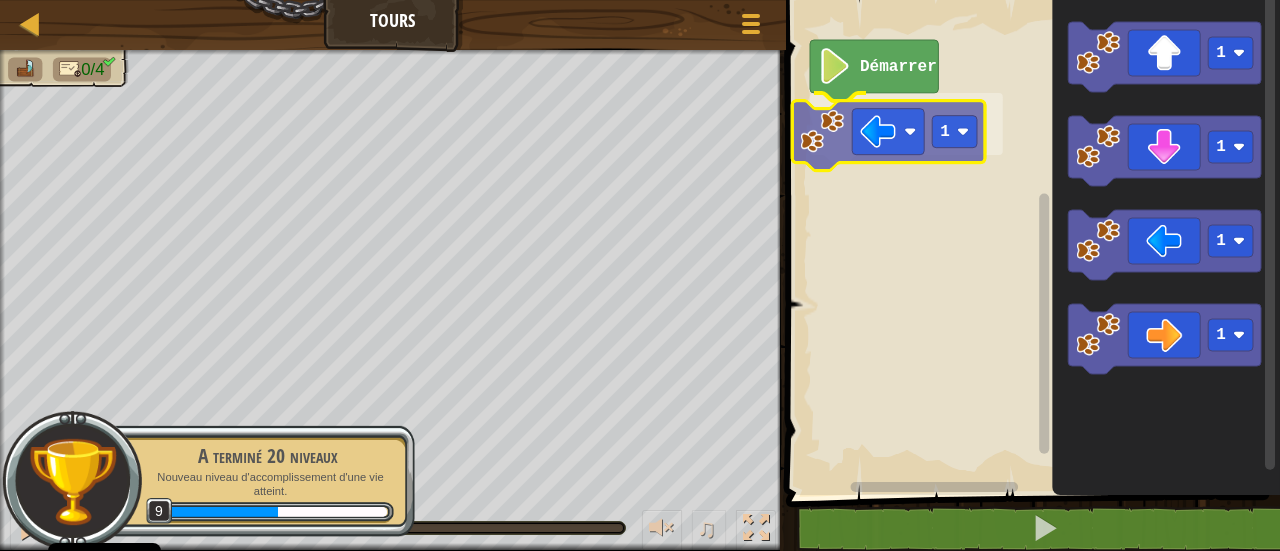 click on "Démarrer 1 1 1 1 1 1" at bounding box center (1030, 242) 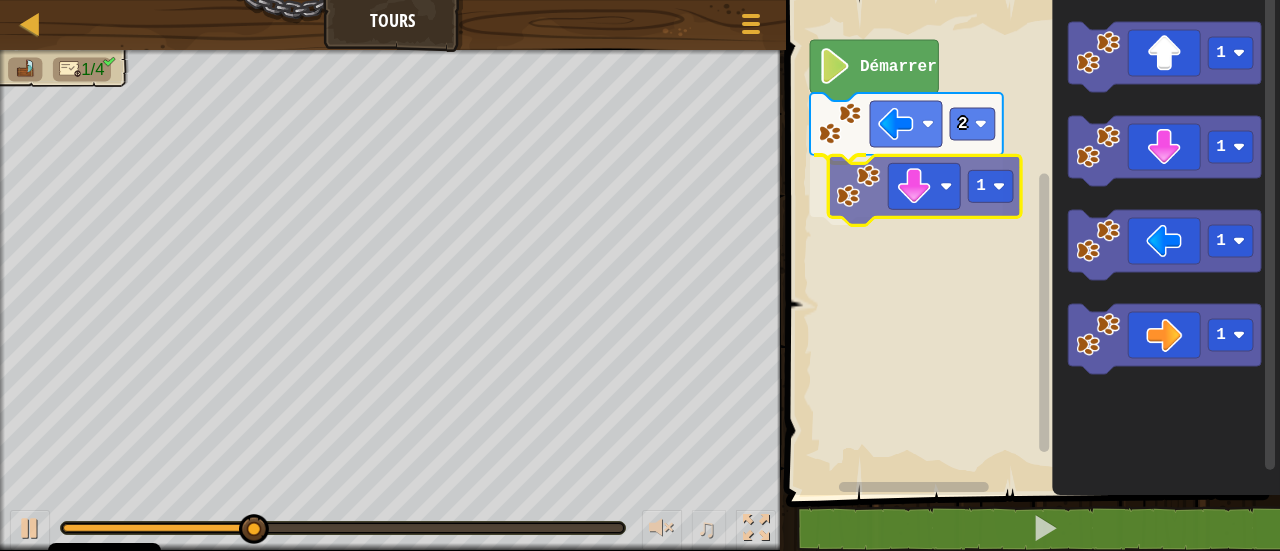 click on "Démarrer 2 1 1 1 1 1 1" at bounding box center (1030, 242) 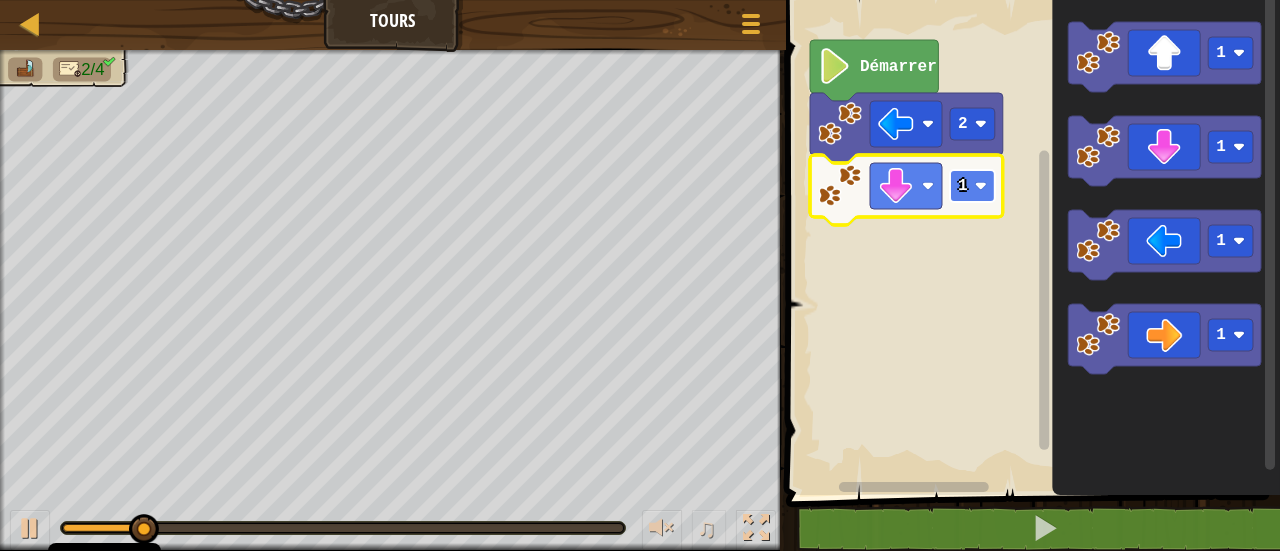 click 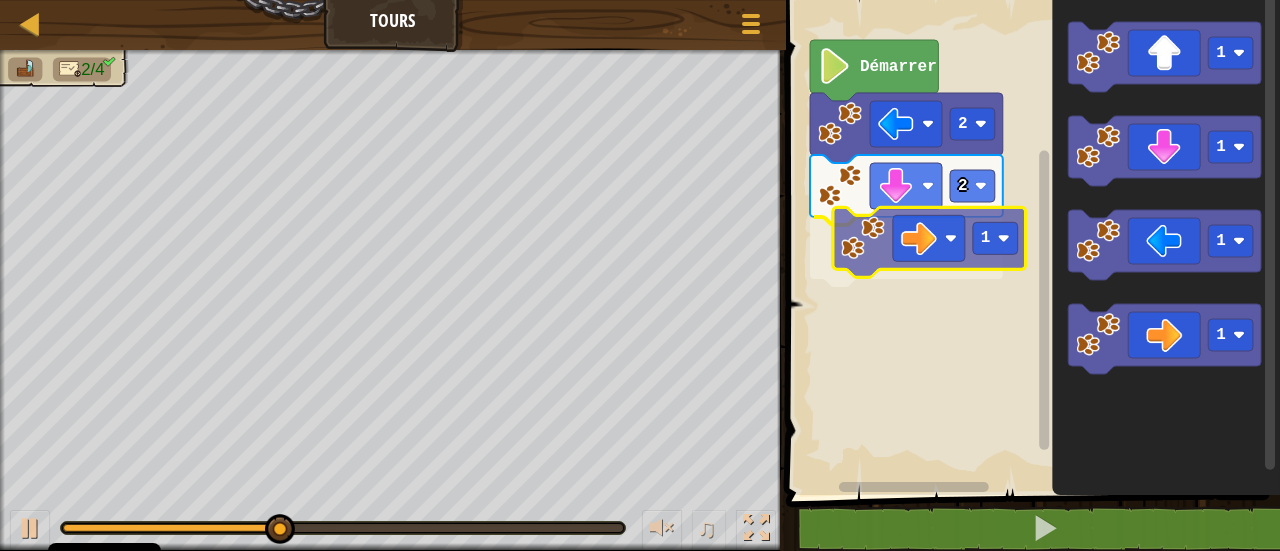 click on "Démarrer 2 2 1 1 1 1 1 1" at bounding box center [1030, 242] 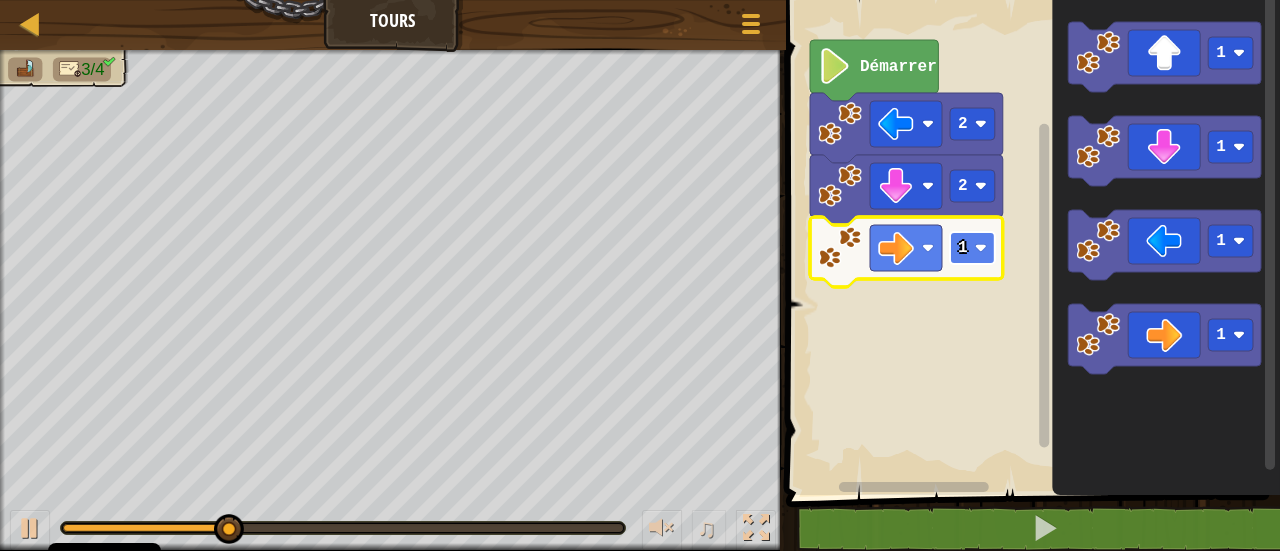 click 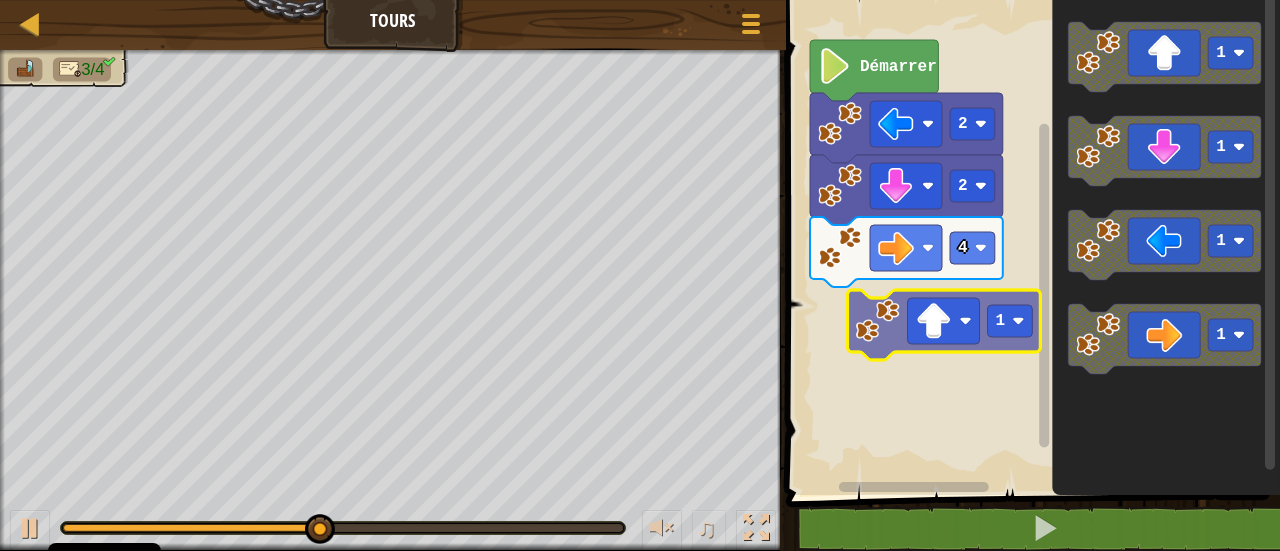 click on "Démarrer 2 2 4 1 1 1 1 1" at bounding box center [1030, 242] 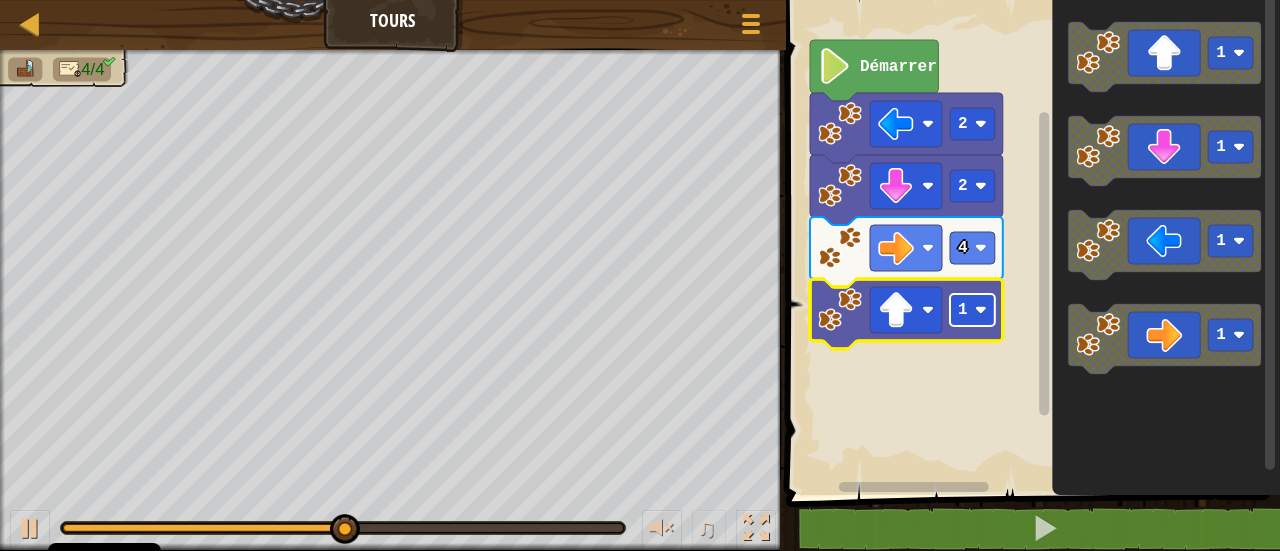 click 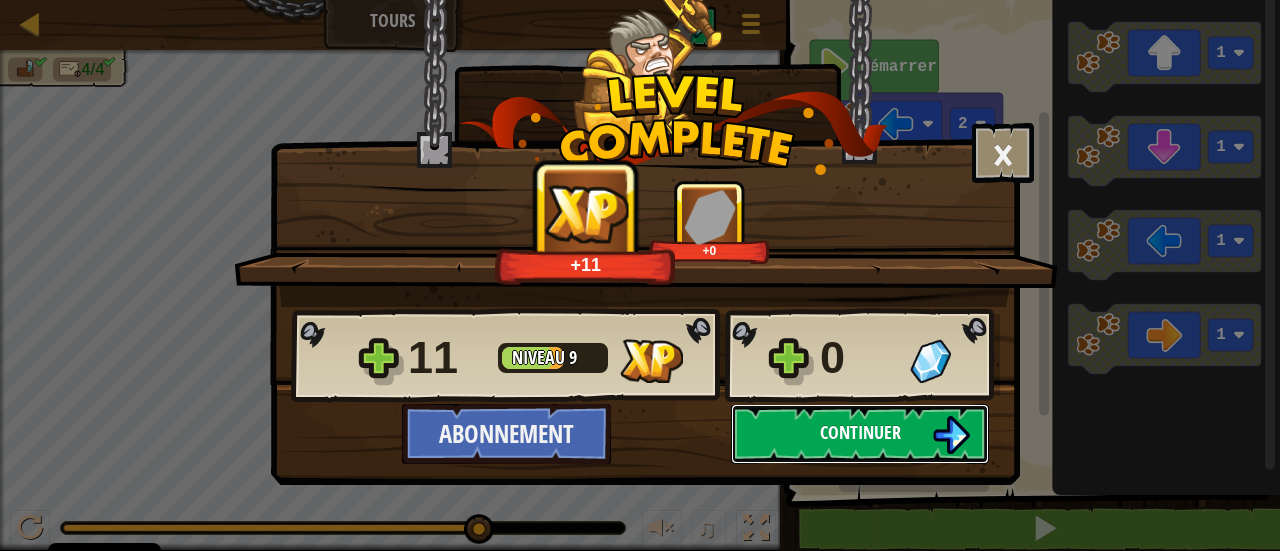 click on "Continuer" at bounding box center (860, 434) 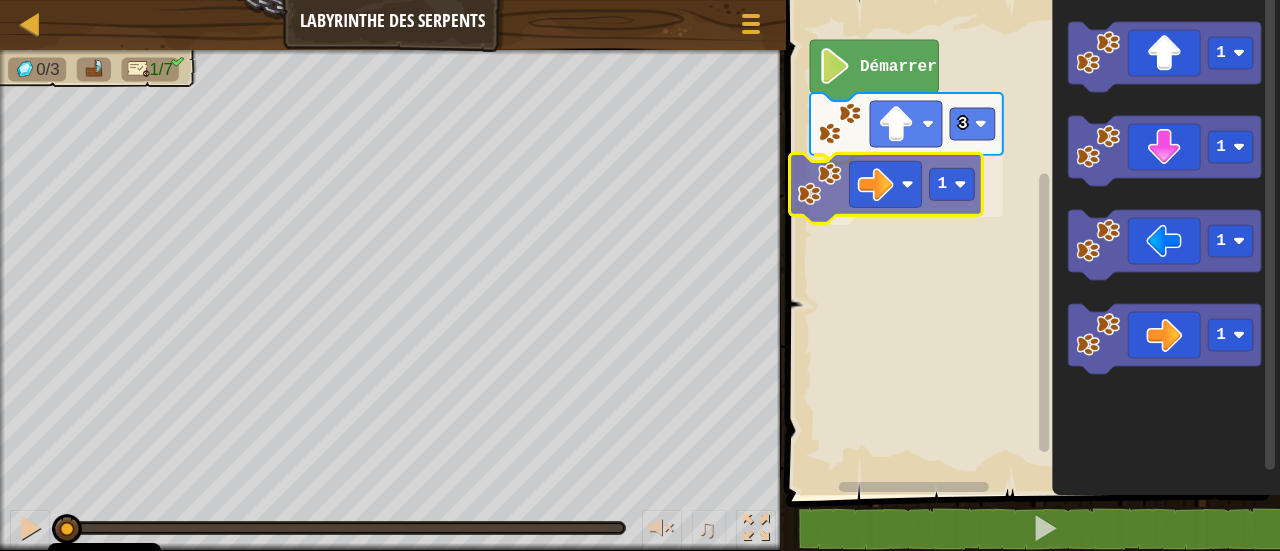 click on "3 1 Démarrer 1 1 1 1 1" at bounding box center (1030, 242) 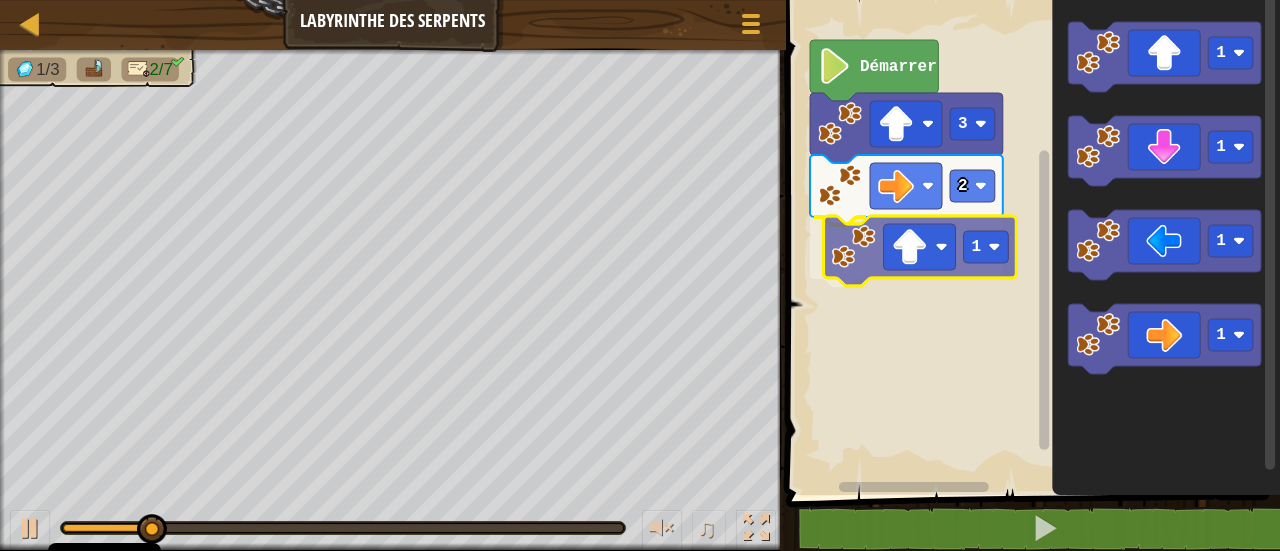 click on "Démarrer 3 2 1 1 1 1 1 1" at bounding box center (1030, 242) 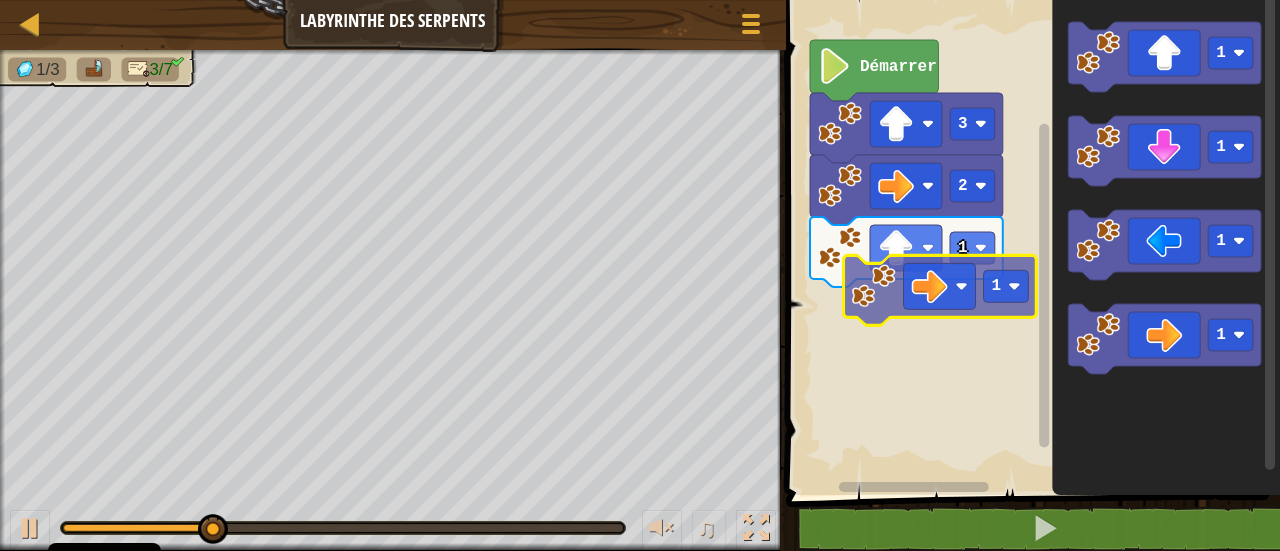 click on "Démarrer 3 2 1 1 1 1 1 1" at bounding box center [1030, 242] 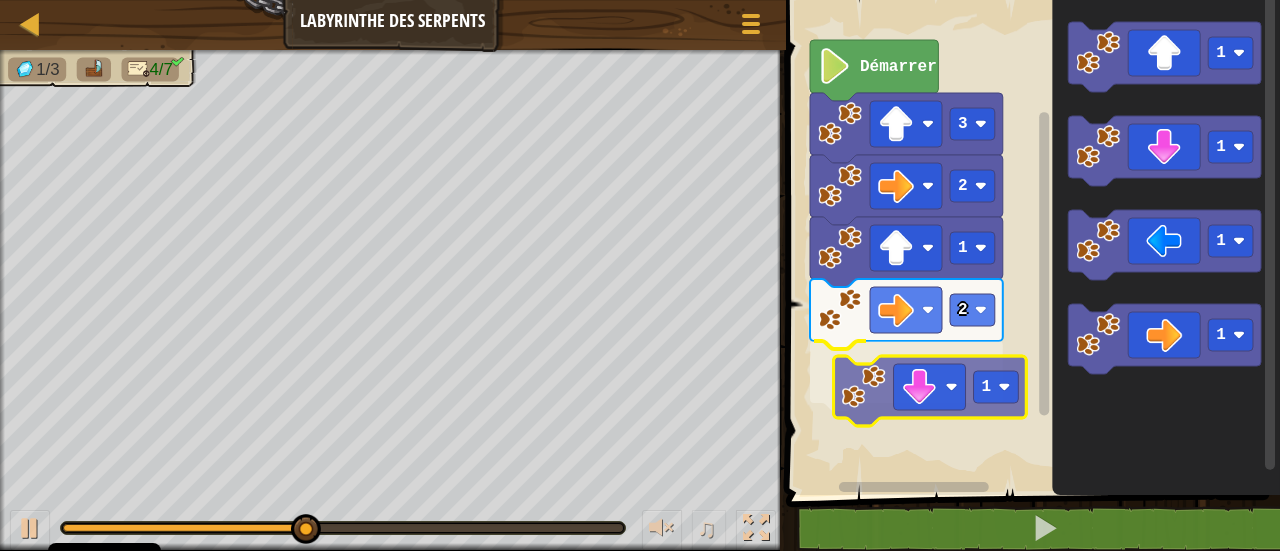 click on "Démarrer 3 2 1 2 1 1 1 1 1 1" at bounding box center [1030, 242] 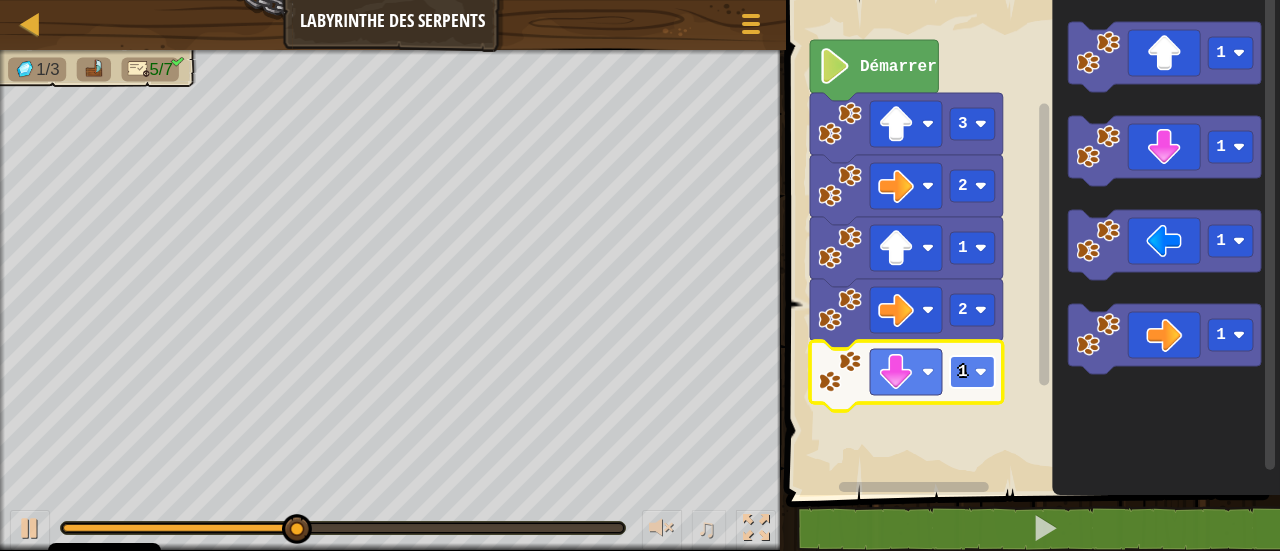 click 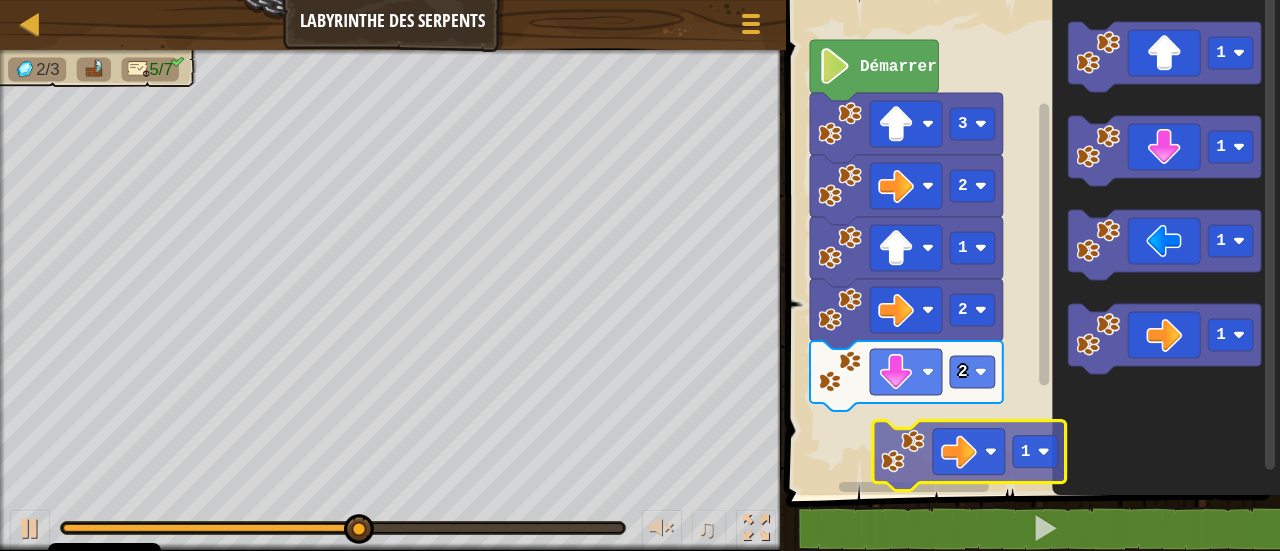 click on "Démarrer 3 2 1 2 2 1 1 1 1 1" at bounding box center [1030, 242] 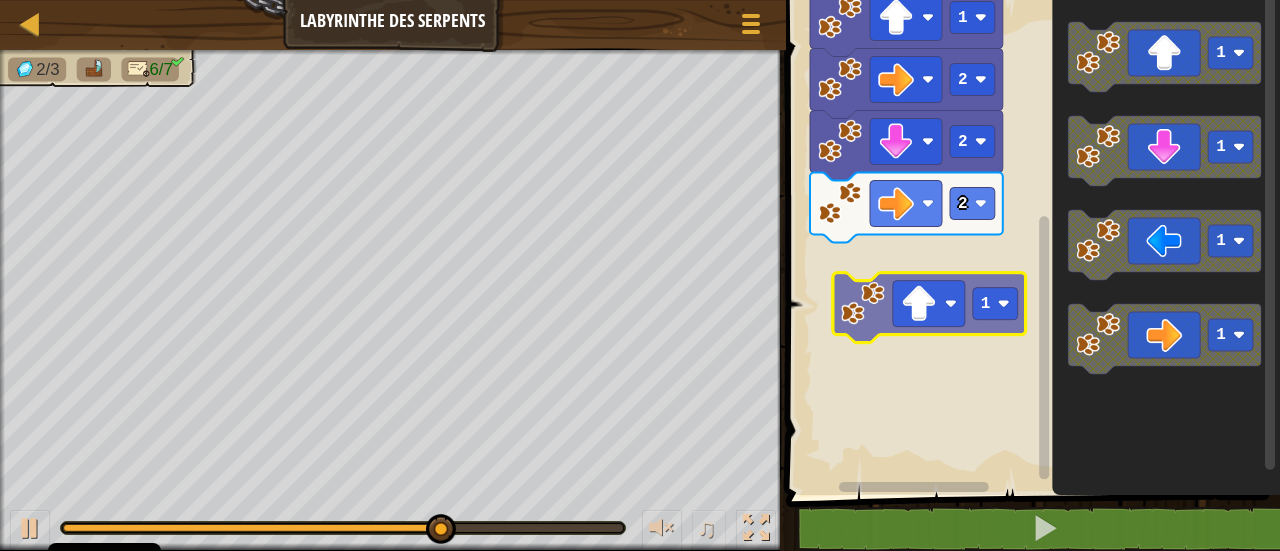 click on "Démarrer 3 2 1 2 2 2 1 1 1 1 1" at bounding box center (1030, 242) 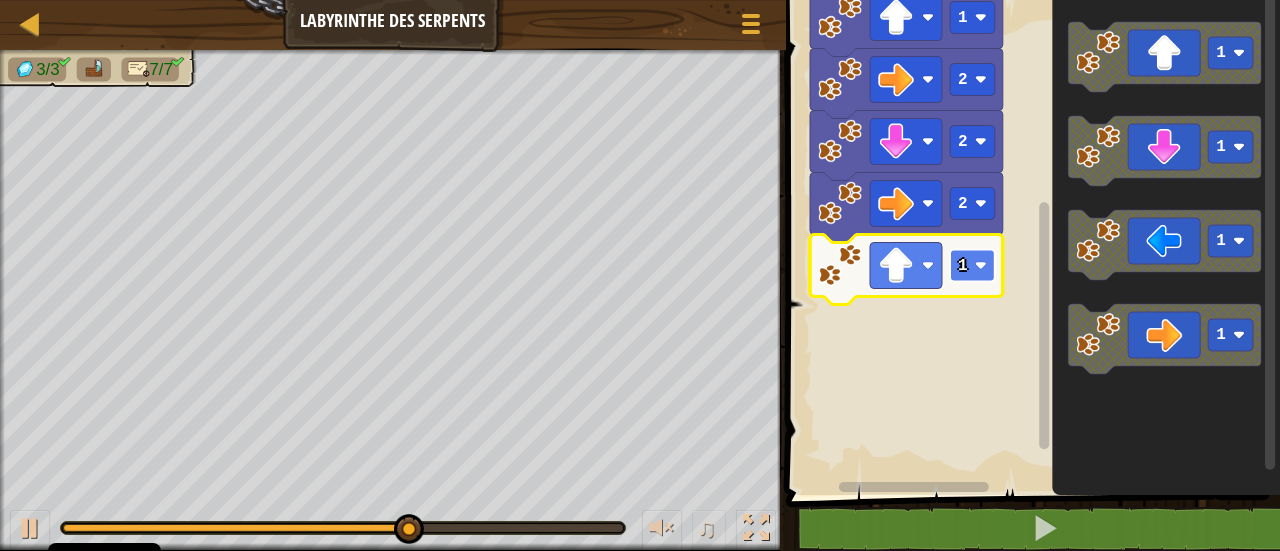 click 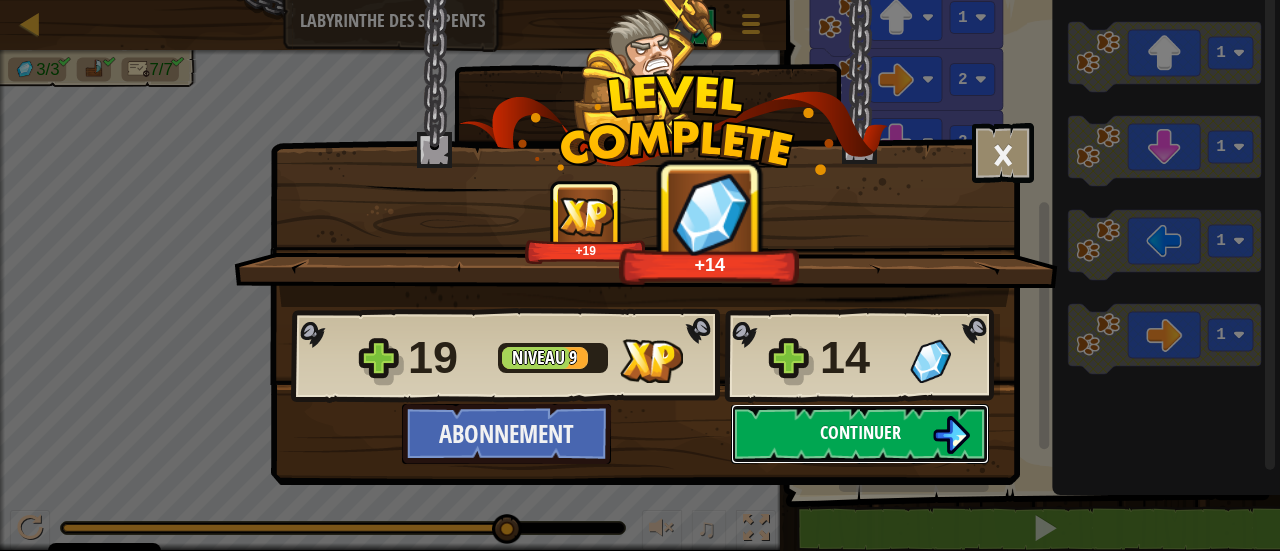 click on "Continuer" at bounding box center [860, 432] 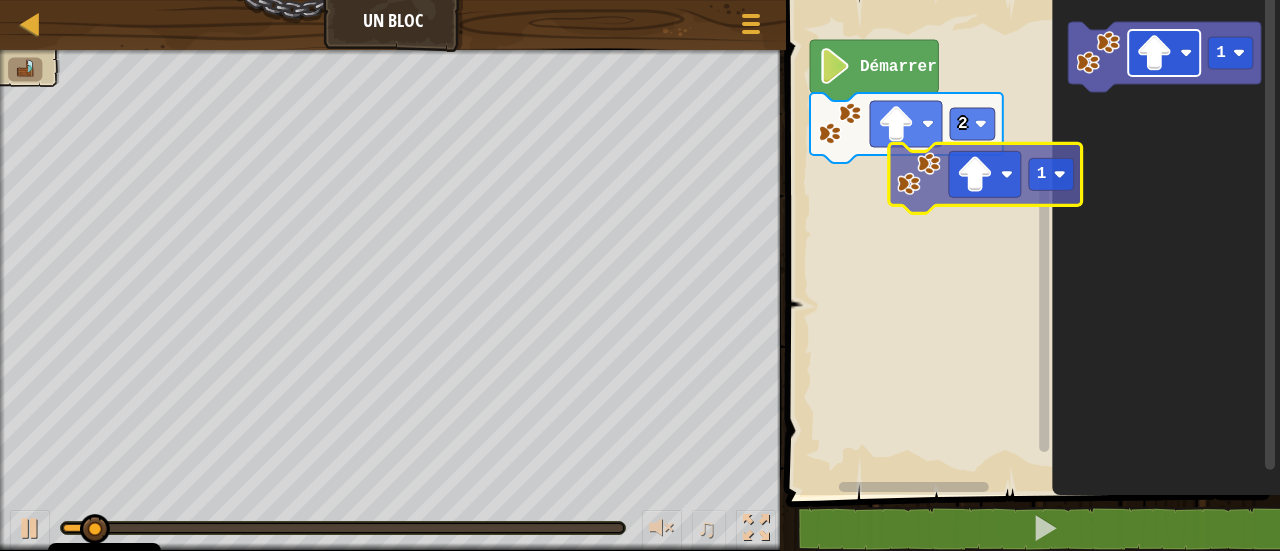 click on "Démarrer 2 1 1" at bounding box center (1030, 242) 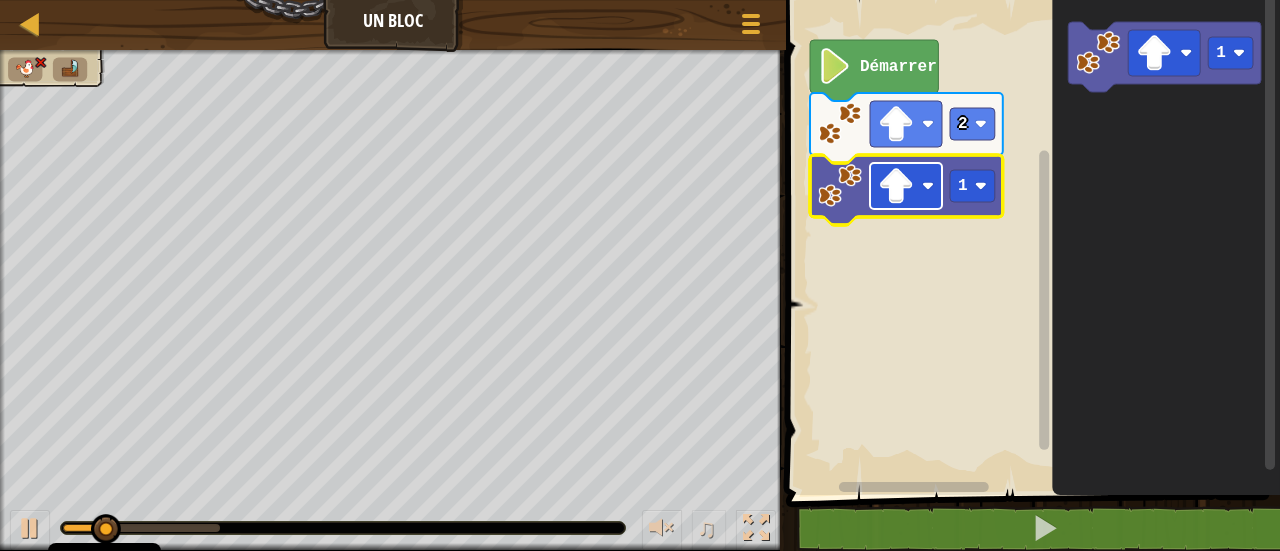 click 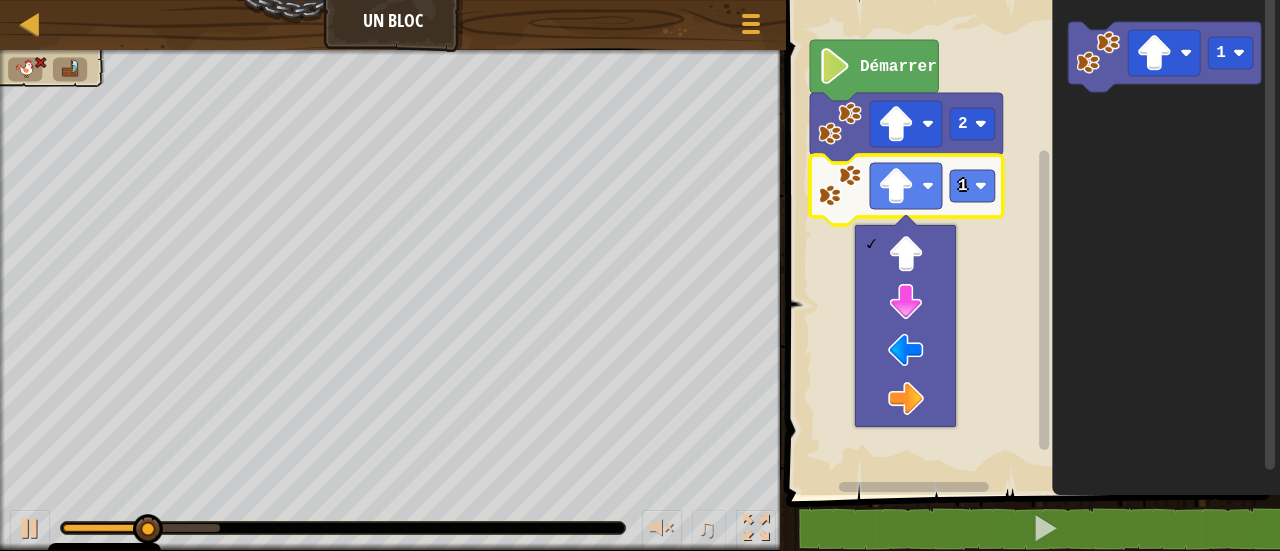 click 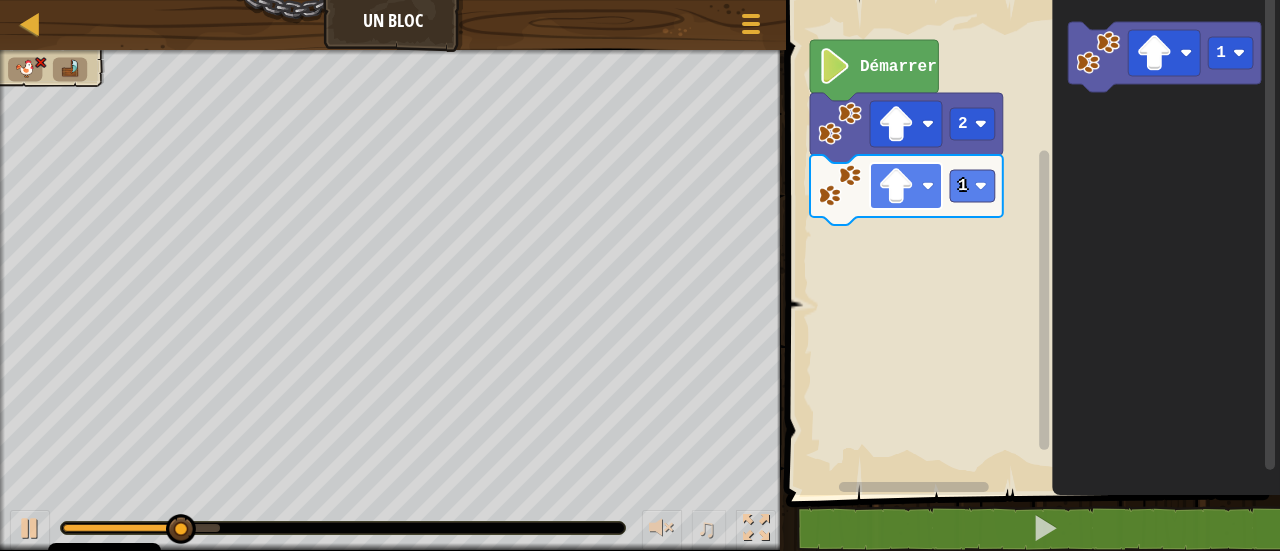 click 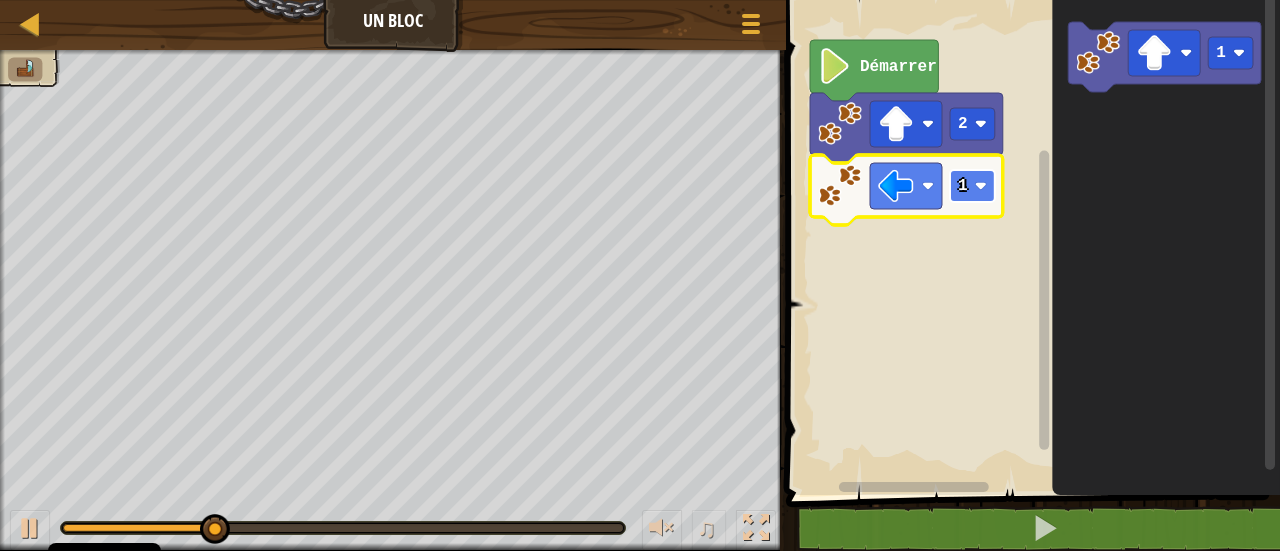 click 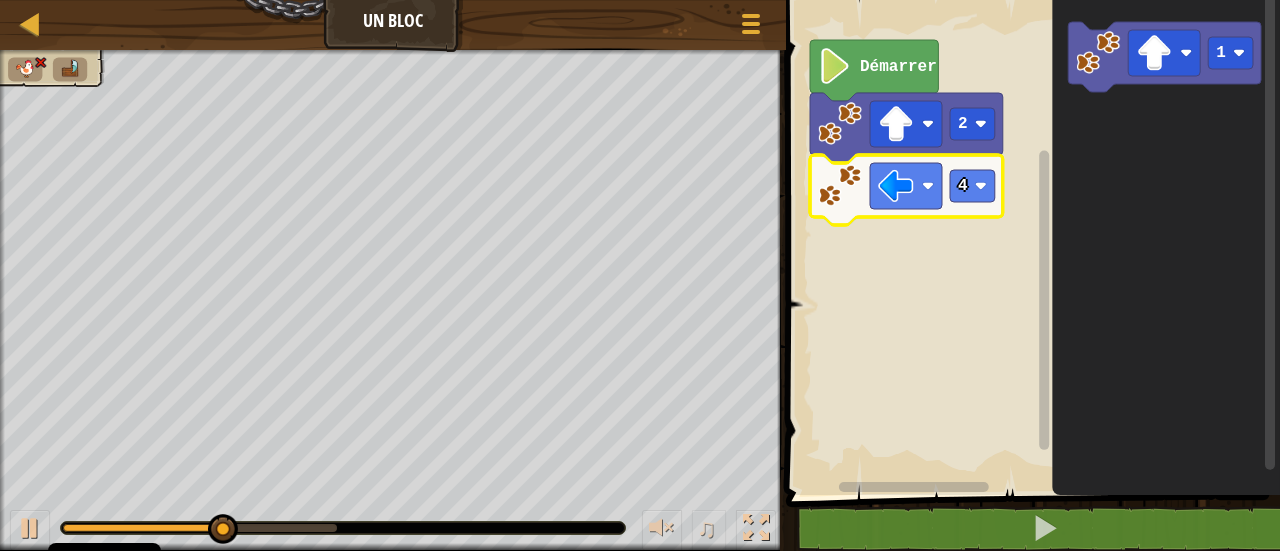 click 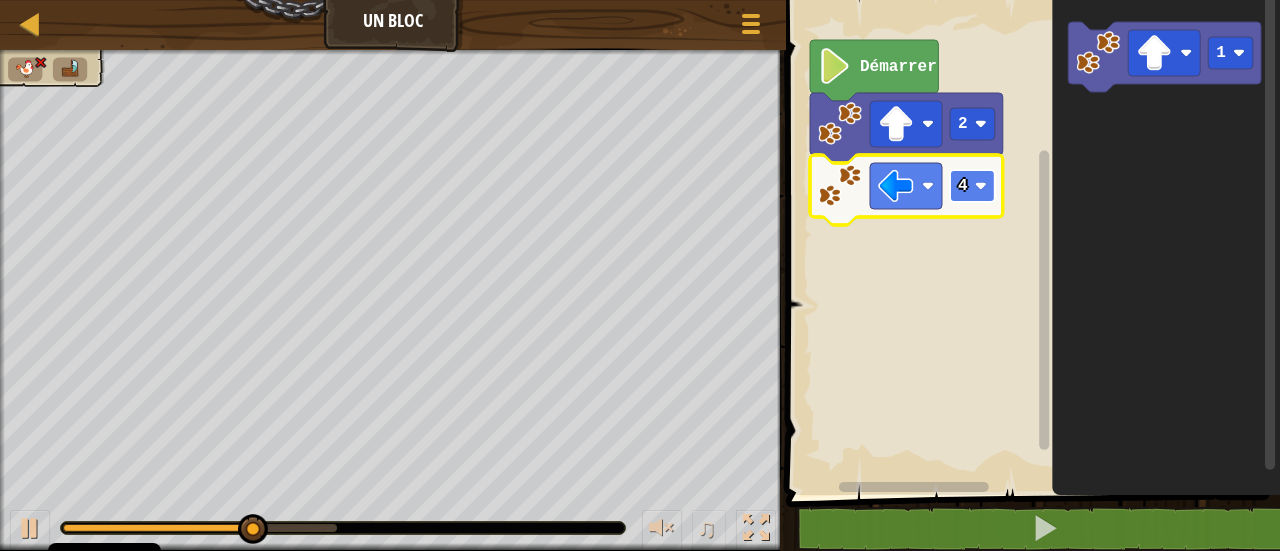 click 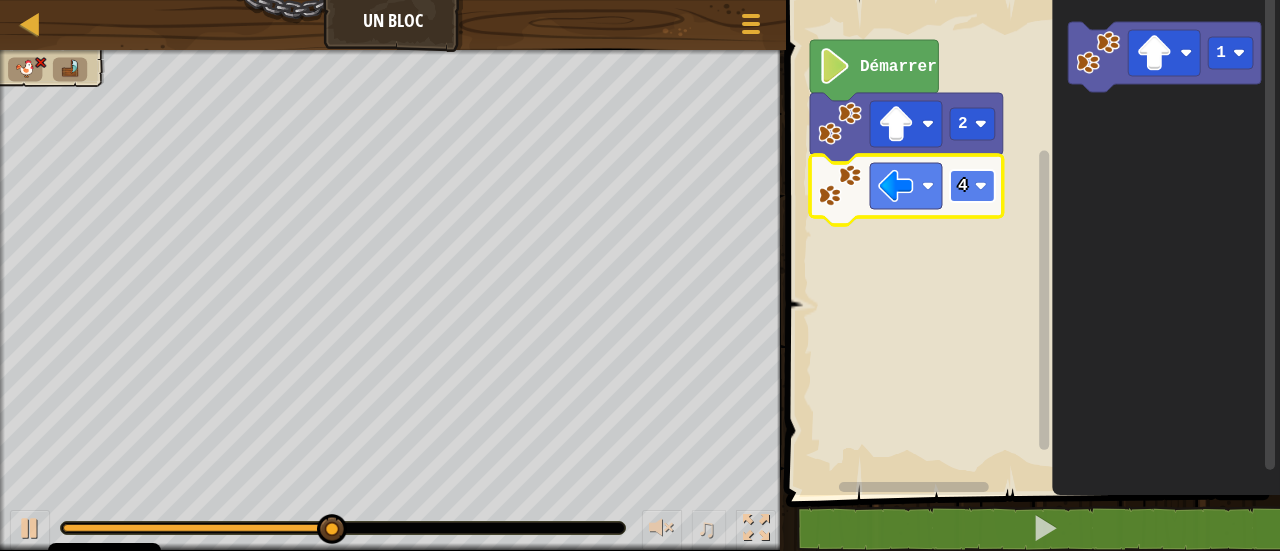 click 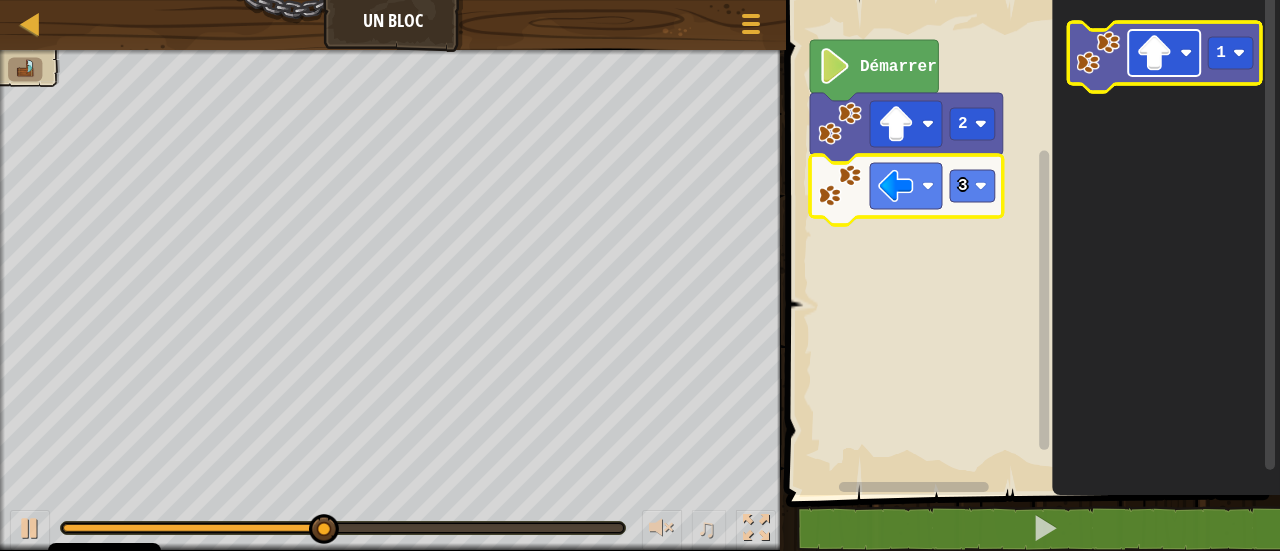 click 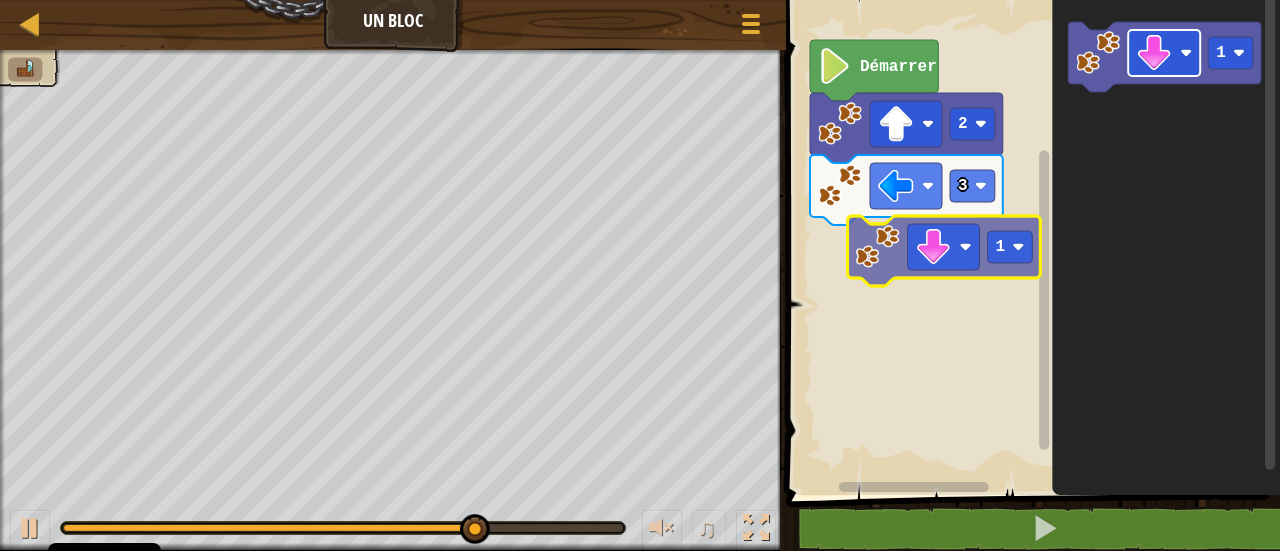 click on "Démarrer 2 3 1 1" at bounding box center [1030, 242] 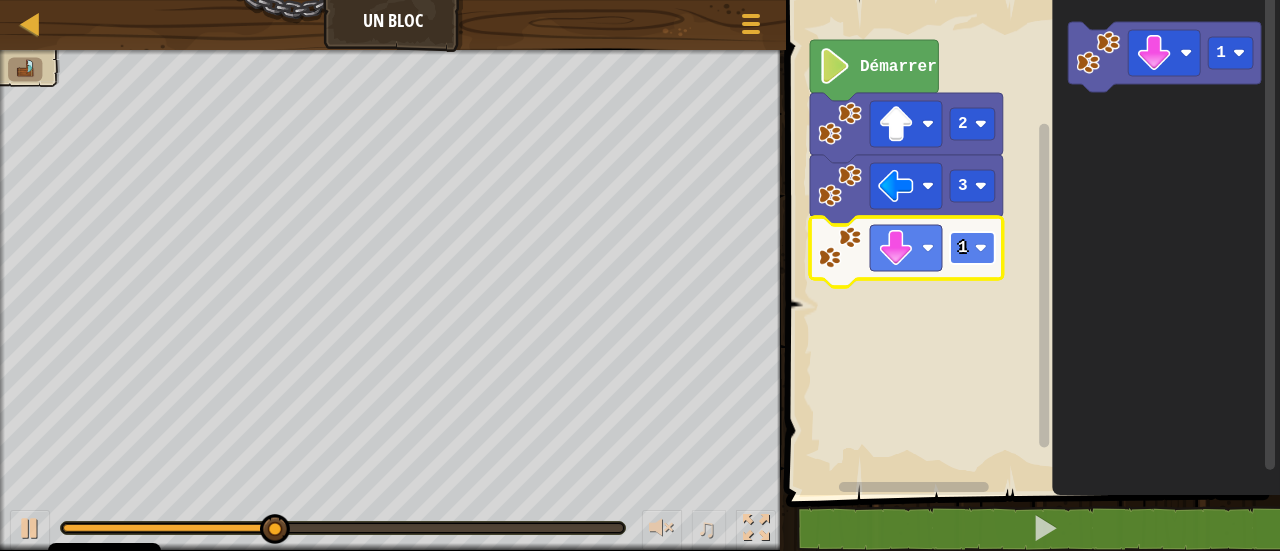 click 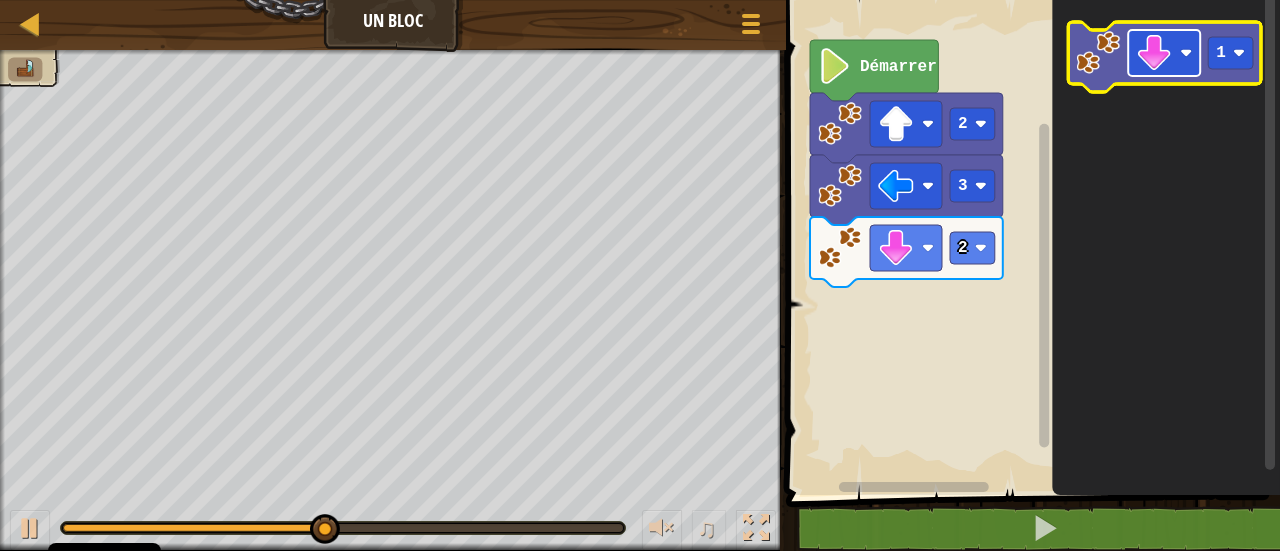 click 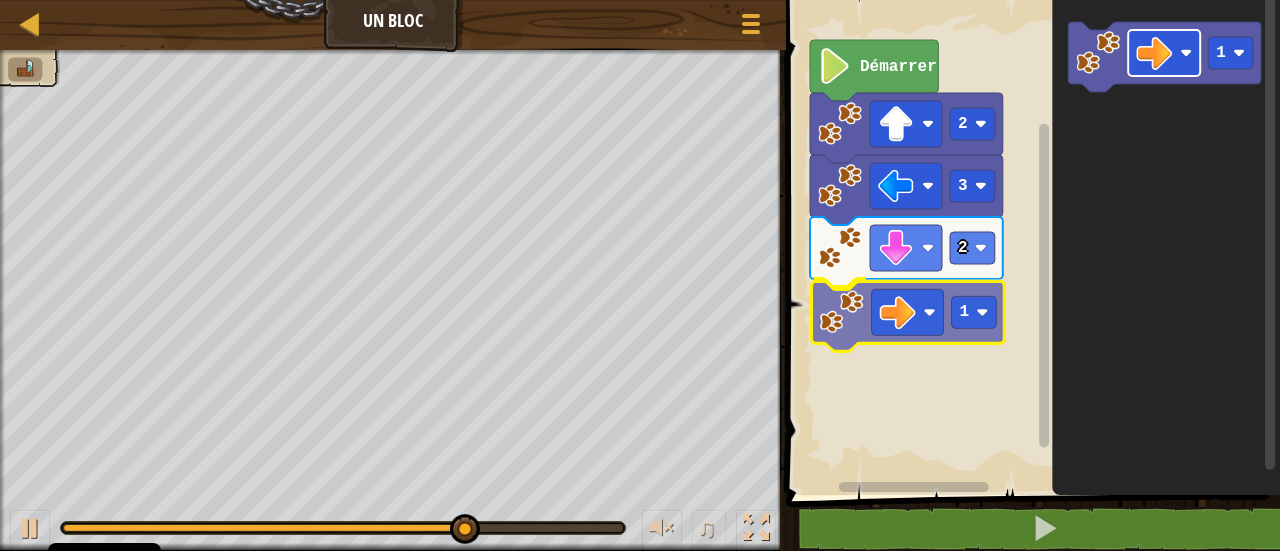 click on "Démarrer 2 3 2 1 1 1" at bounding box center (1030, 242) 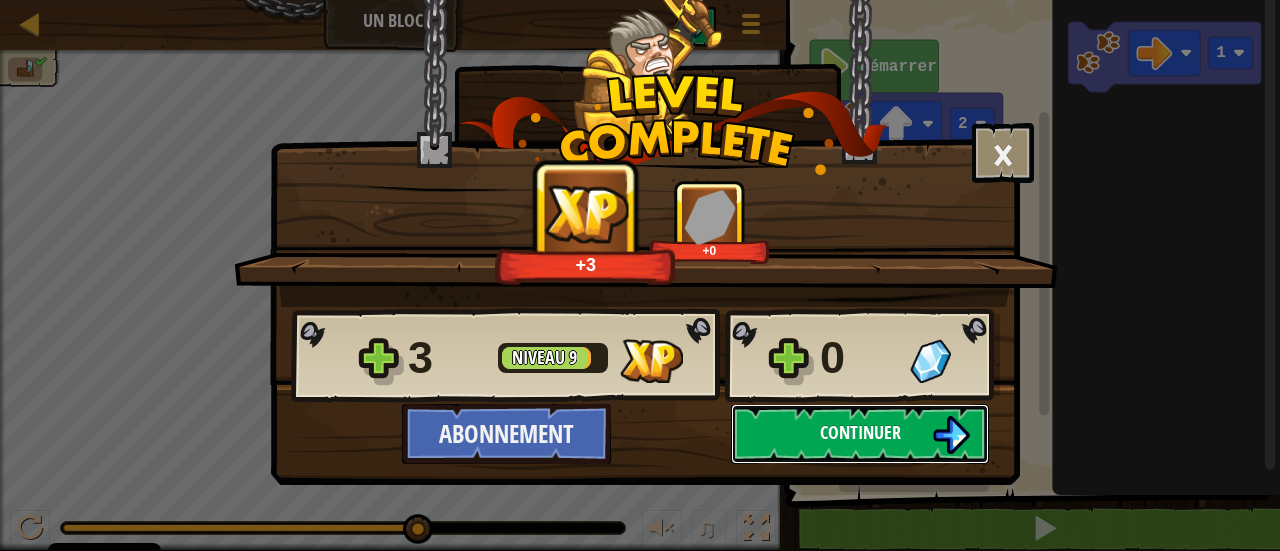 click on "Continuer" at bounding box center (860, 432) 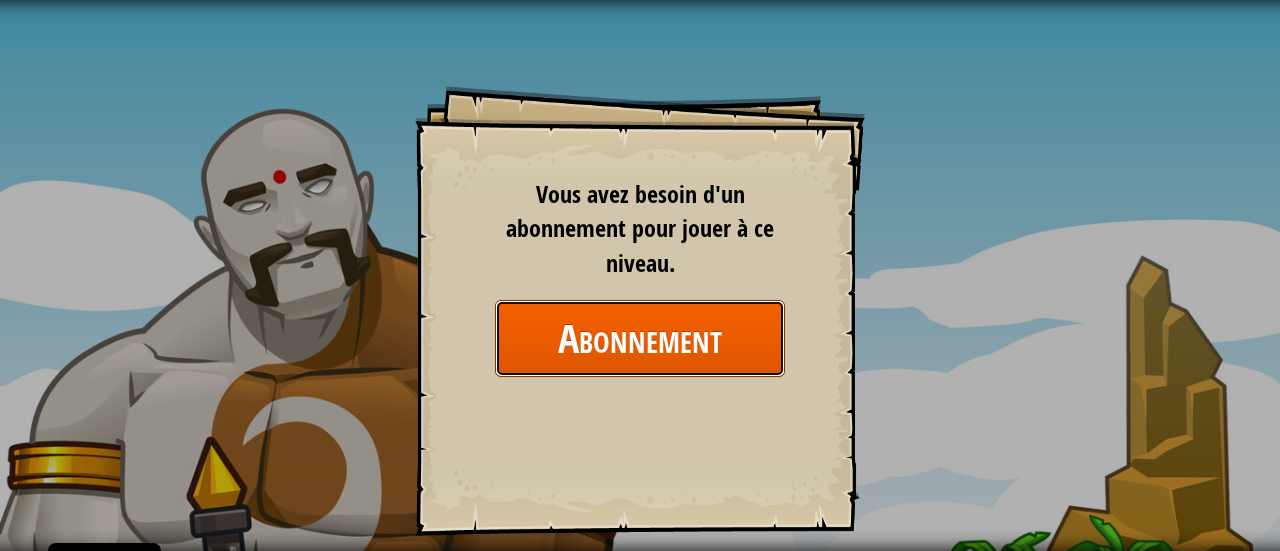 click on "Abonnement" at bounding box center (640, 338) 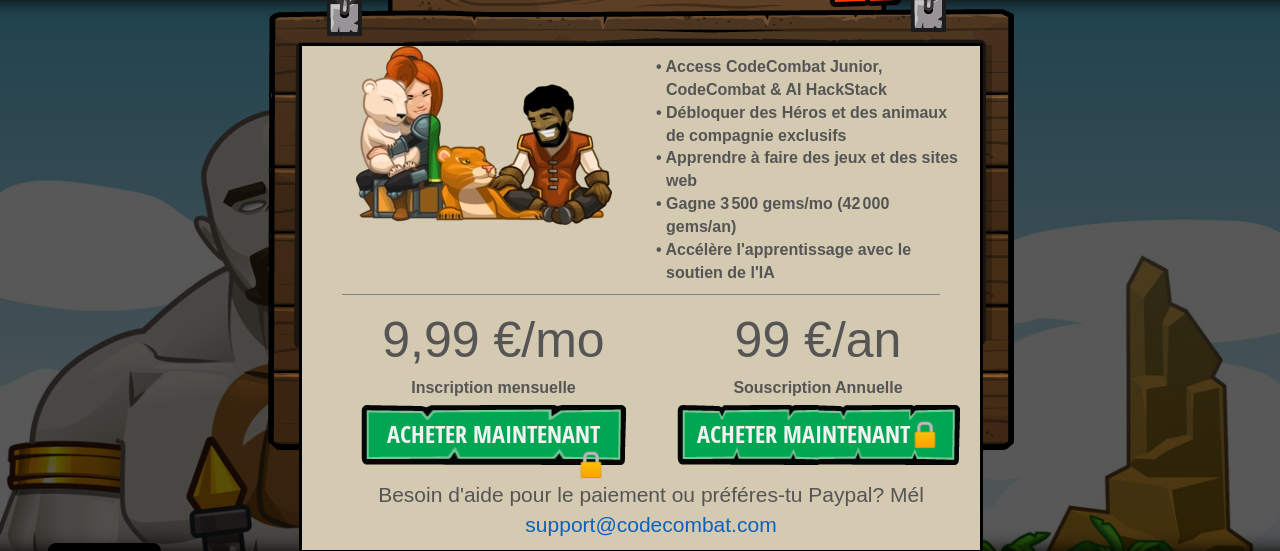 scroll, scrollTop: 0, scrollLeft: 0, axis: both 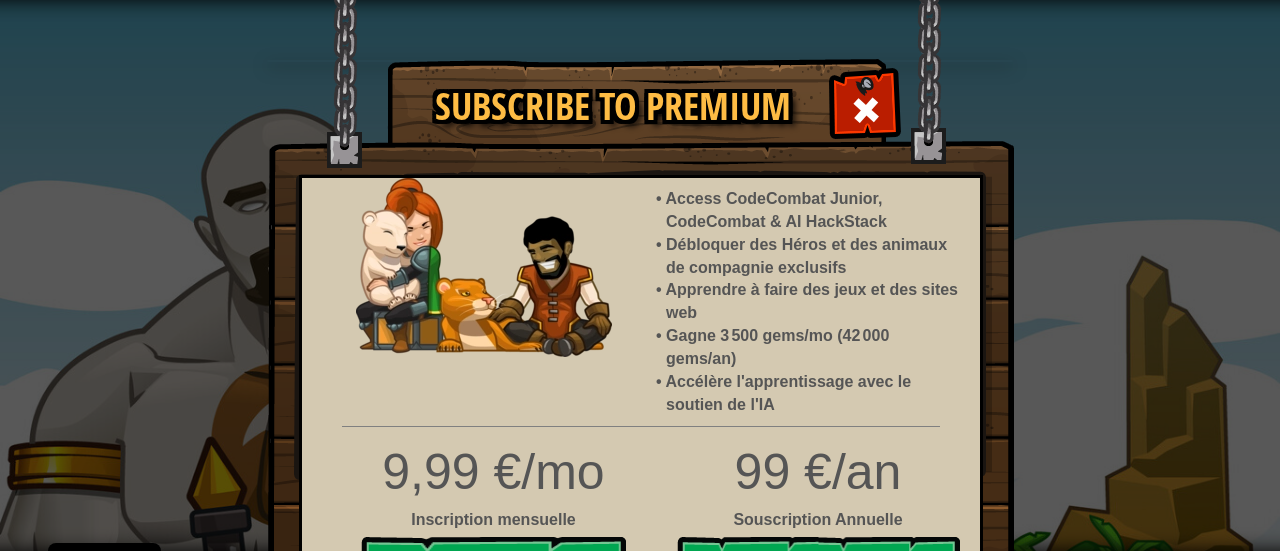 click at bounding box center (641, 291) 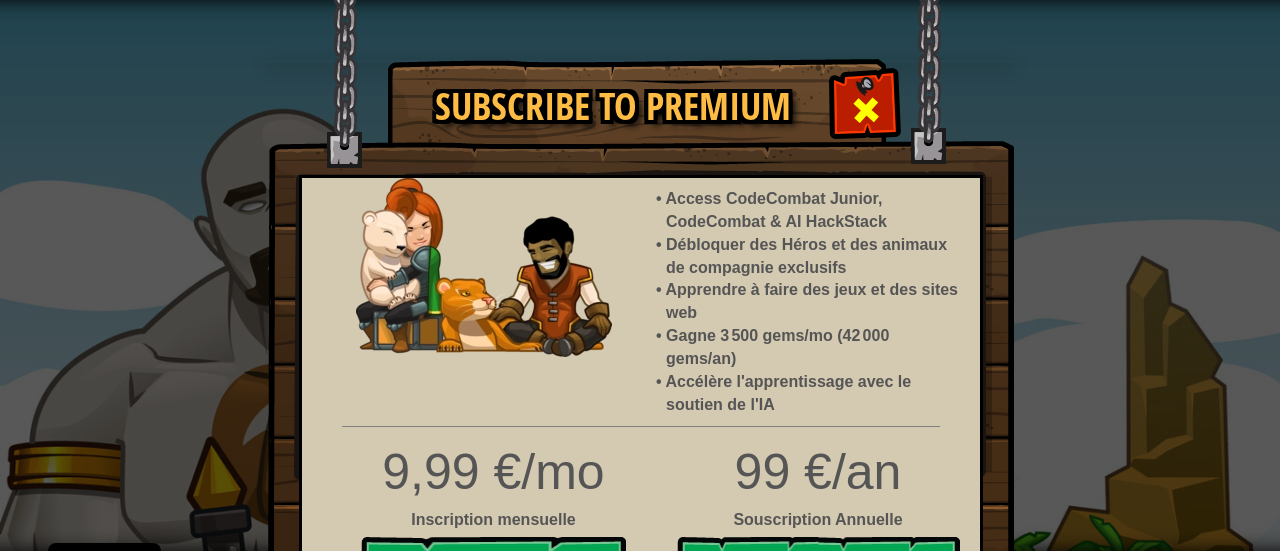 click at bounding box center (865, 107) 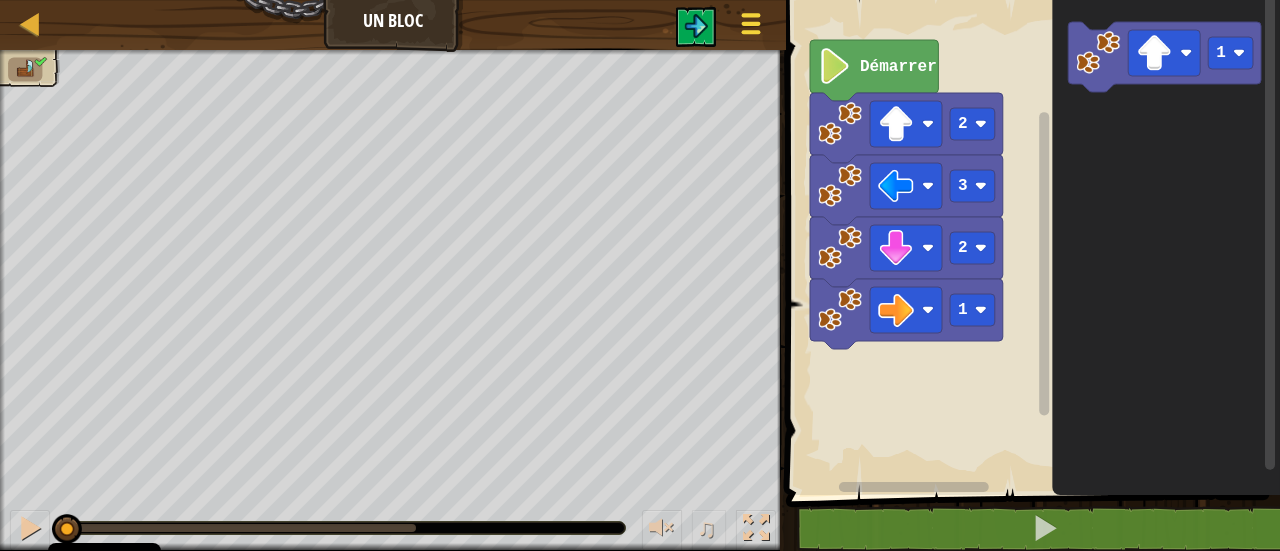 click at bounding box center [750, 32] 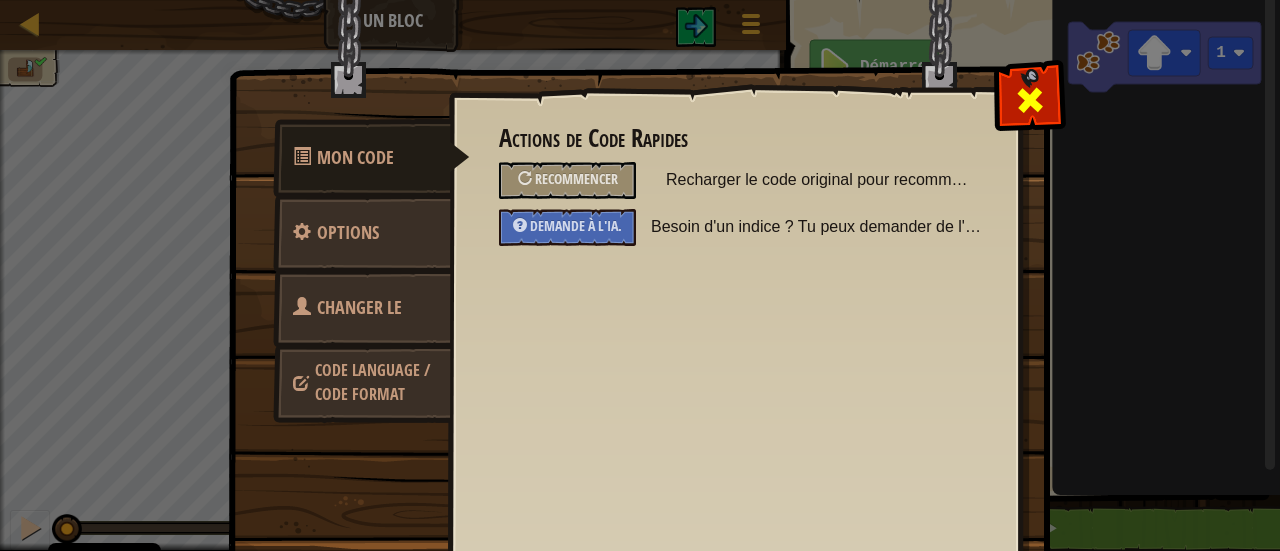 click at bounding box center (1030, 100) 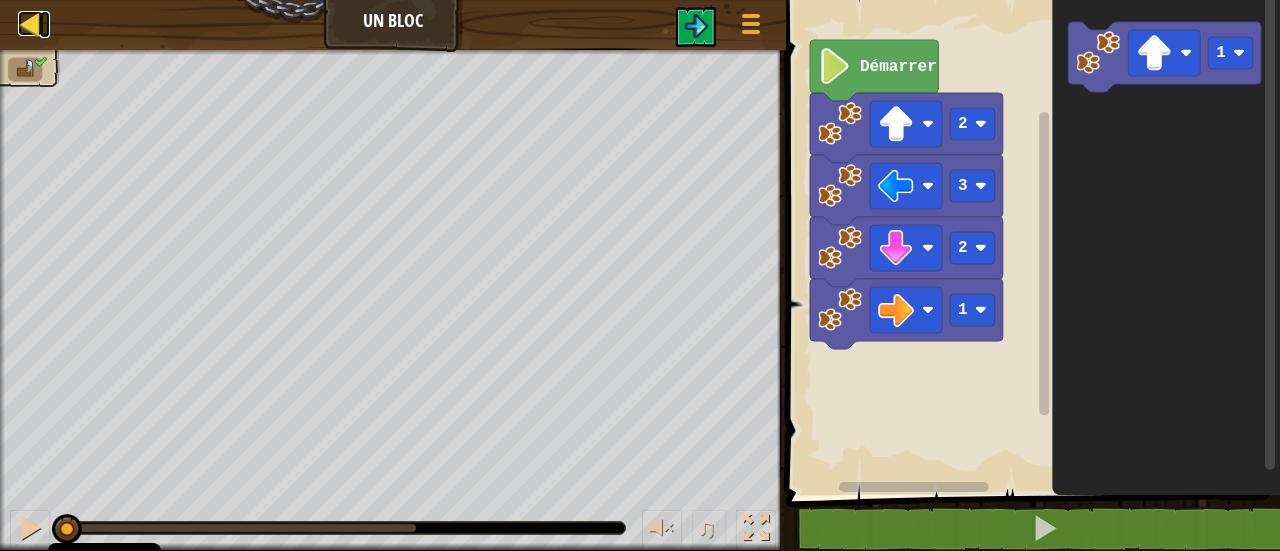 click at bounding box center (30, 23) 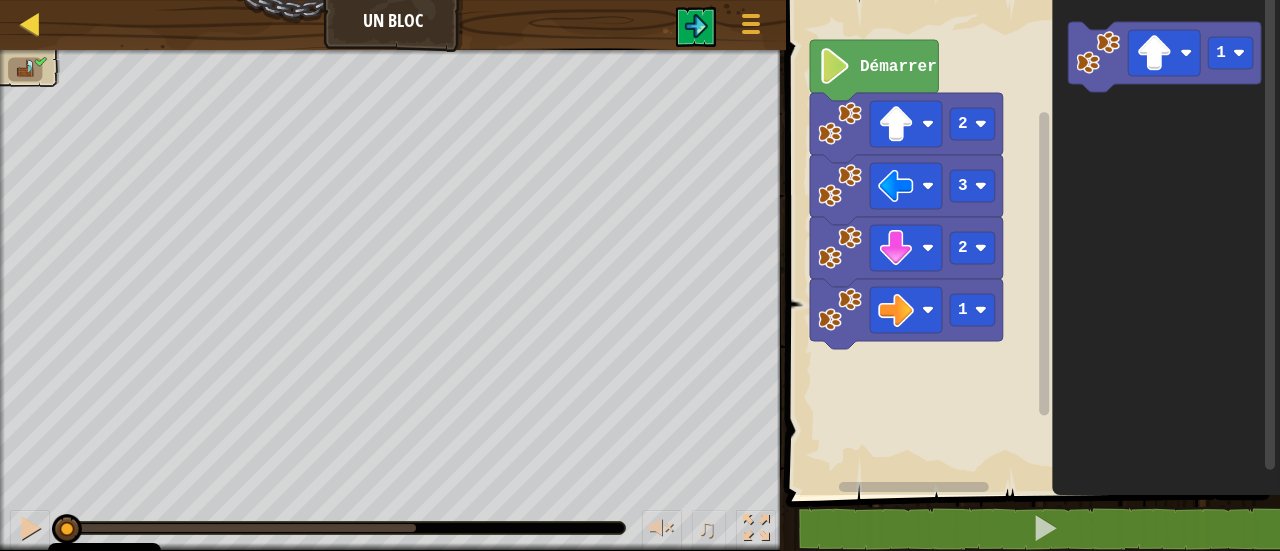 select on "fr" 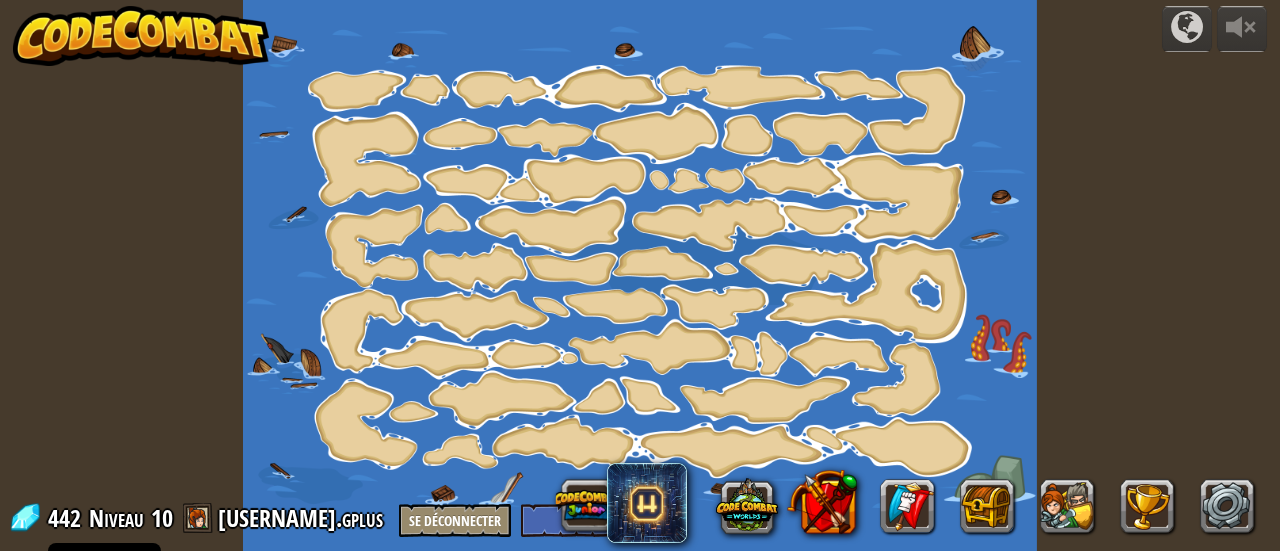 select on "fr" 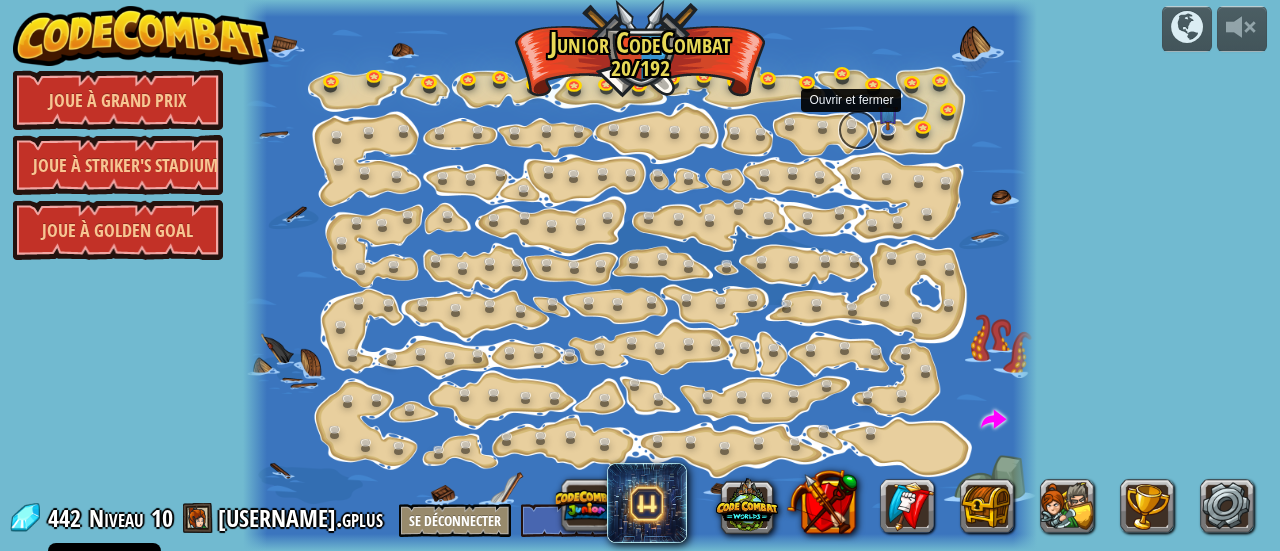 click at bounding box center (858, 130) 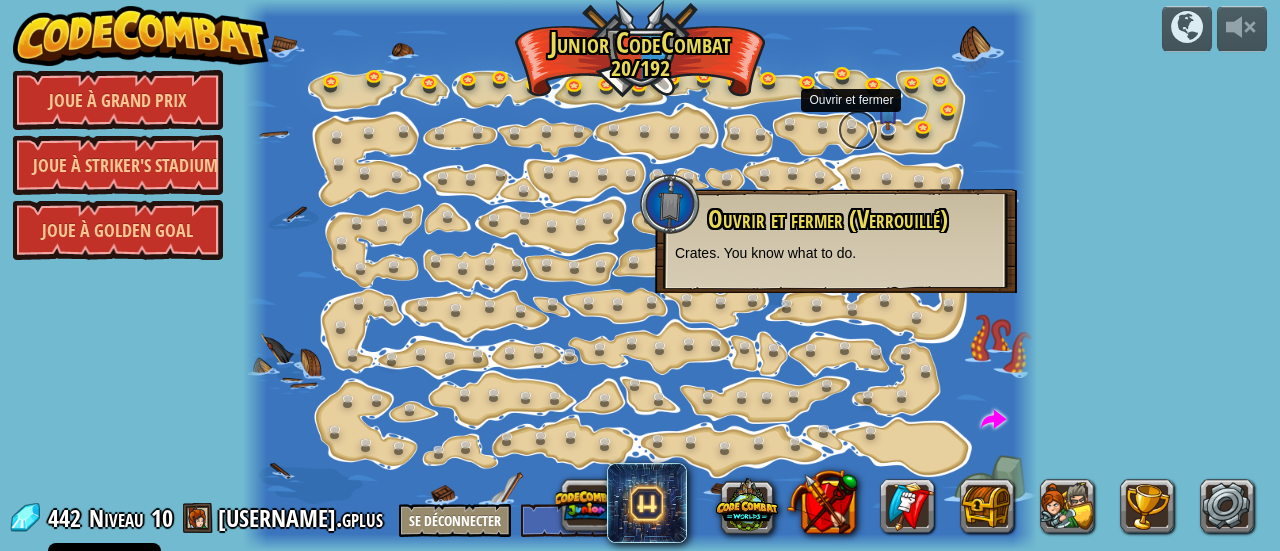click at bounding box center [858, 130] 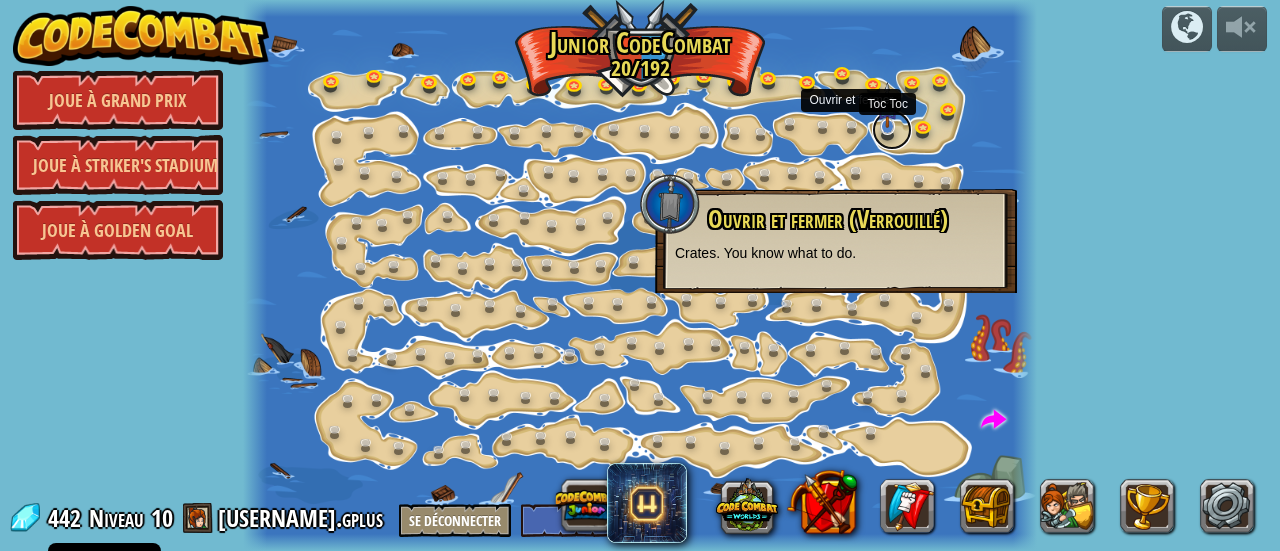 click at bounding box center (892, 130) 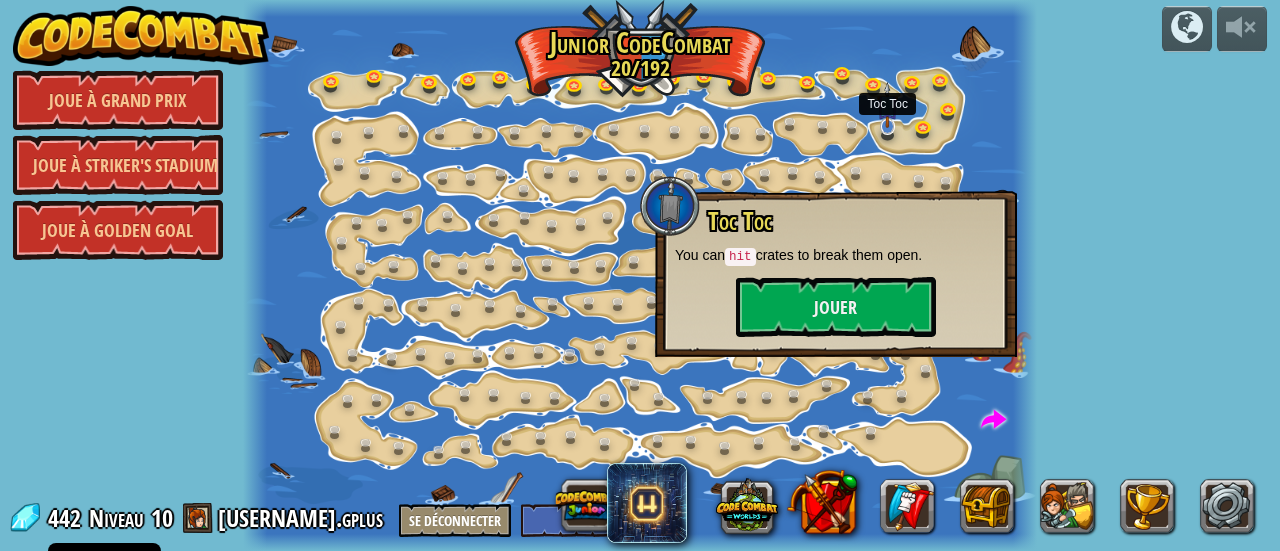 click at bounding box center (887, 105) 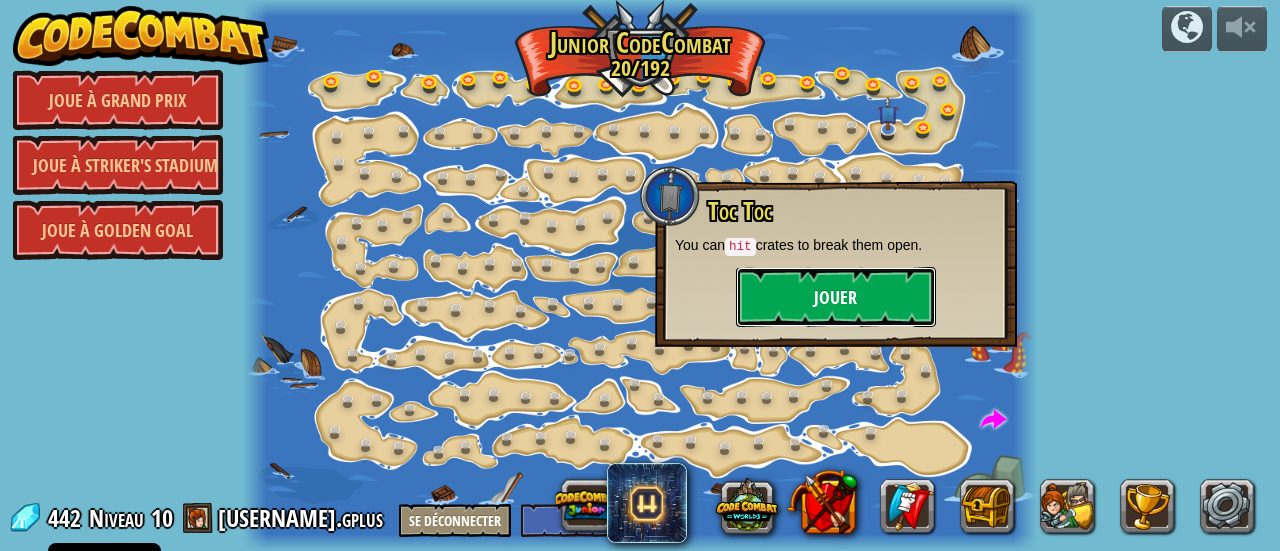 click on "Jouer" at bounding box center [836, 297] 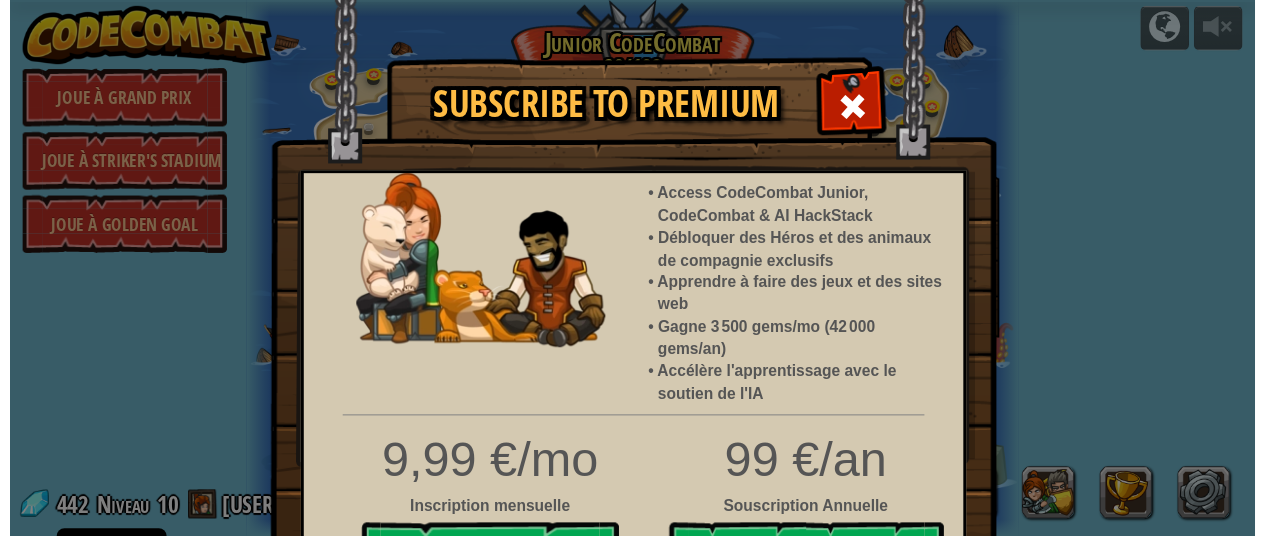 scroll, scrollTop: 44, scrollLeft: 0, axis: vertical 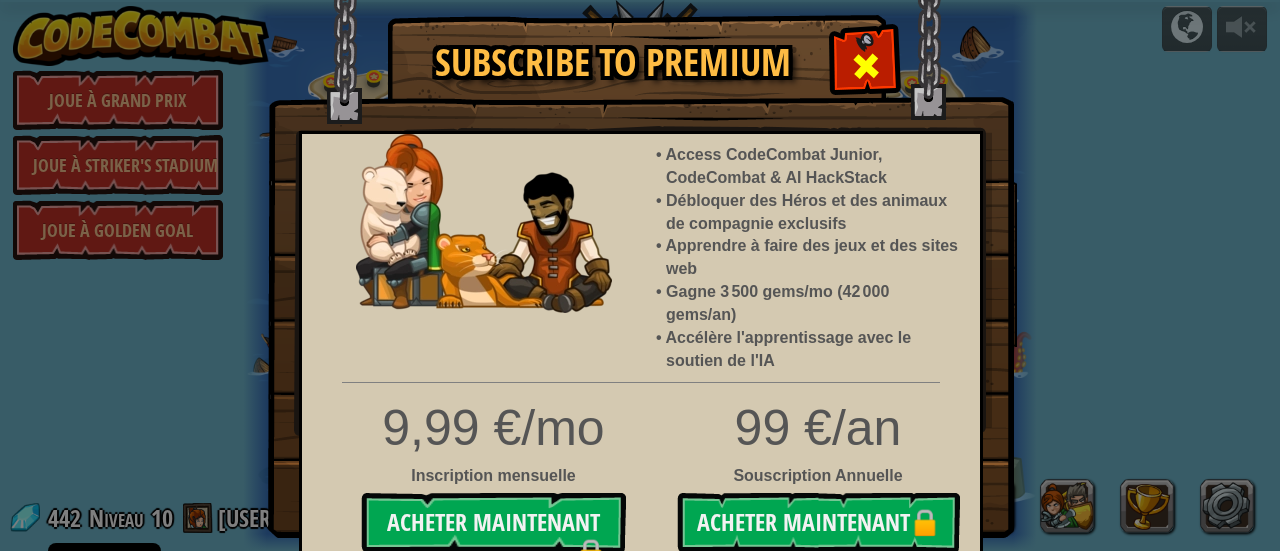 click at bounding box center [865, 63] 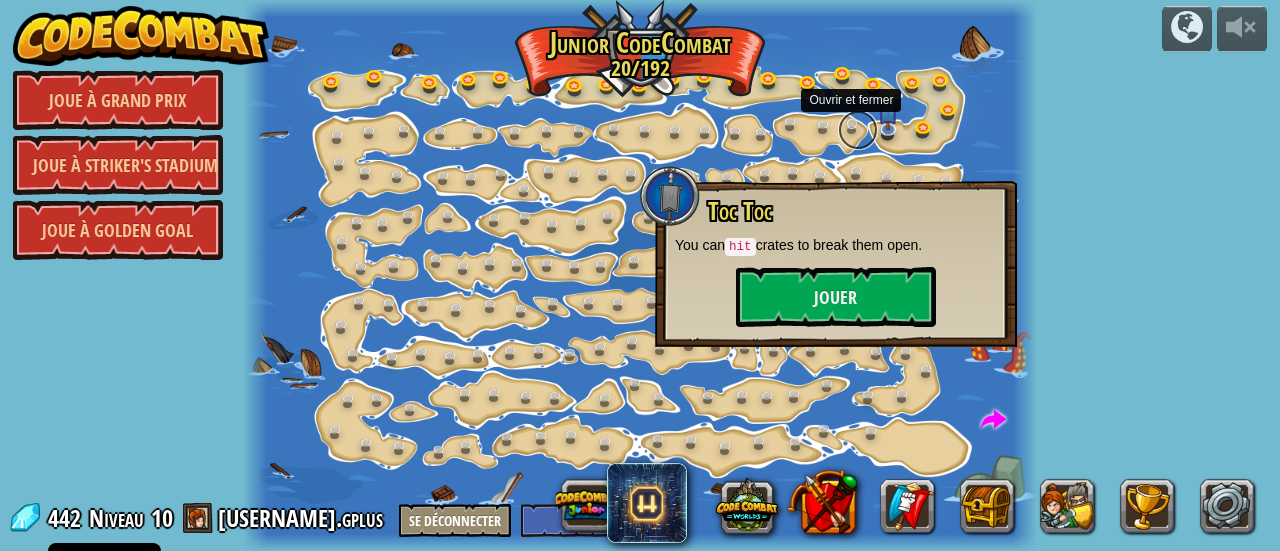 click at bounding box center [858, 130] 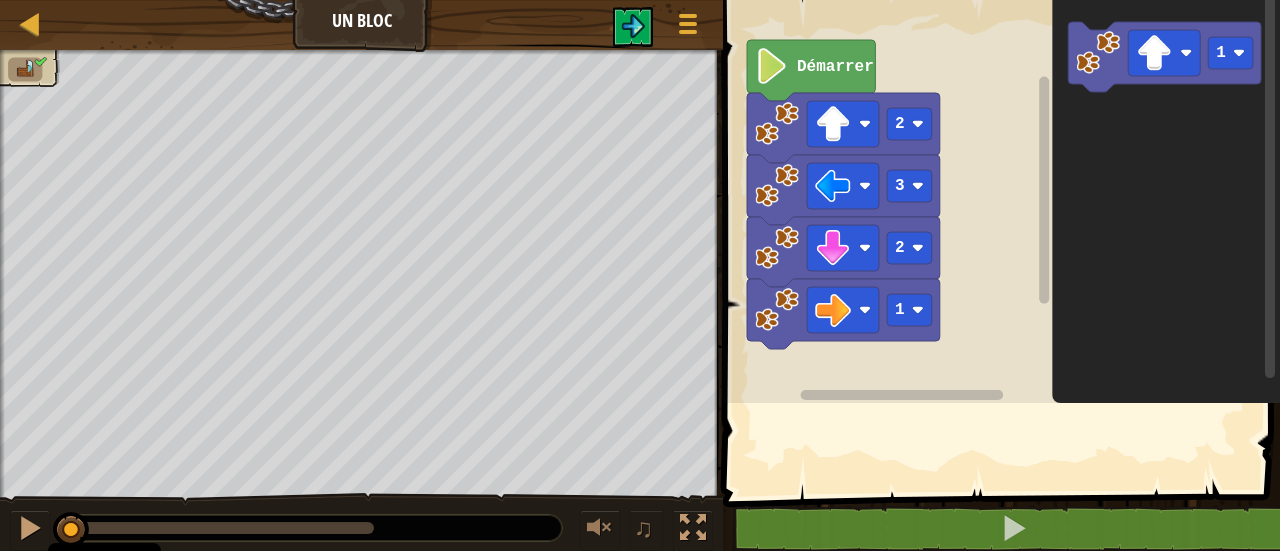 select on "fr" 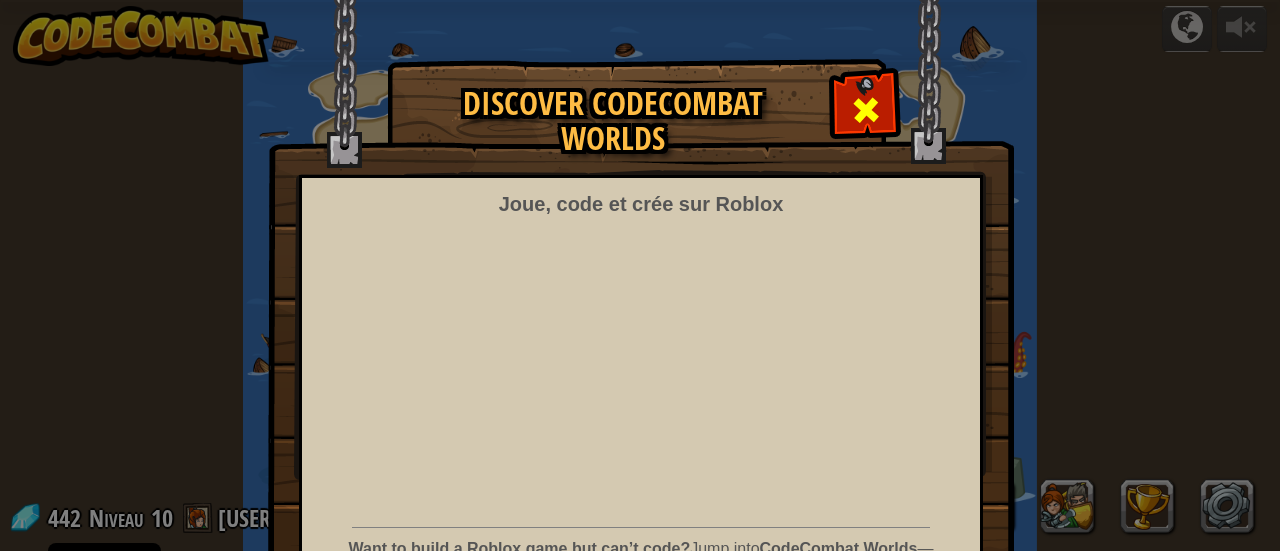 select on "fr" 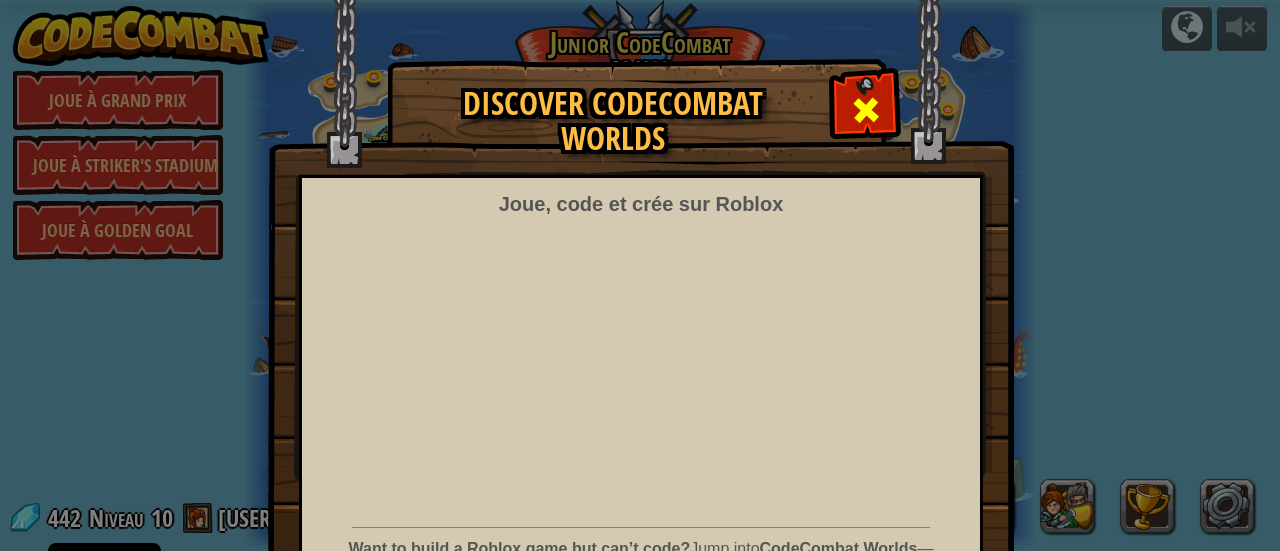 click at bounding box center (866, 110) 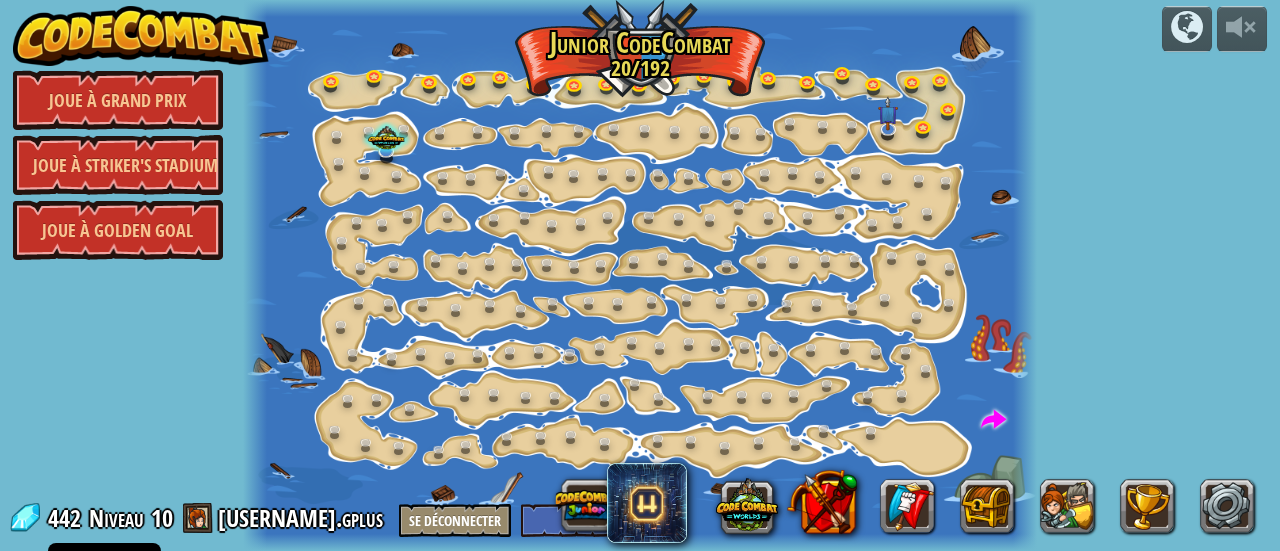 click at bounding box center [141, 36] 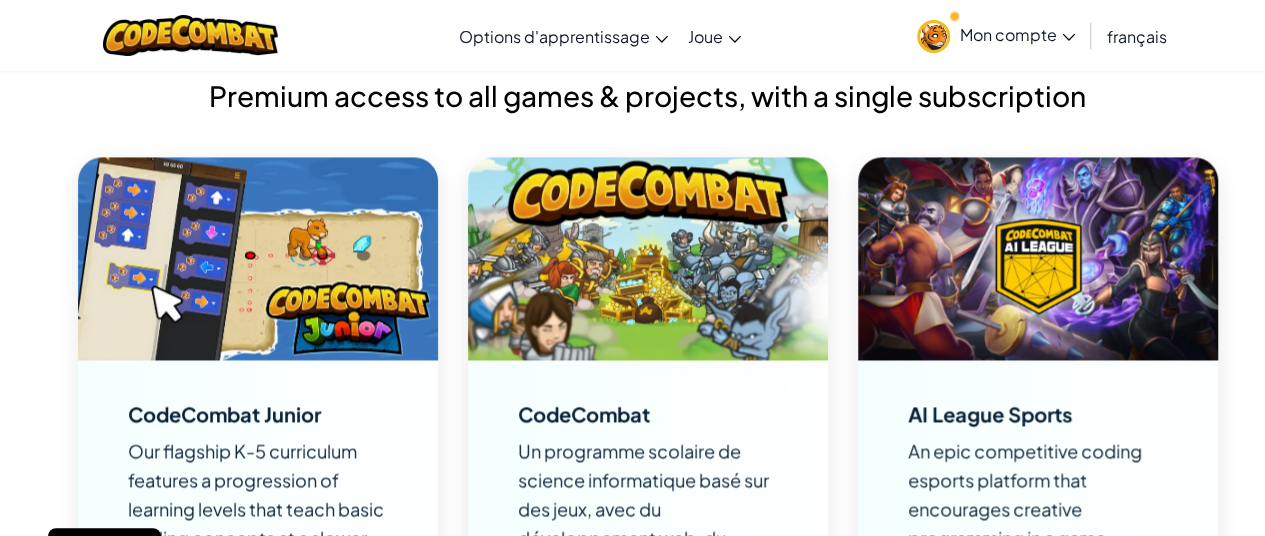 scroll, scrollTop: 1392, scrollLeft: 0, axis: vertical 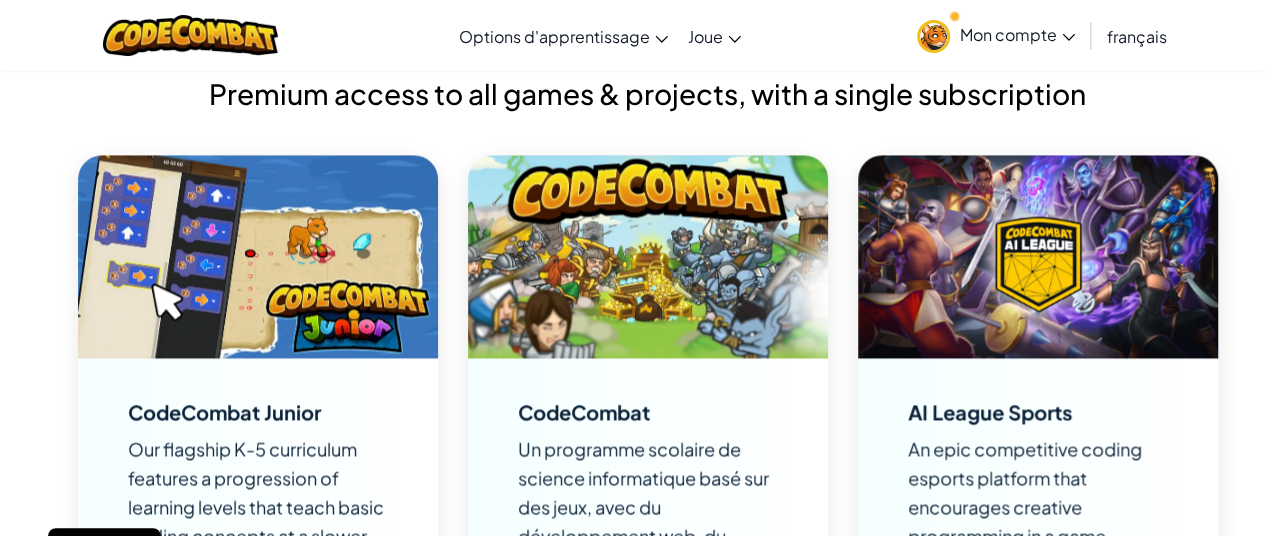click on "CodeCombat
Un programme scolaire de science informatique basé sur des jeux, avec du développement web, du développement de jeux et une préparation à l'examen AP CSP.
Python
JavaScript
C++" at bounding box center (648, 545) 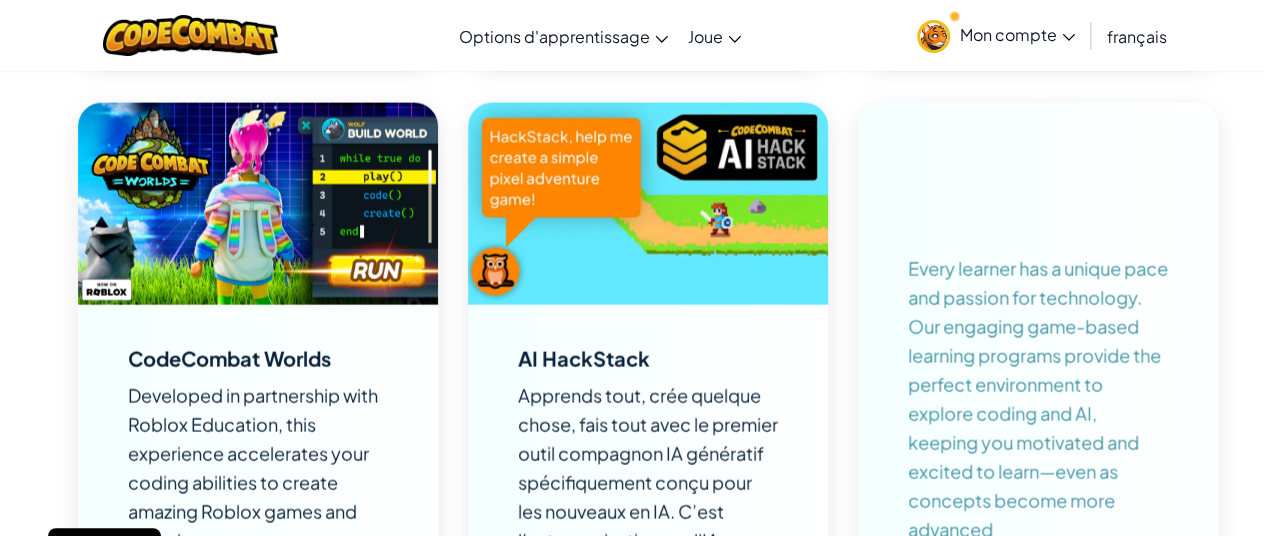 scroll, scrollTop: 2091, scrollLeft: 0, axis: vertical 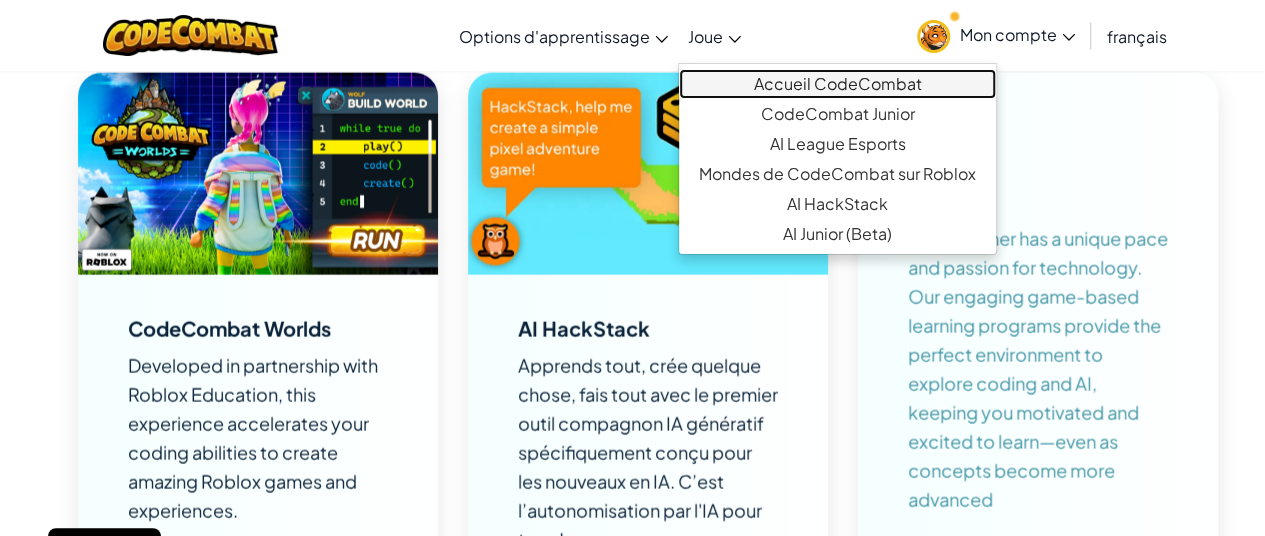 click on "Accueil CodeCombat" at bounding box center (837, 84) 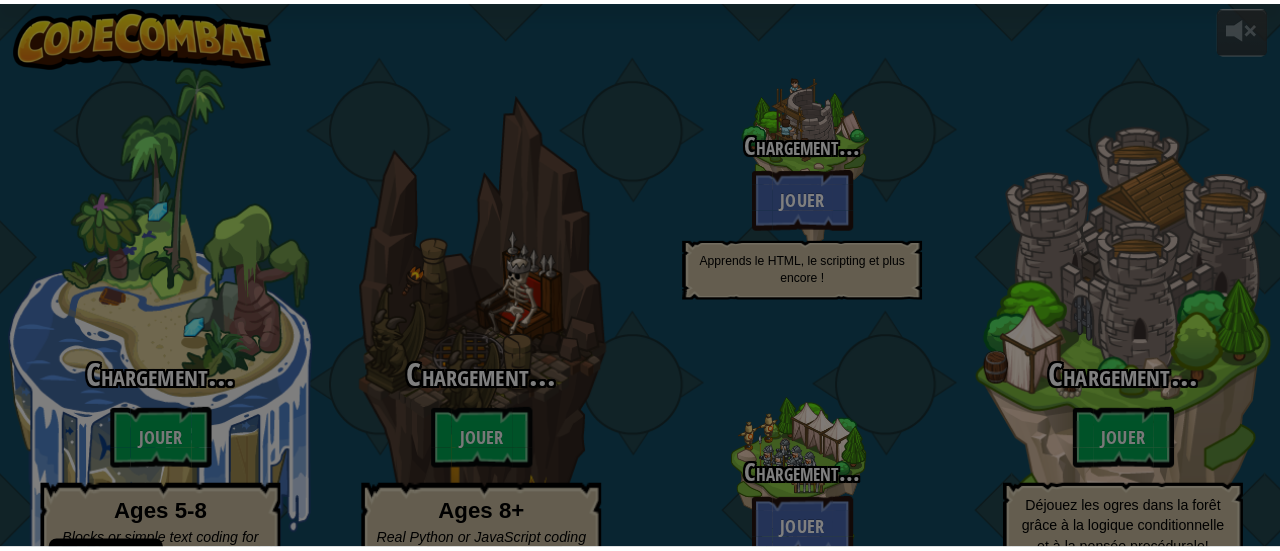 scroll, scrollTop: 0, scrollLeft: 0, axis: both 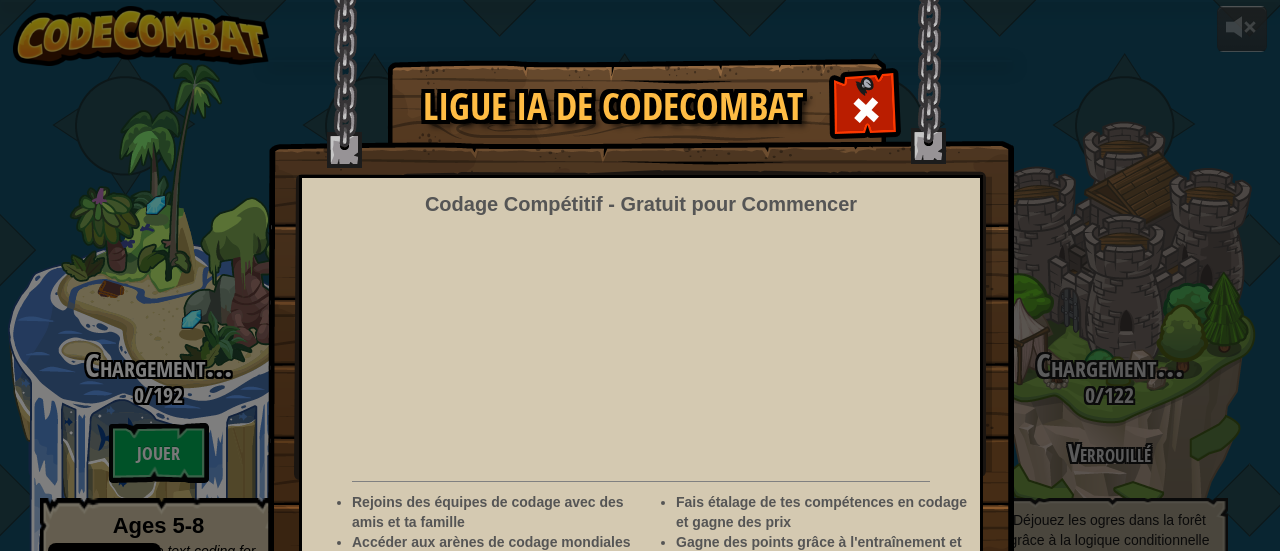 click at bounding box center (641, 346) 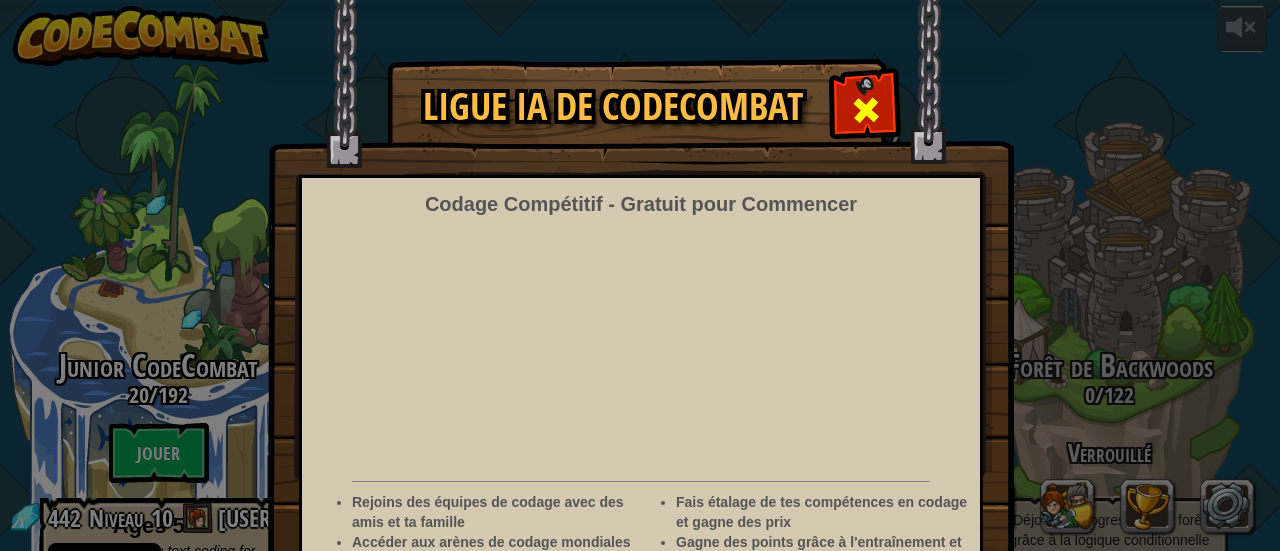 click at bounding box center (866, 110) 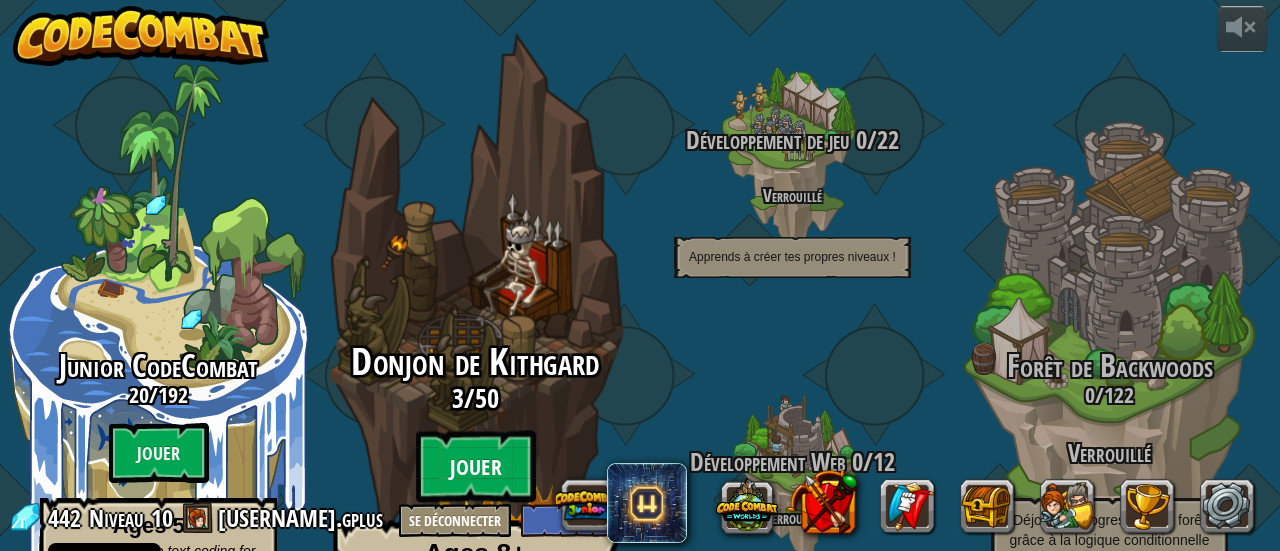 click on "Jouer" at bounding box center [476, 467] 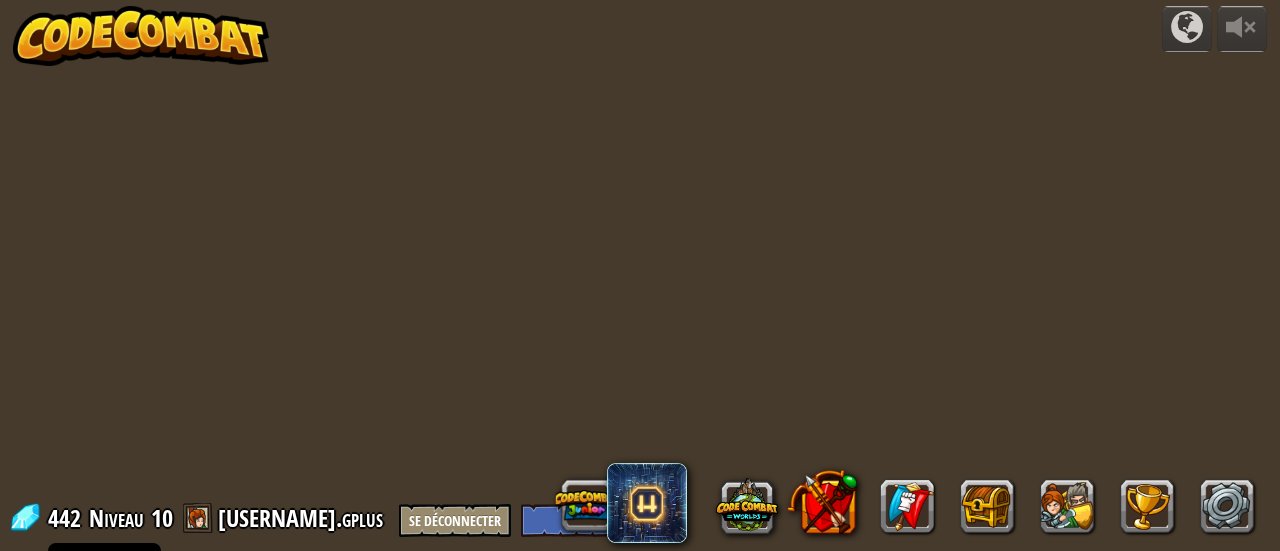 select on "fr" 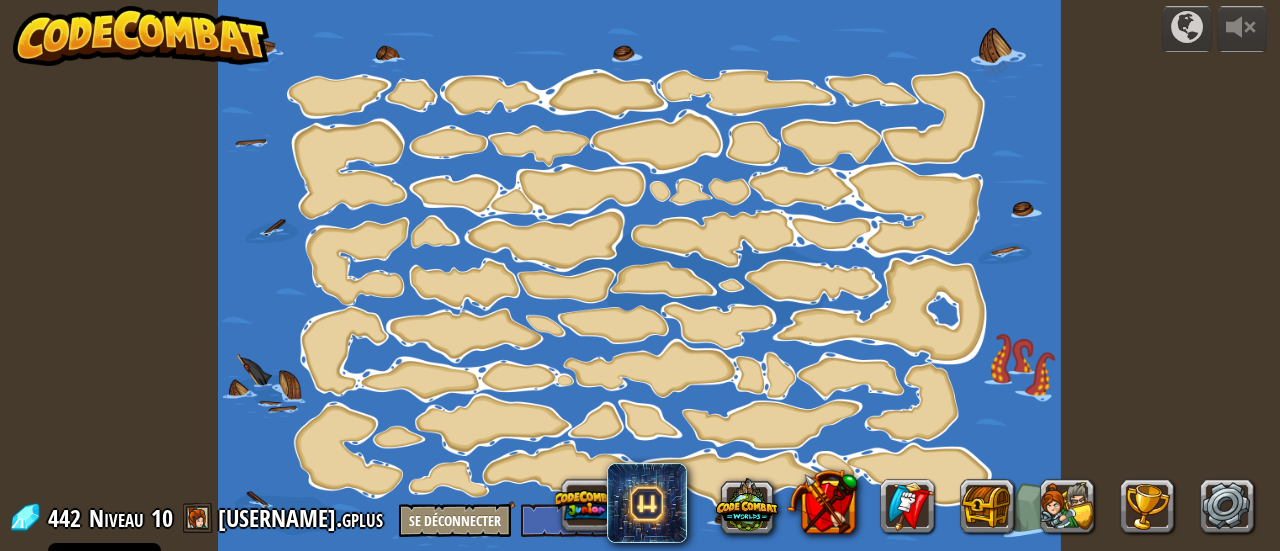 select on "fr" 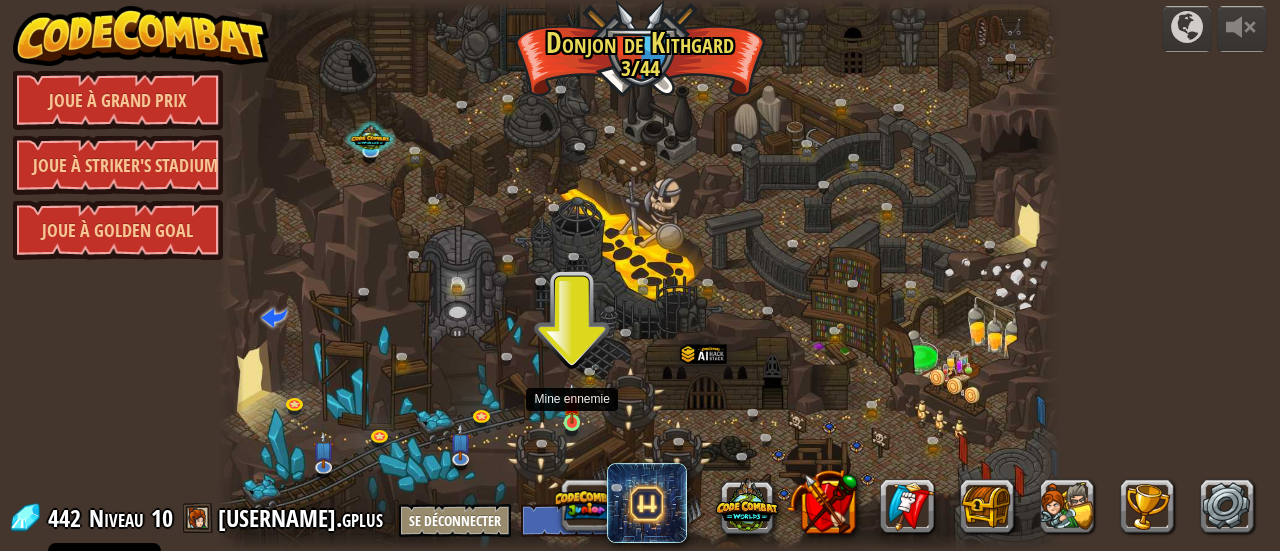 click at bounding box center [572, 403] 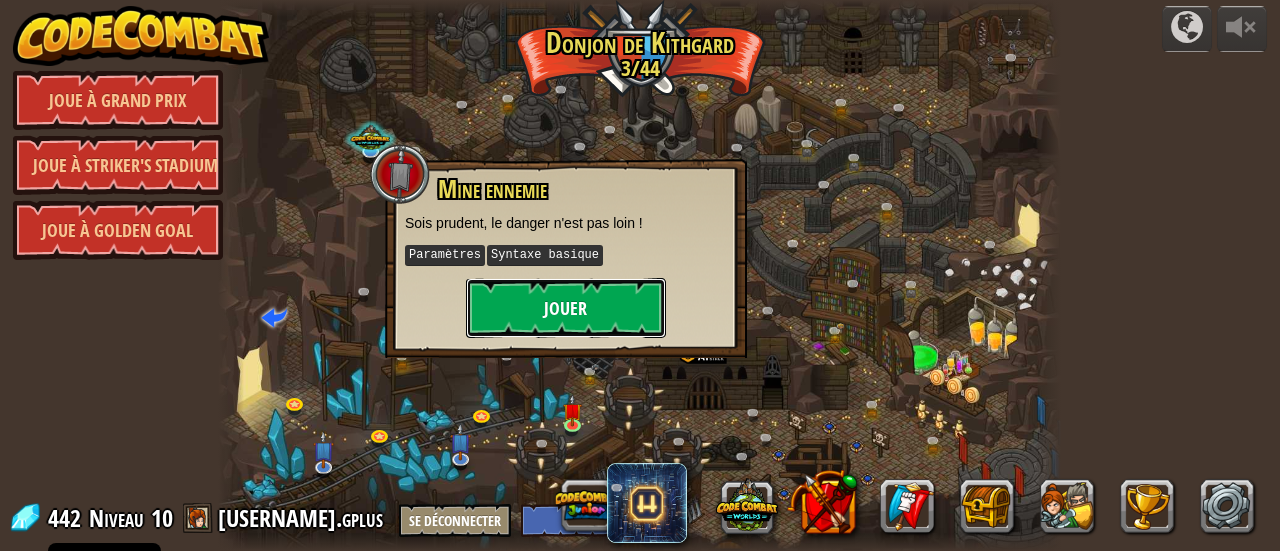 click on "Jouer" at bounding box center [566, 308] 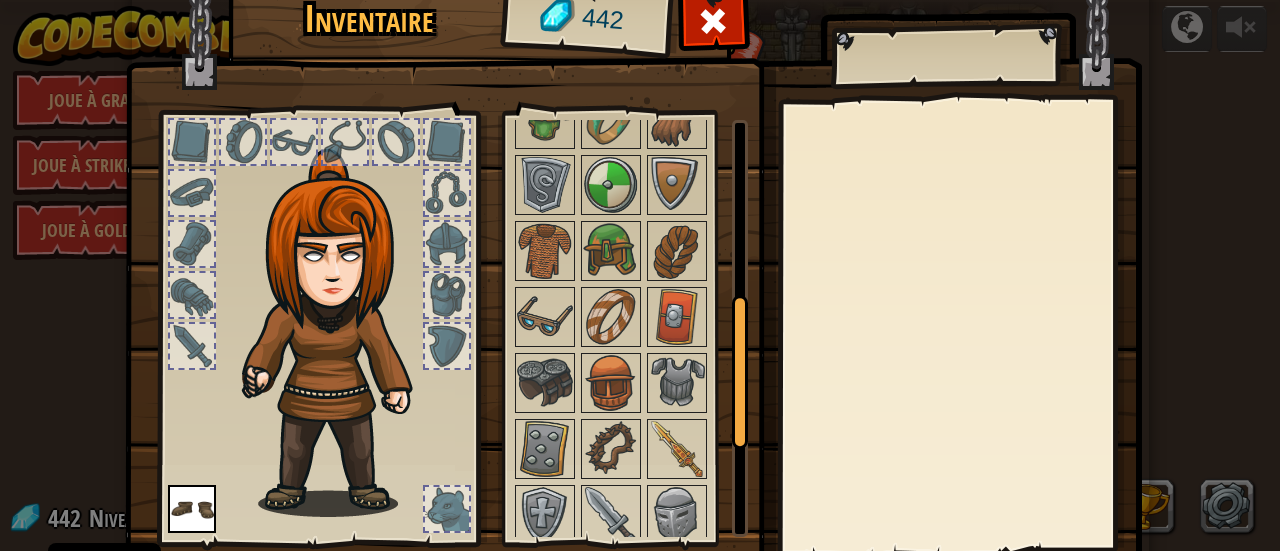 scroll, scrollTop: 738, scrollLeft: 0, axis: vertical 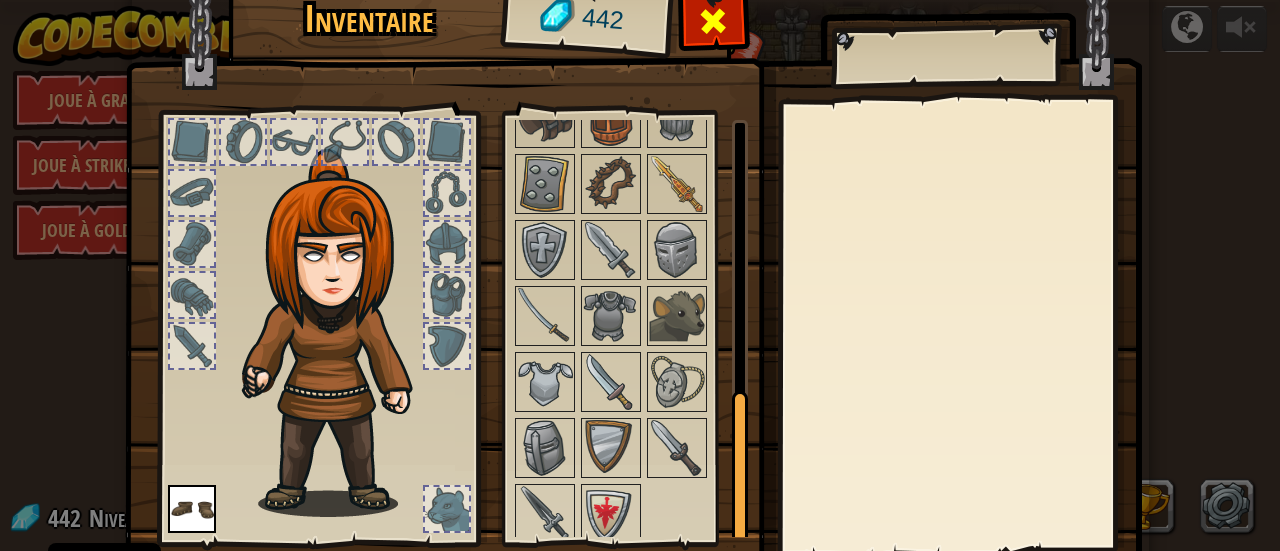 click at bounding box center [713, 21] 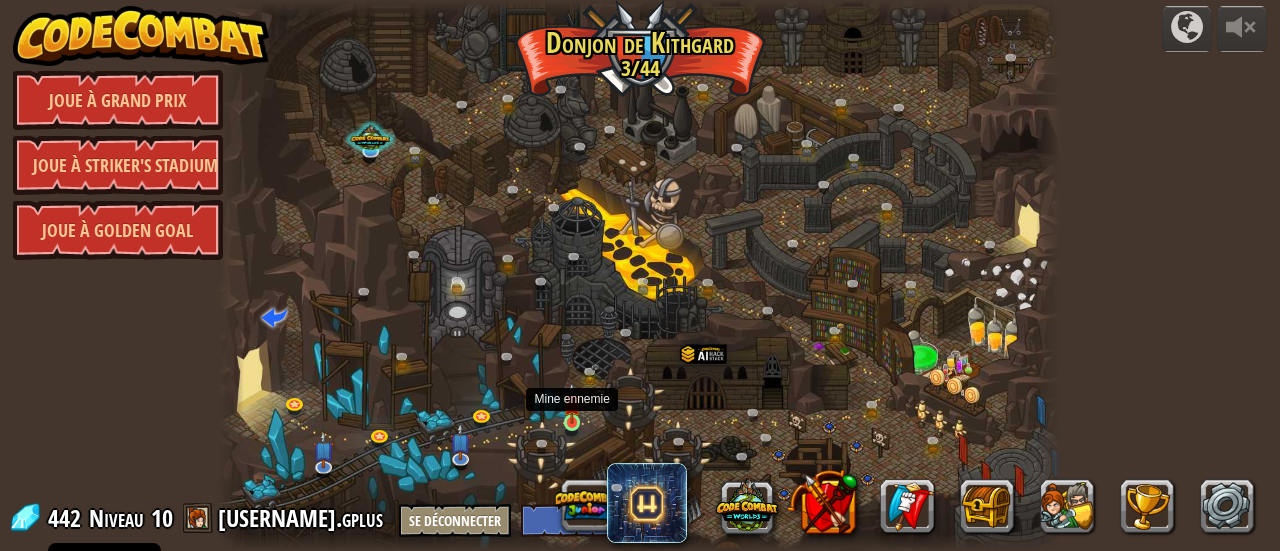 click at bounding box center [572, 403] 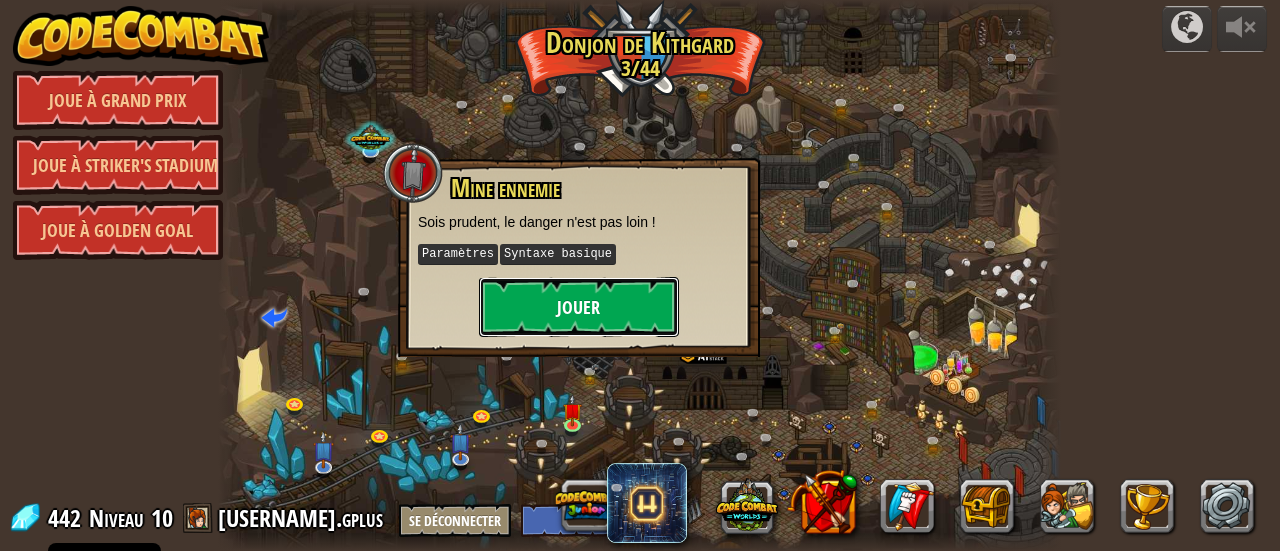 click on "Jouer" at bounding box center [579, 307] 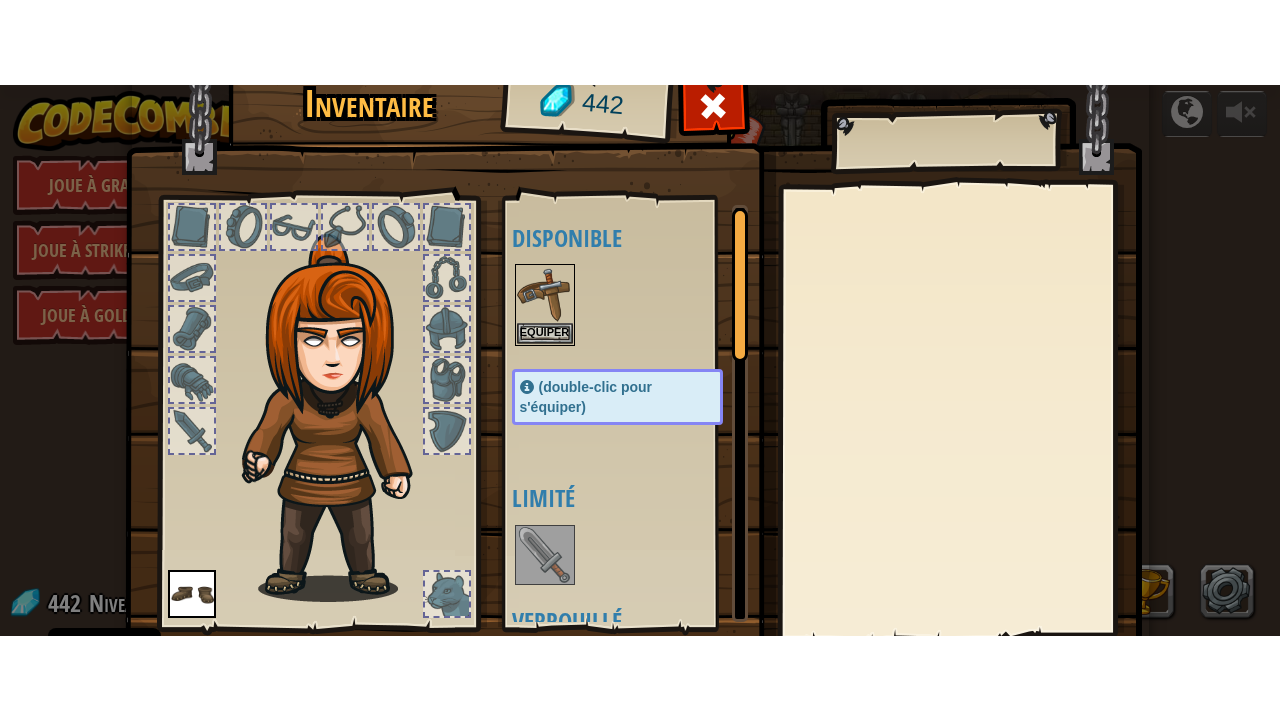 scroll, scrollTop: 138, scrollLeft: 0, axis: vertical 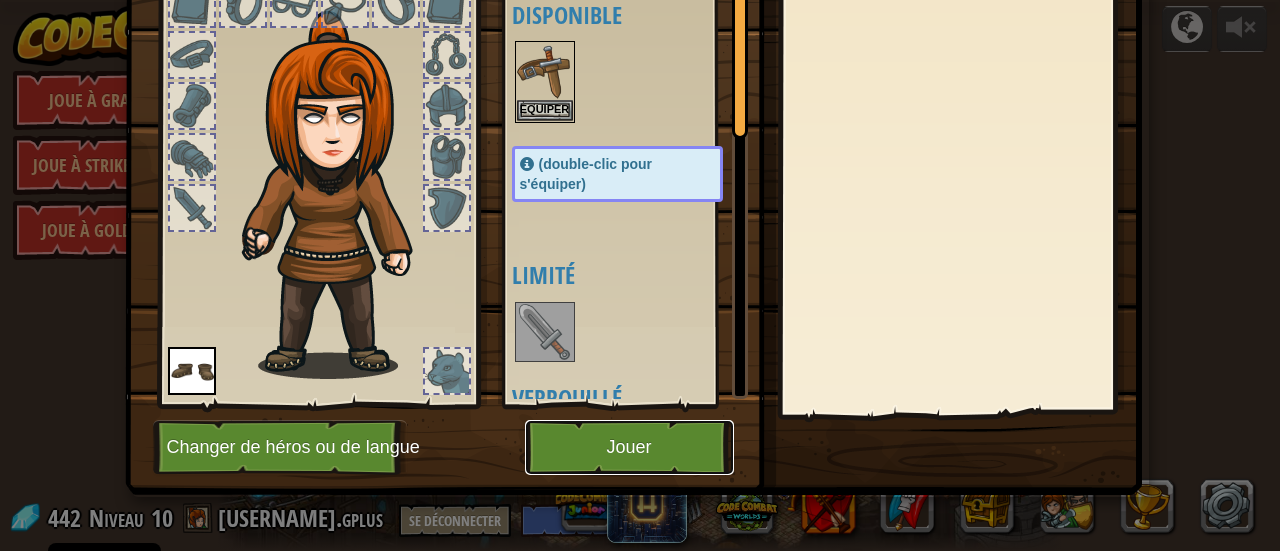 click on "Jouer" at bounding box center [629, 447] 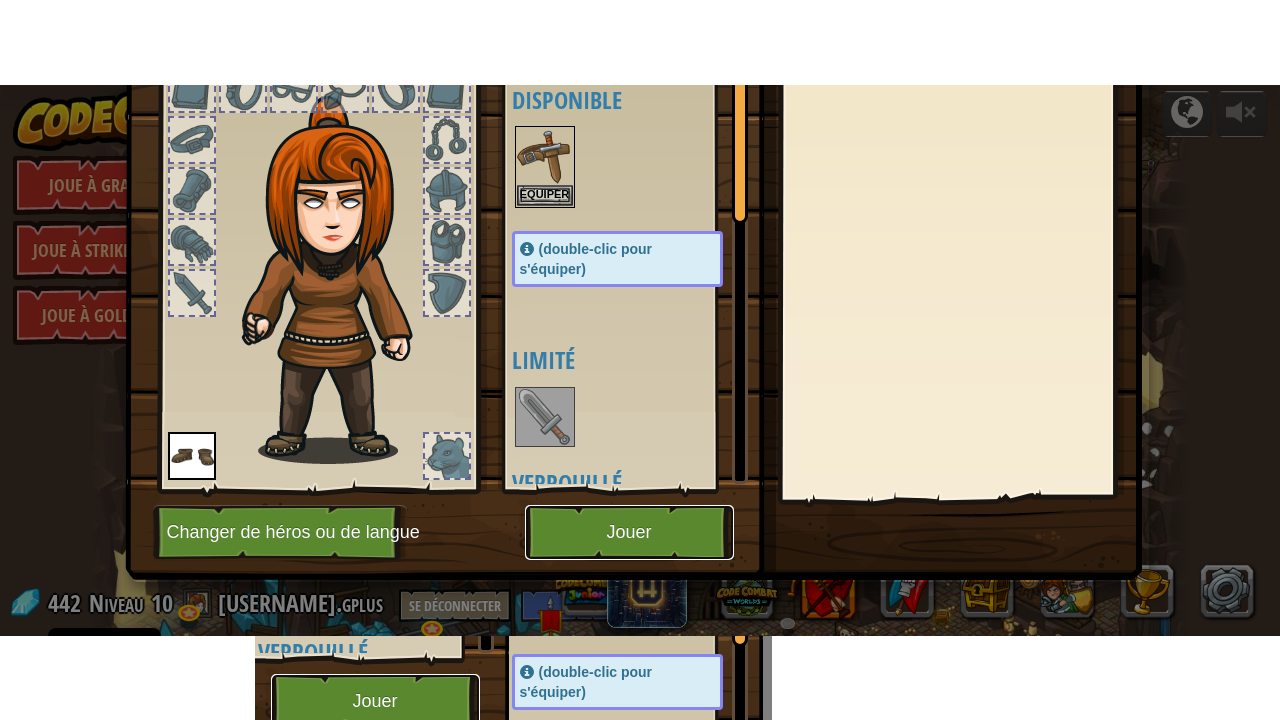 scroll, scrollTop: 0, scrollLeft: 0, axis: both 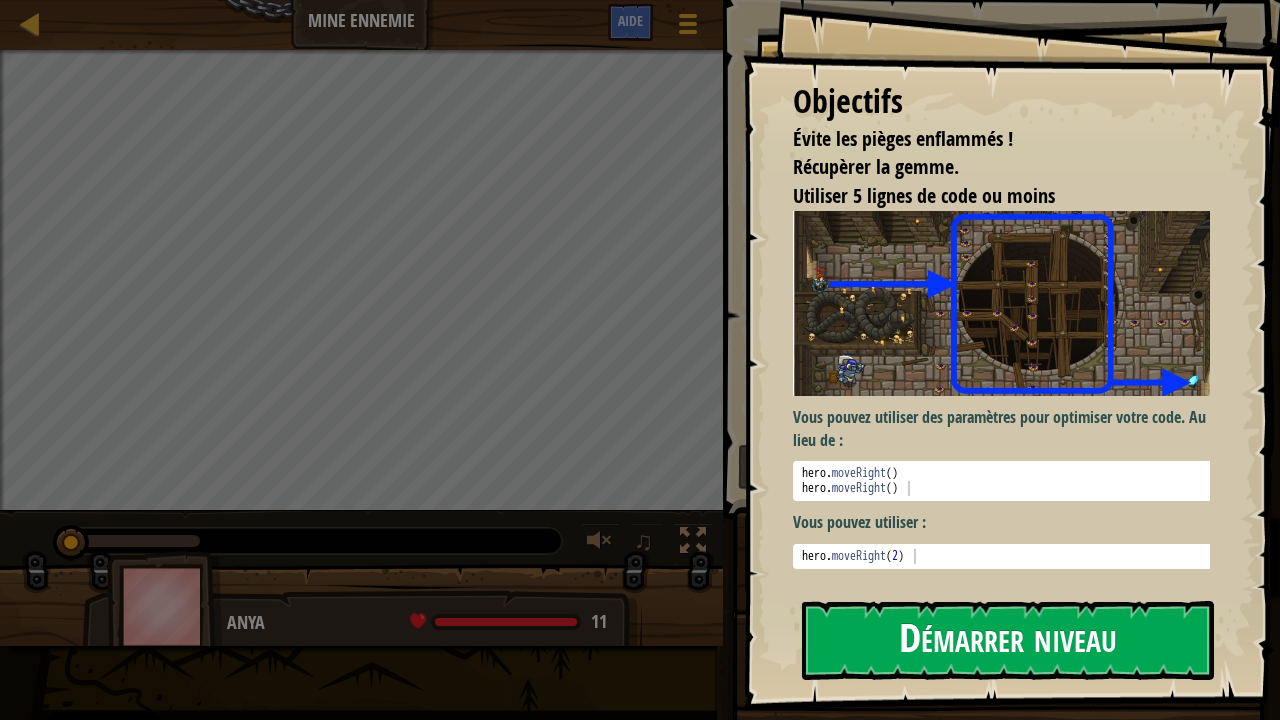 click on "Démarrer niveau" at bounding box center (1008, 640) 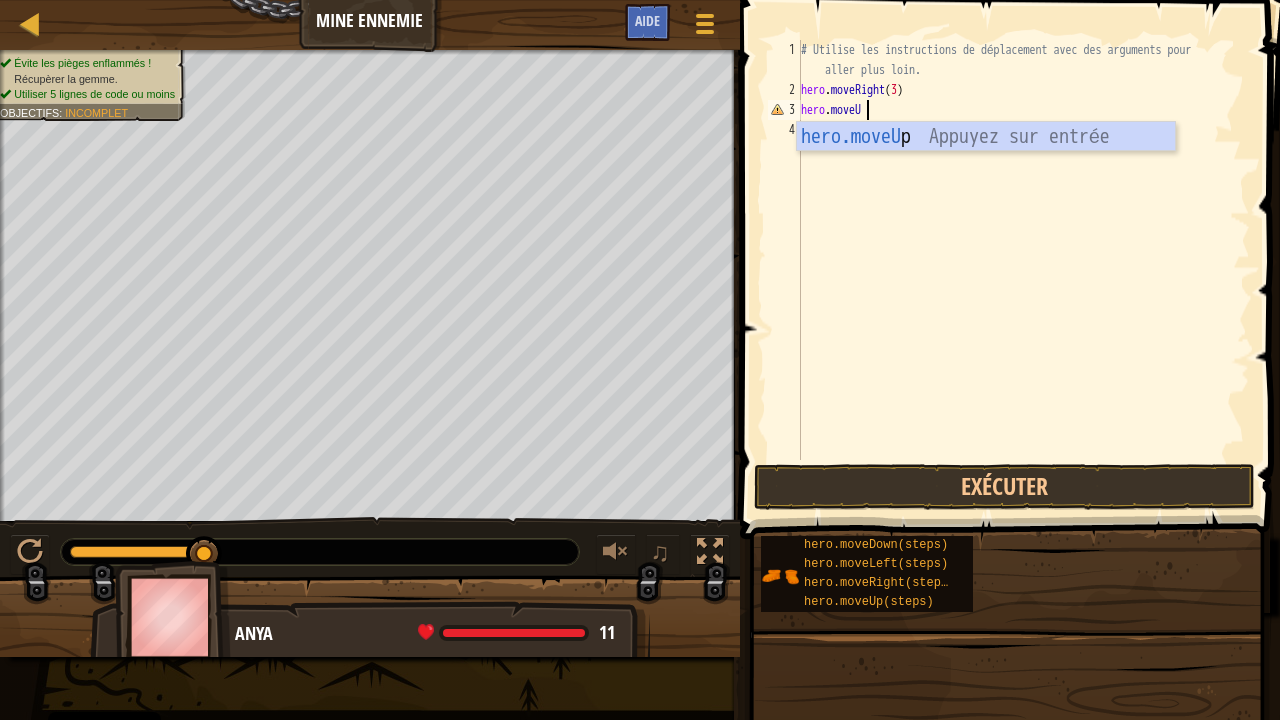 scroll, scrollTop: 9, scrollLeft: 4, axis: both 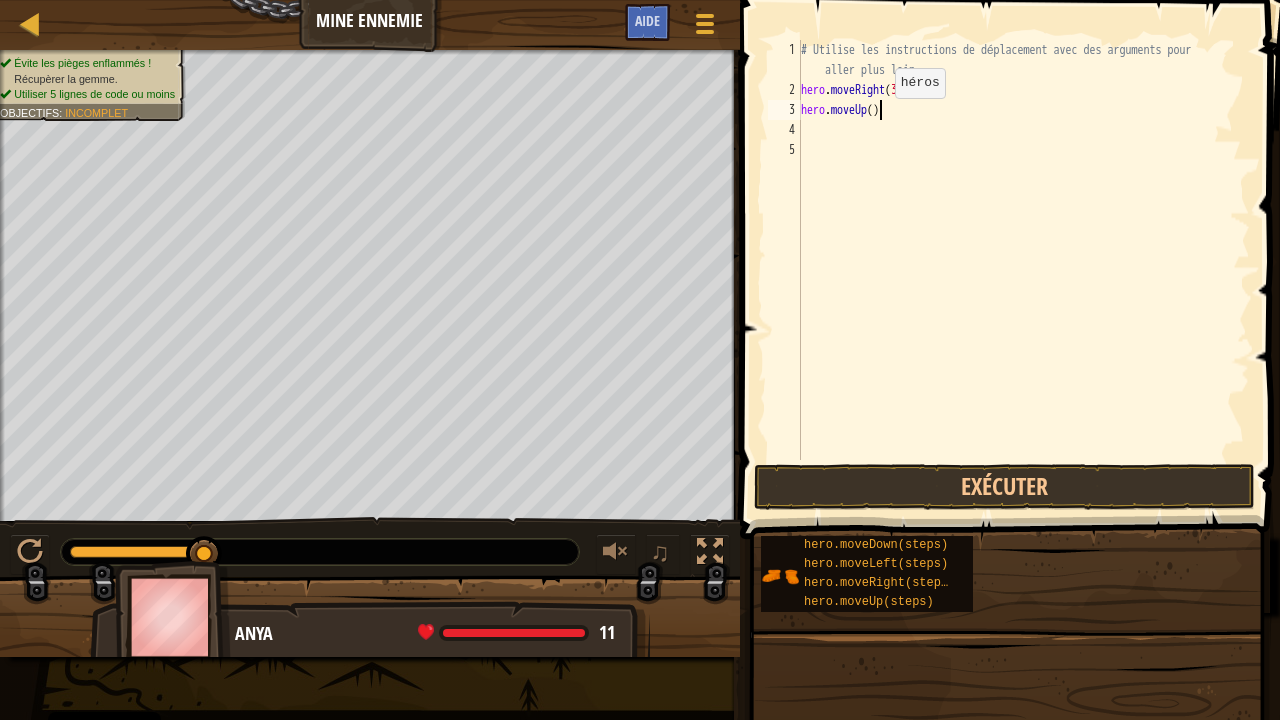 click on "# Utilise les instructions de déplacement avec des arguments pour       aller plus loin. hero . moveRight ( 3 ) hero . moveUp ( )" at bounding box center (1023, 280) 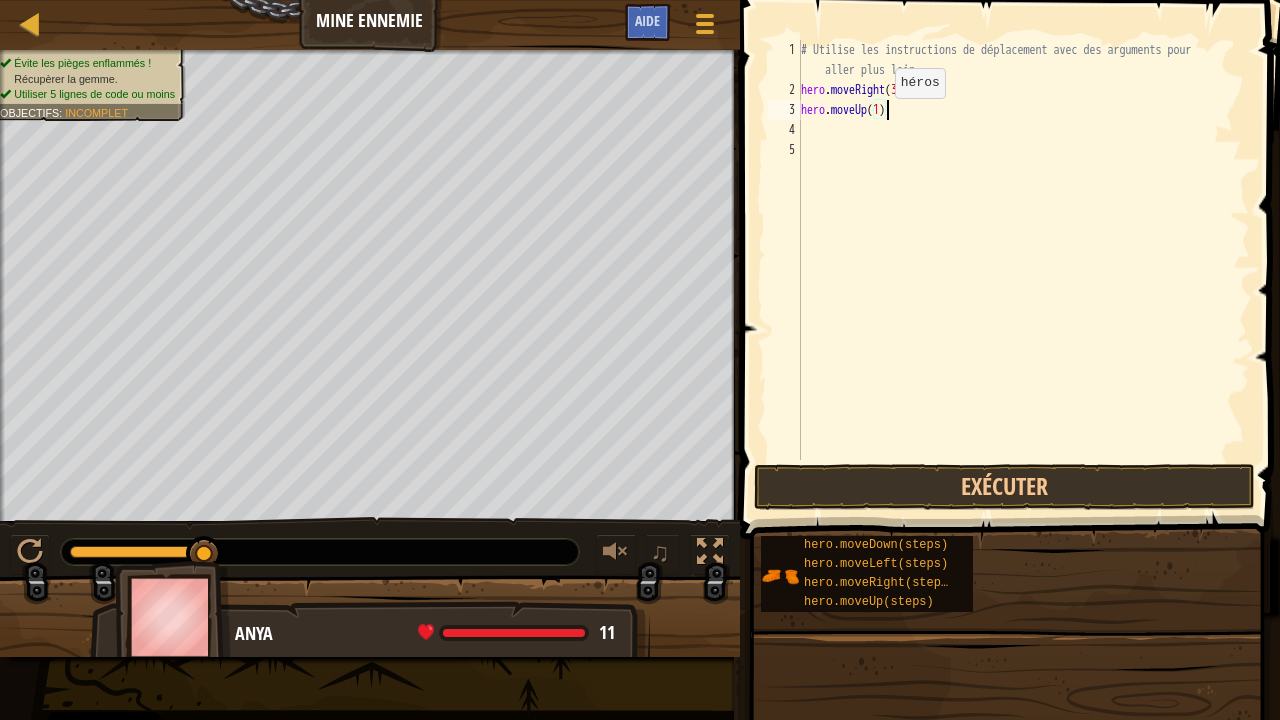 scroll, scrollTop: 9, scrollLeft: 6, axis: both 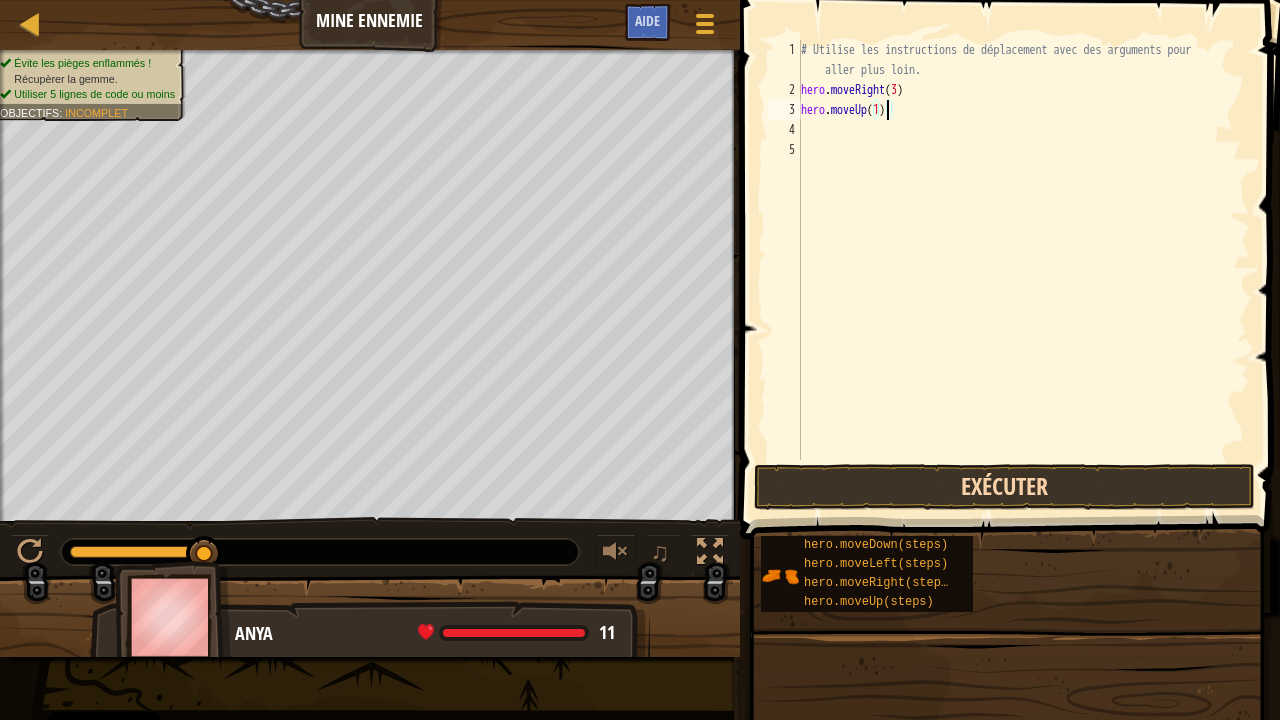 type on "hero.moveUp(1)" 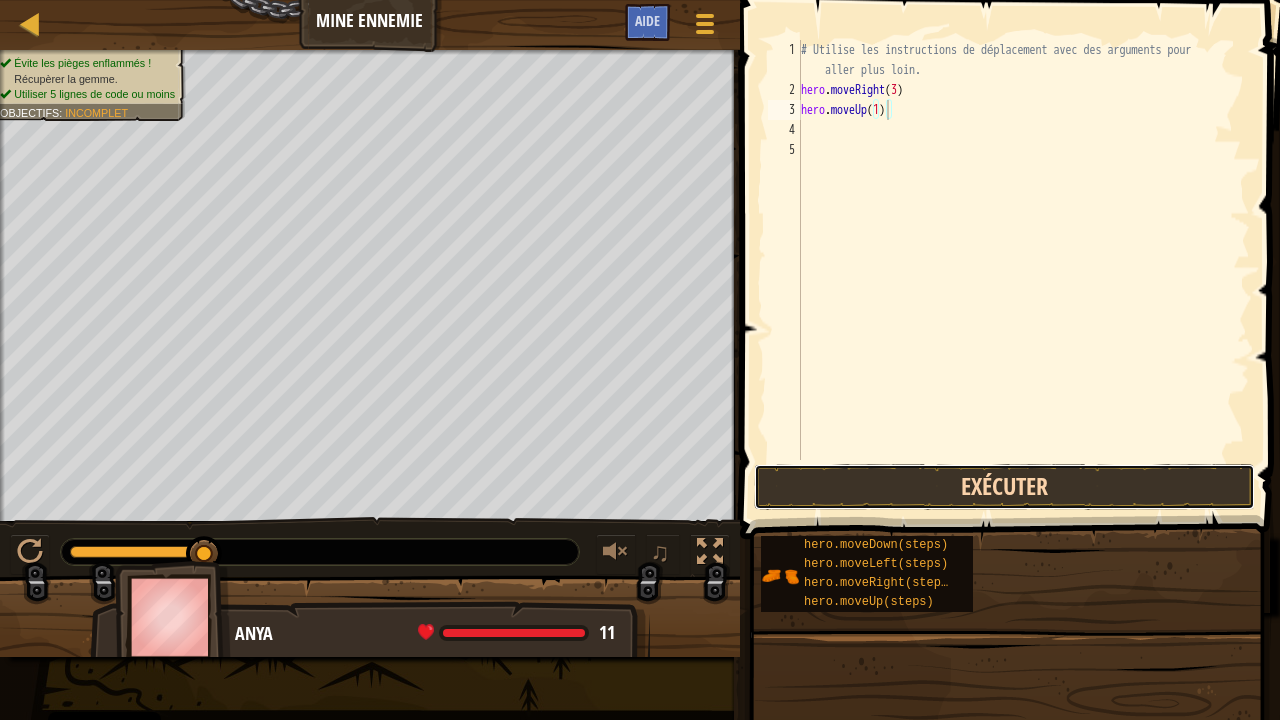 click on "Exécuter" at bounding box center (1004, 487) 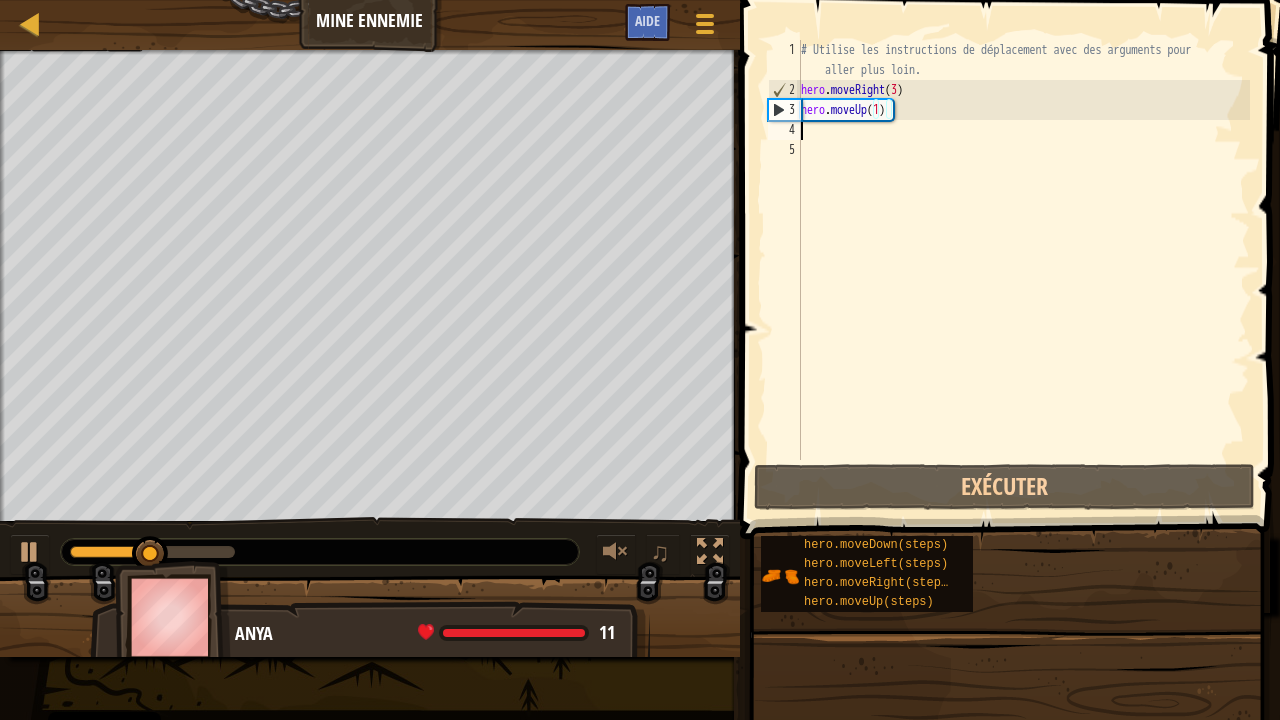 click on "# Utilise les instructions de déplacement avec des arguments pour       aller plus loin. hero . moveRight ( 3 ) hero . moveUp ( 1 )" at bounding box center (1023, 280) 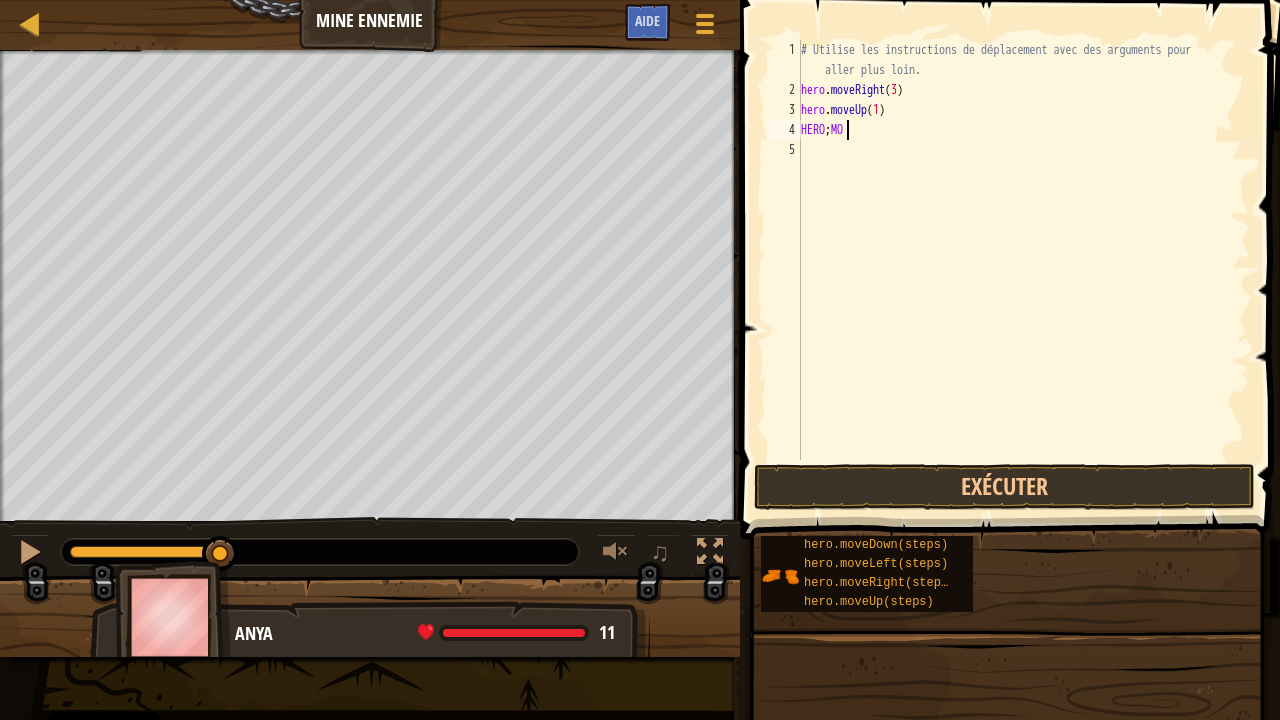 scroll, scrollTop: 9, scrollLeft: 2, axis: both 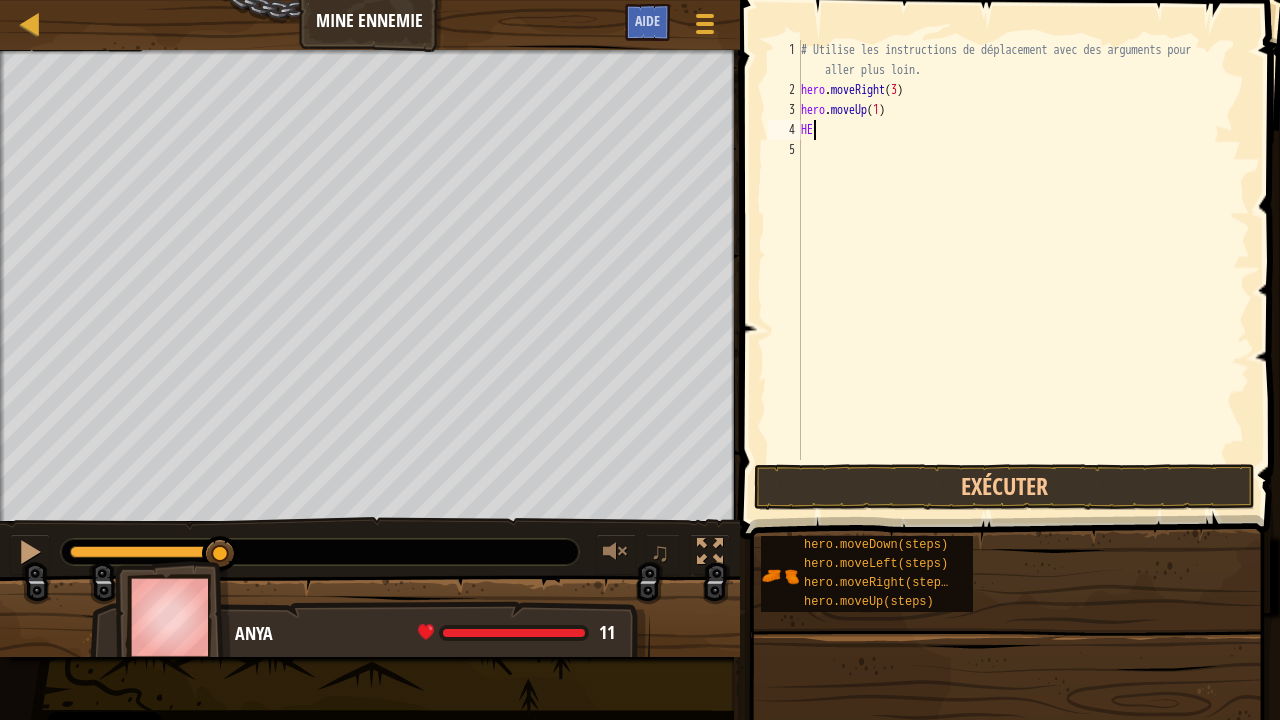 type on "H" 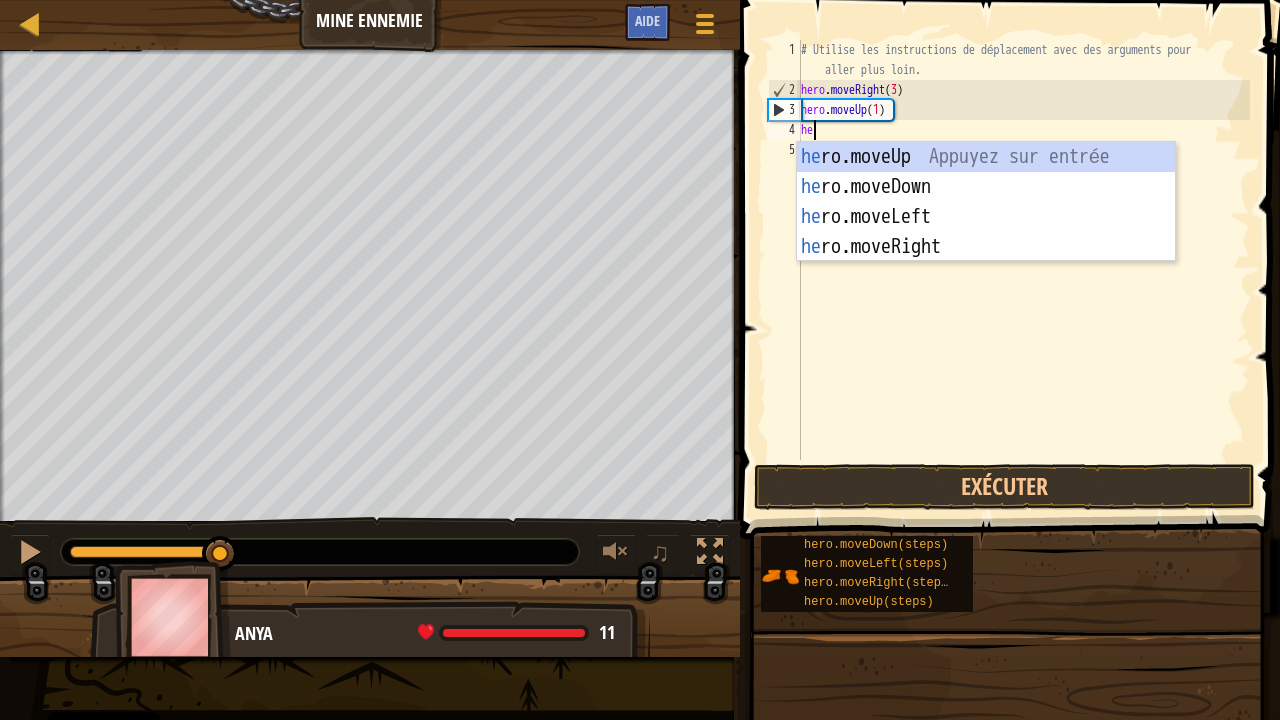 scroll, scrollTop: 9, scrollLeft: 0, axis: vertical 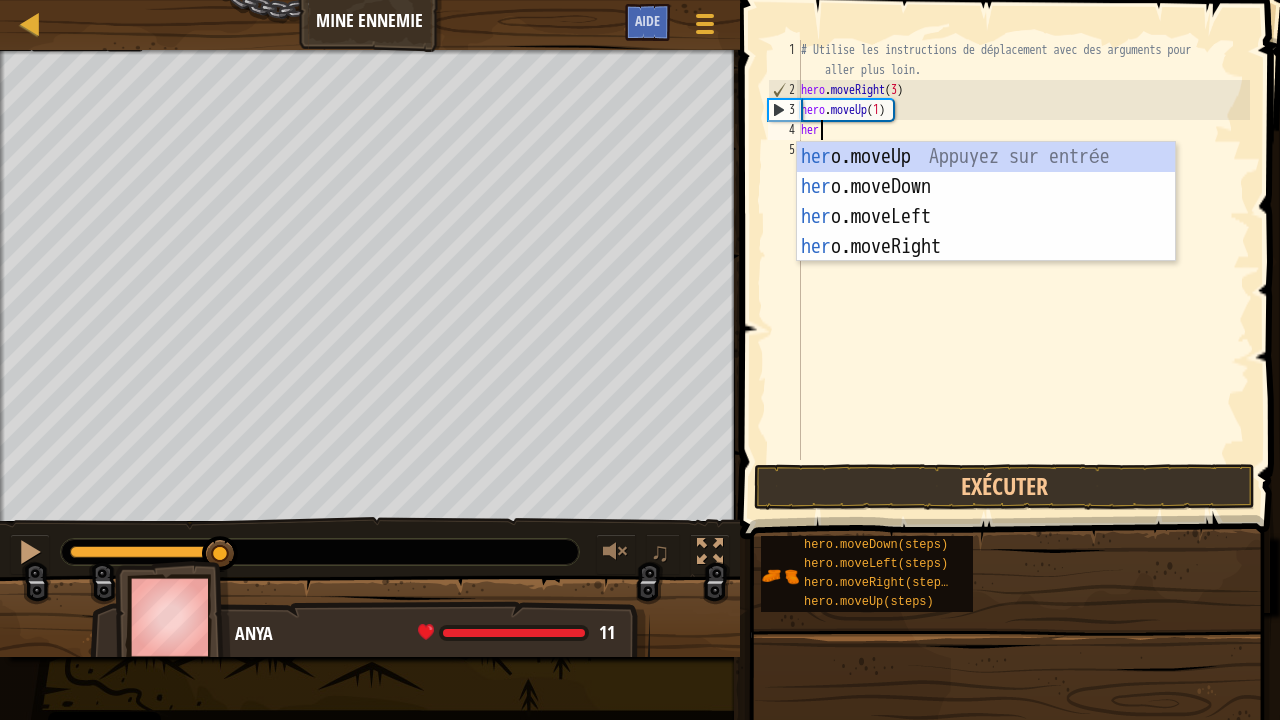 type on "hero" 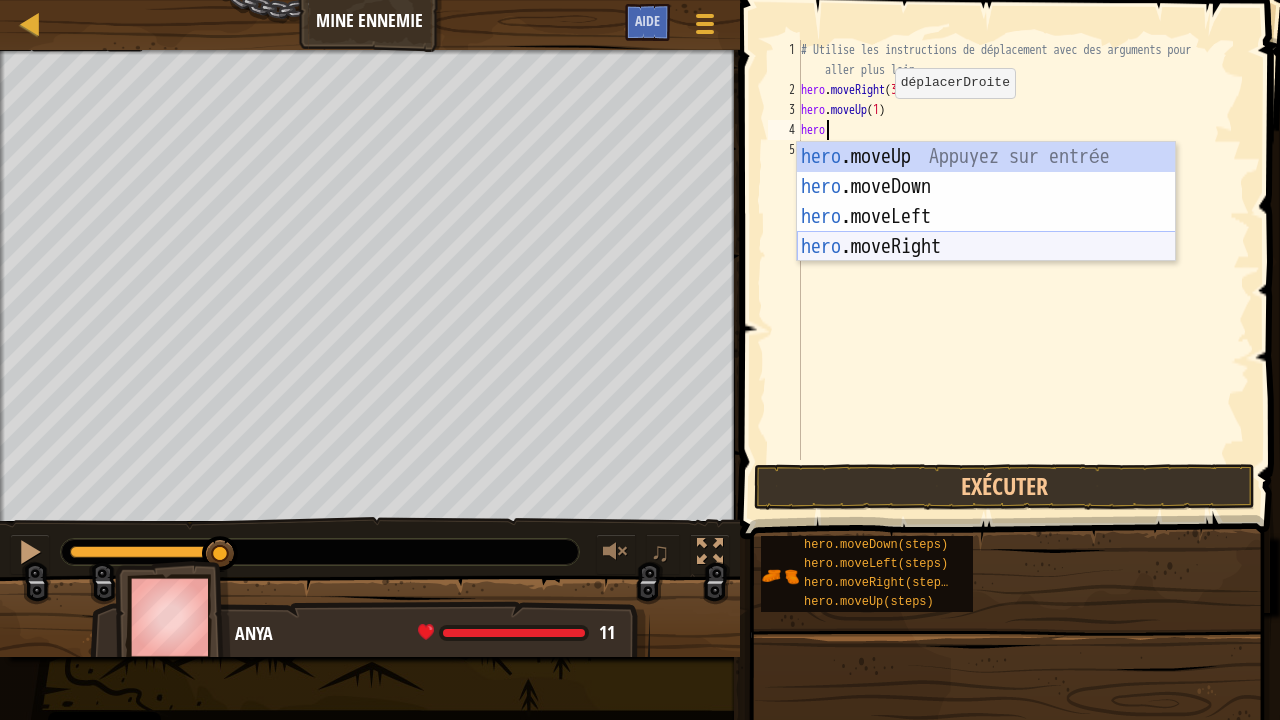 click on "hero .moveUp Appuyez sur entrée hero .moveDown Appuyez sur entrée hero .moveLeft Appuyez sur entrée hero .moveRight Appuyez sur entrée" at bounding box center [986, 232] 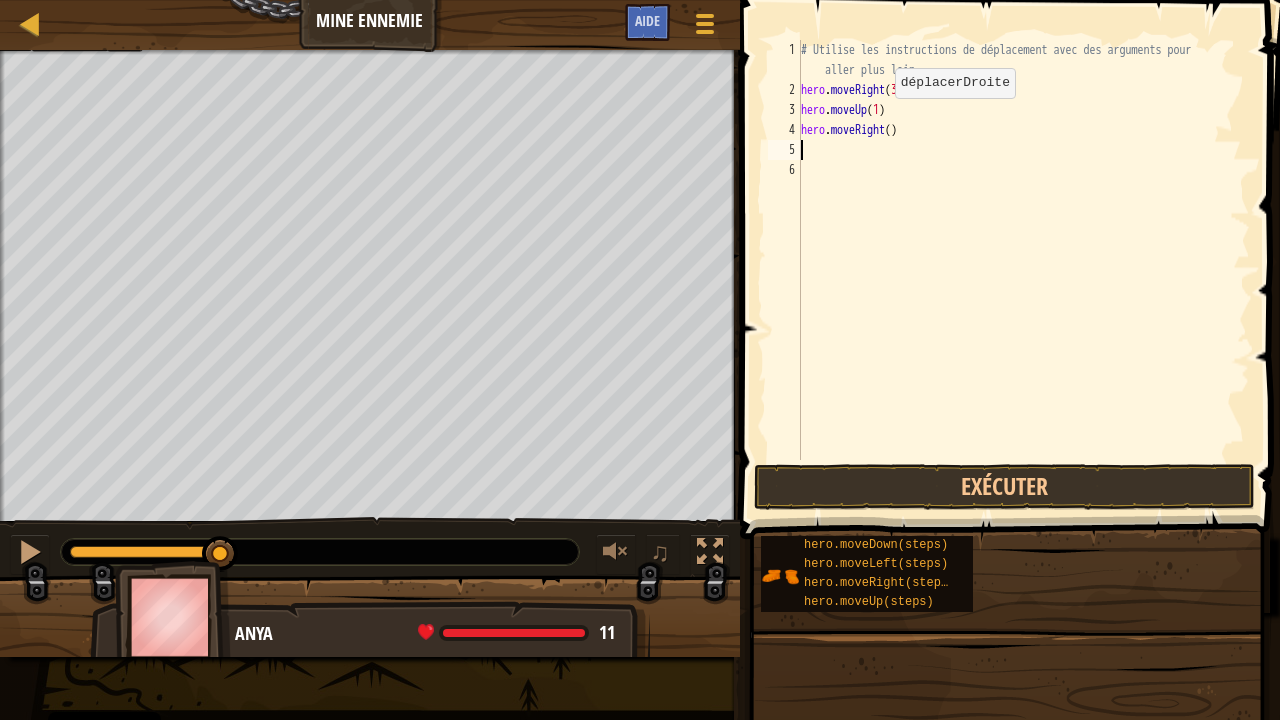 scroll, scrollTop: 9, scrollLeft: 0, axis: vertical 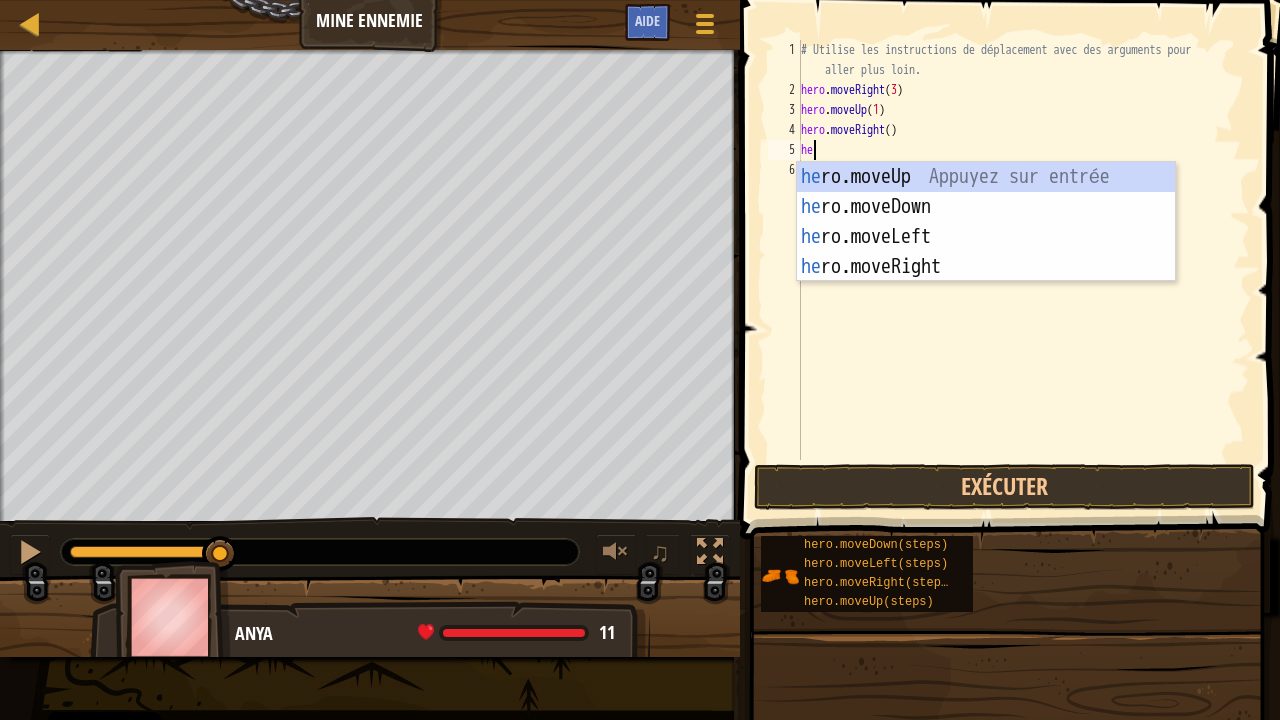 type on "her" 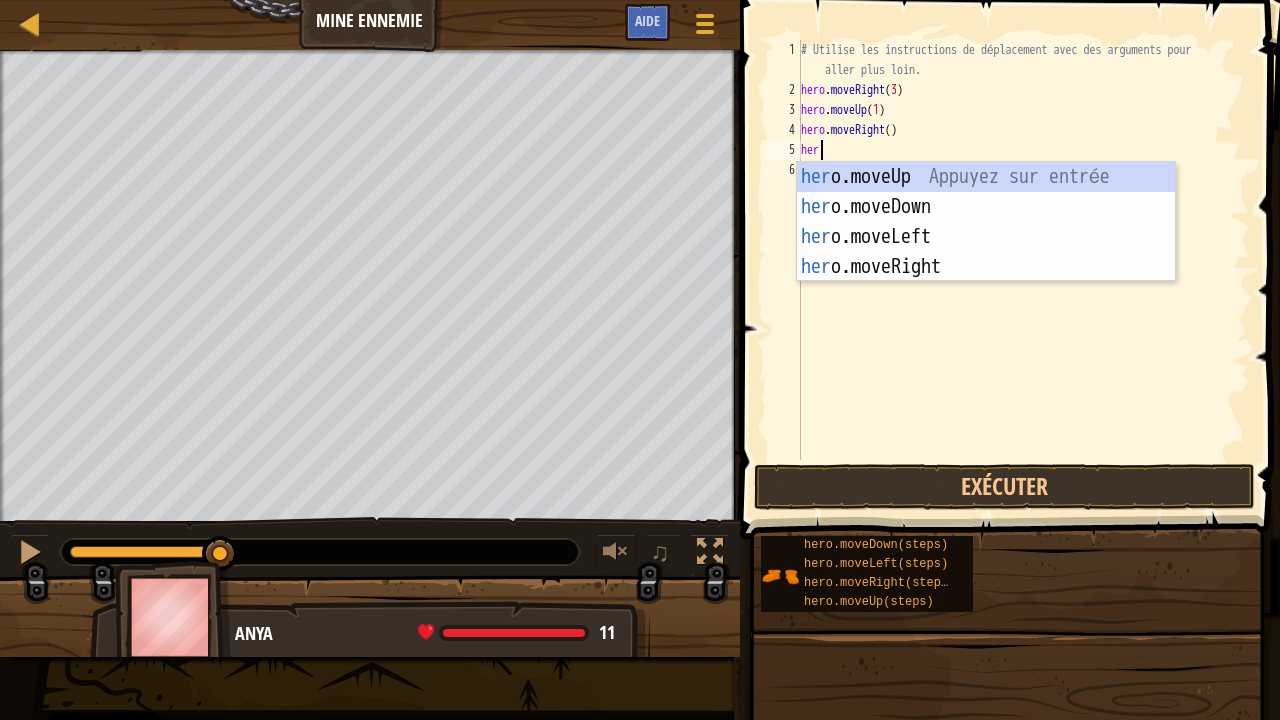 scroll, scrollTop: 9, scrollLeft: 0, axis: vertical 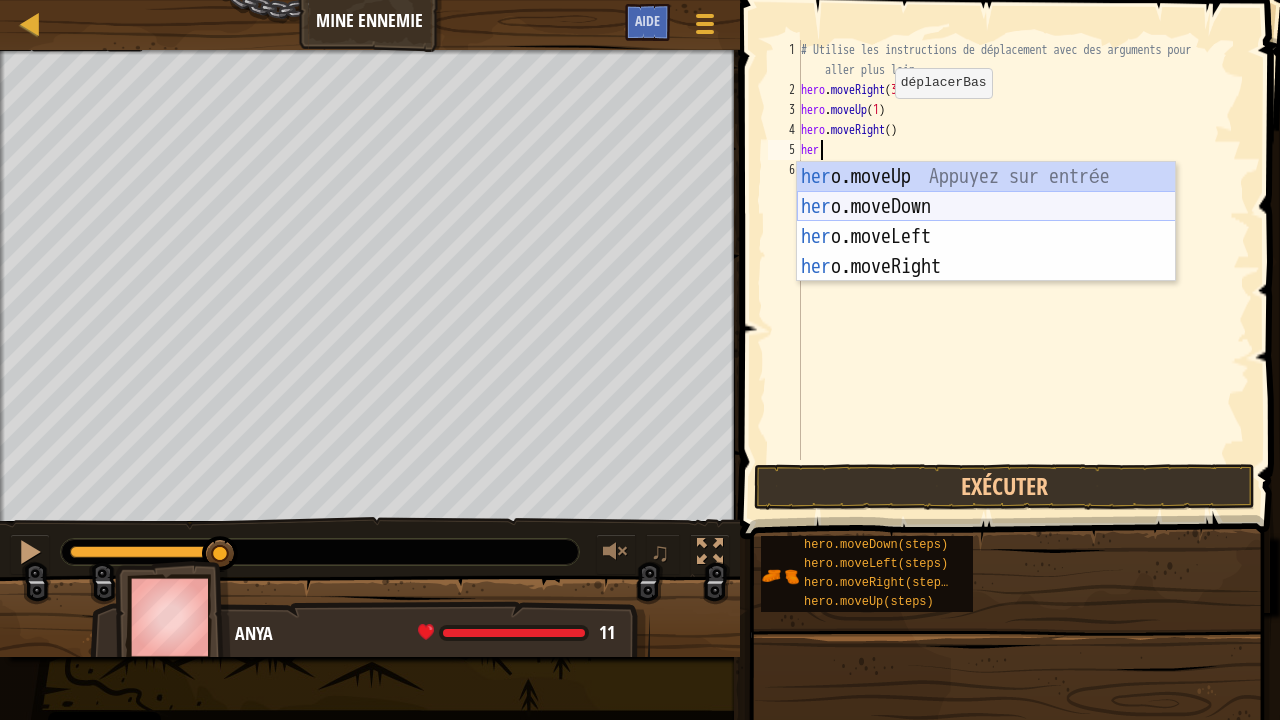 click on "her o.moveUp Appuyez sur entrée her o.moveDown Appuyez sur entrée her o.moveLeft Appuyez sur entrée her o.moveRight Appuyez sur entrée" at bounding box center (986, 252) 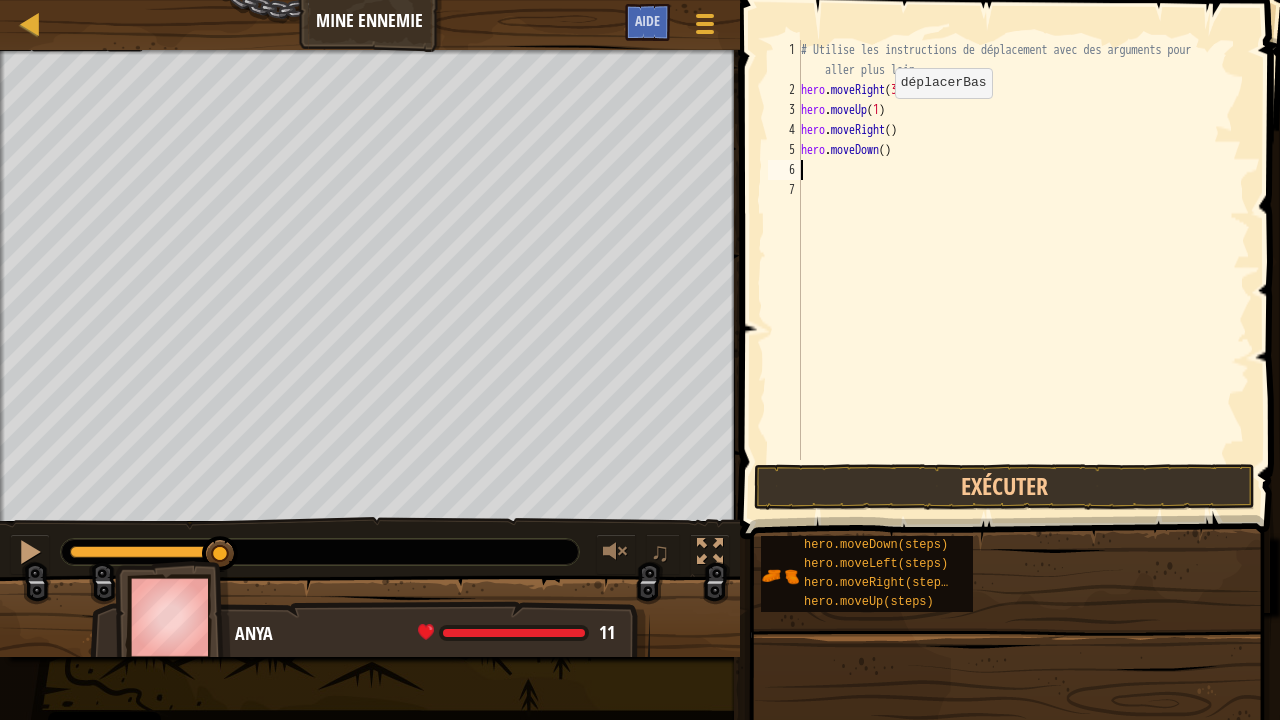 scroll, scrollTop: 9, scrollLeft: 0, axis: vertical 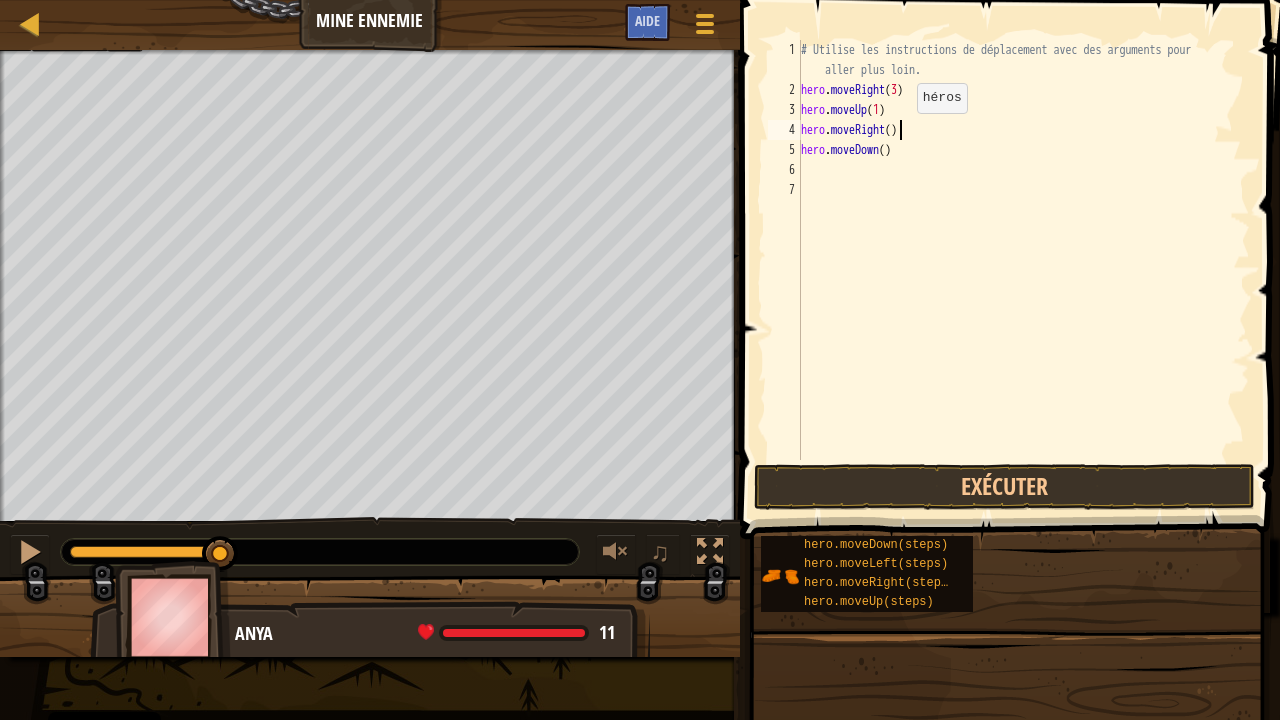 click on "# Utilise les instructions de déplacement avec des arguments pour       aller plus loin. hero . moveRight ( 3 ) hero . moveUp ( 1 ) hero . moveRight ( ) hero . moveDown ( )" at bounding box center (1023, 280) 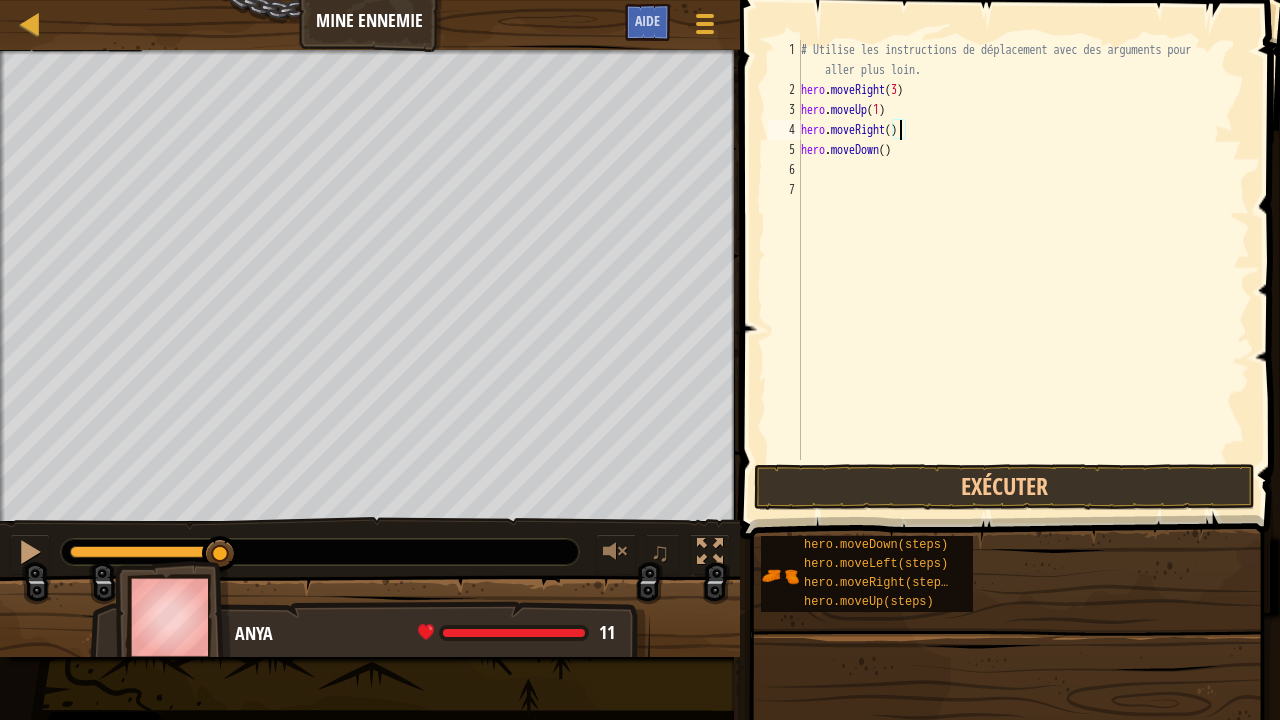 scroll, scrollTop: 9, scrollLeft: 8, axis: both 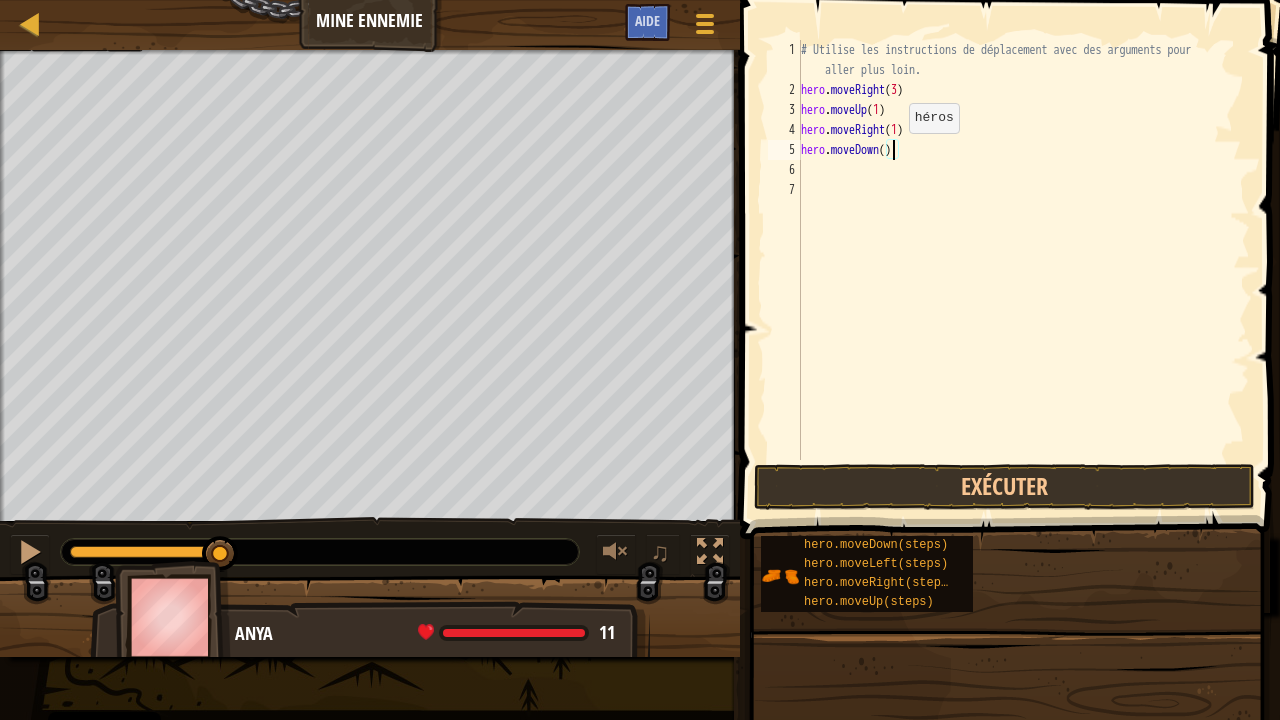 click on "# Utilise les instructions de déplacement avec des arguments pour       aller plus loin. hero . moveRight ( 3 ) hero . moveUp ( 1 ) hero . moveRight ( 1 ) hero . moveDown ( )" at bounding box center [1023, 280] 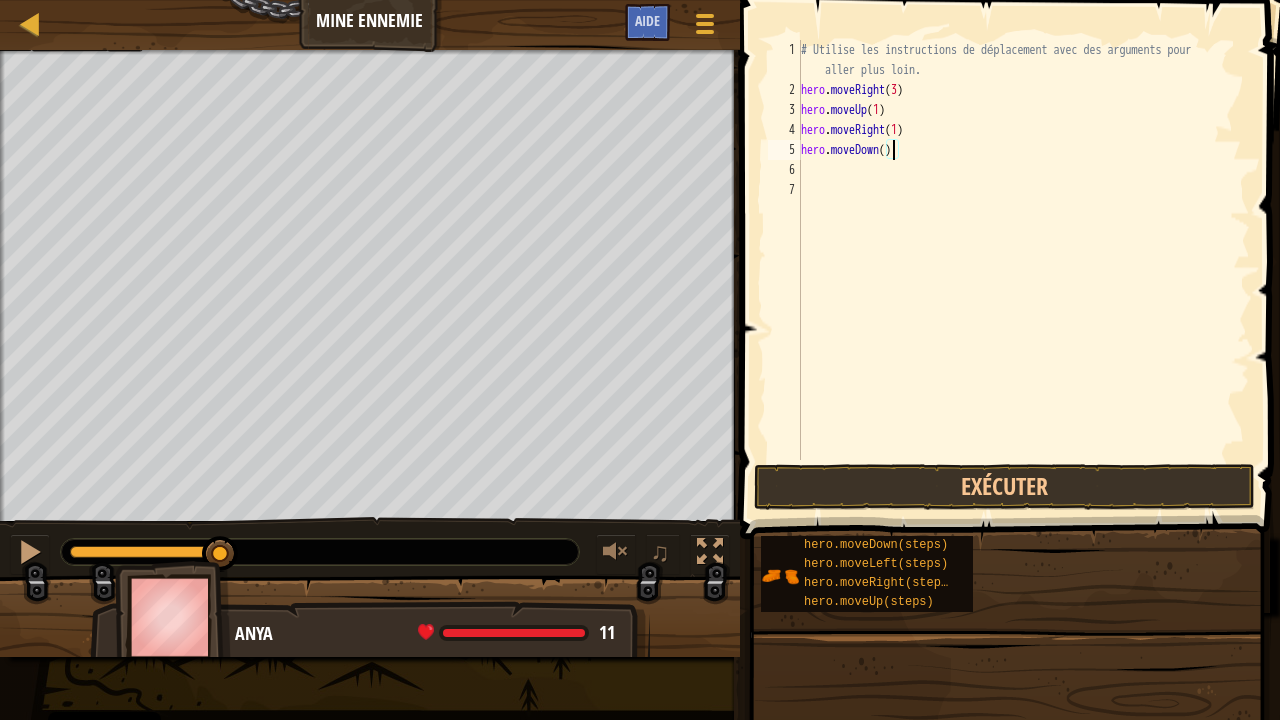 type on "hero.moveDown(3)" 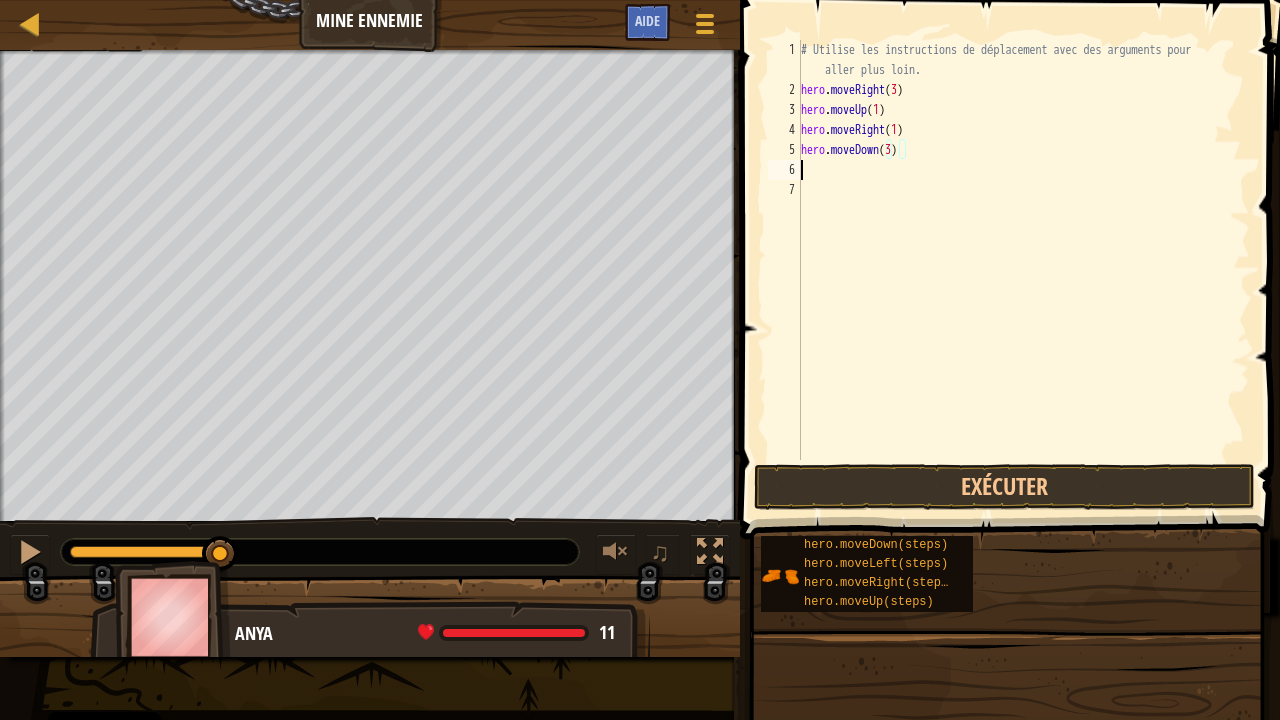 click on "# Utilise les instructions de déplacement avec des arguments pour       aller plus loin. hero . moveRight ( 3 ) hero . moveUp ( 1 ) hero . moveRight ( 1 ) hero . moveDown ( 3 )" at bounding box center [1023, 280] 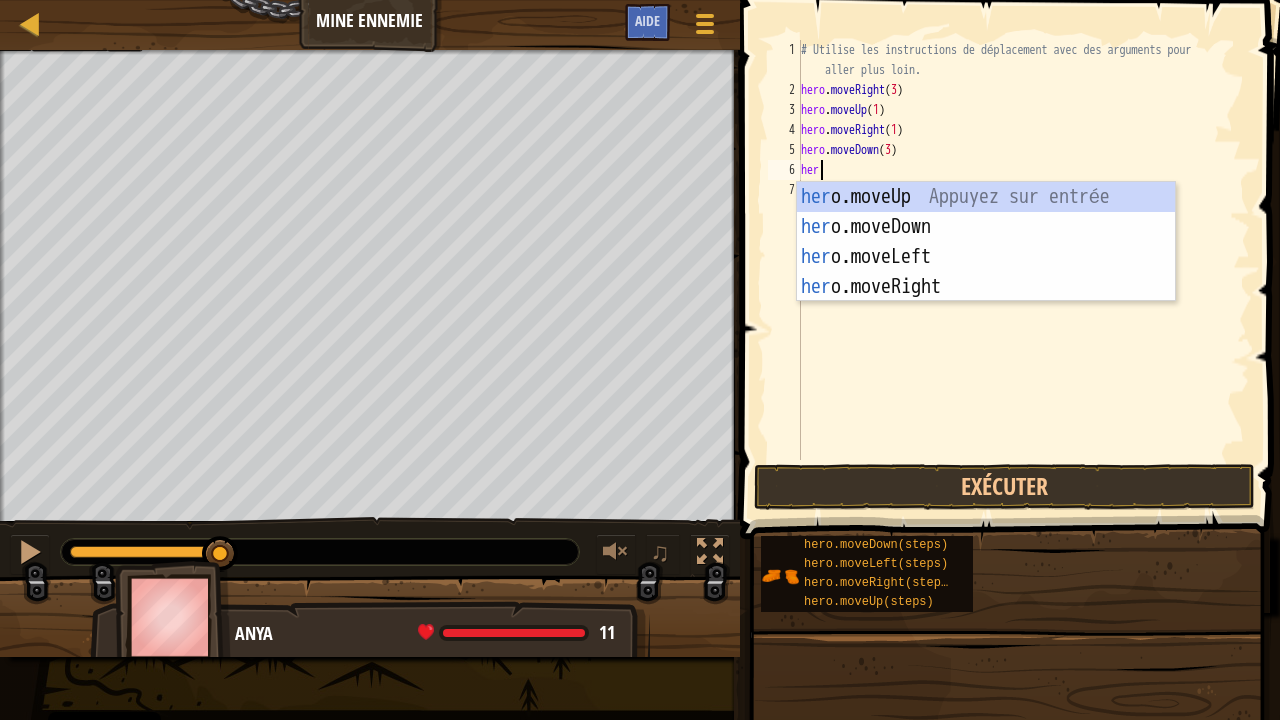 scroll, scrollTop: 9, scrollLeft: 0, axis: vertical 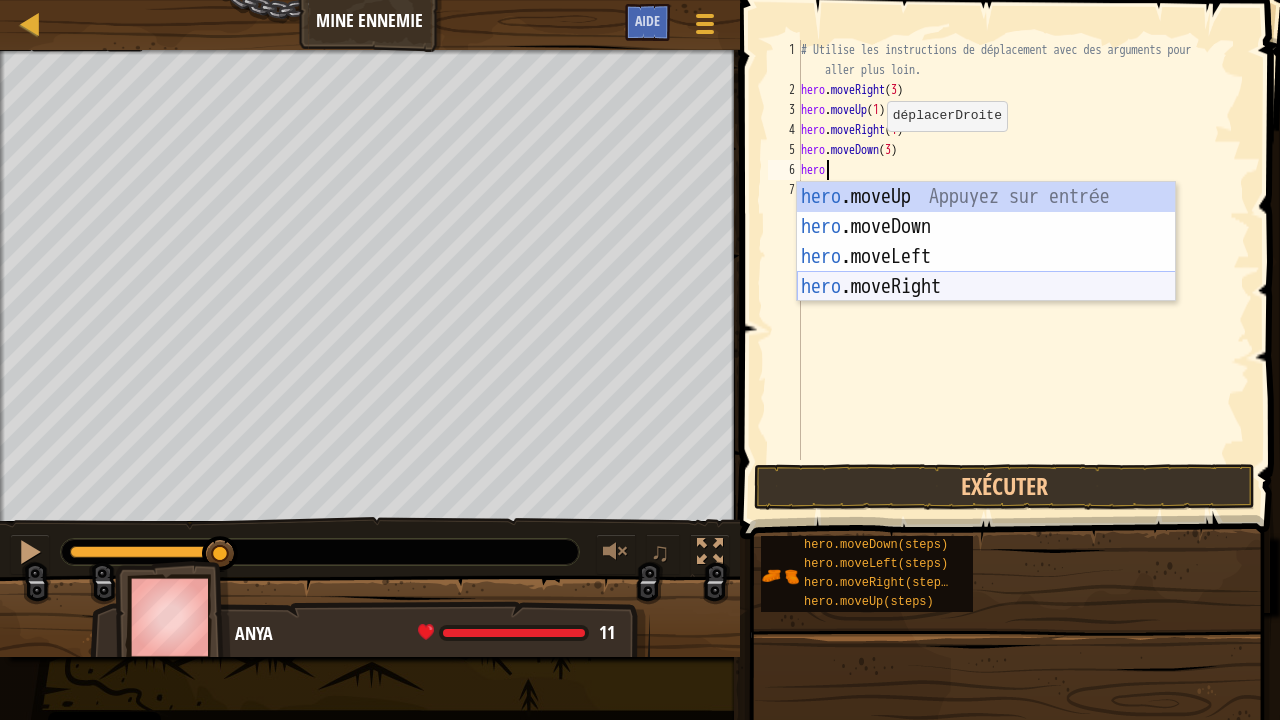 click on "hero .moveUp Appuyez sur entrée hero .moveDown Appuyez sur entrée hero .moveLeft Appuyez sur entrée hero .moveRight Appuyez sur entrée" at bounding box center [986, 272] 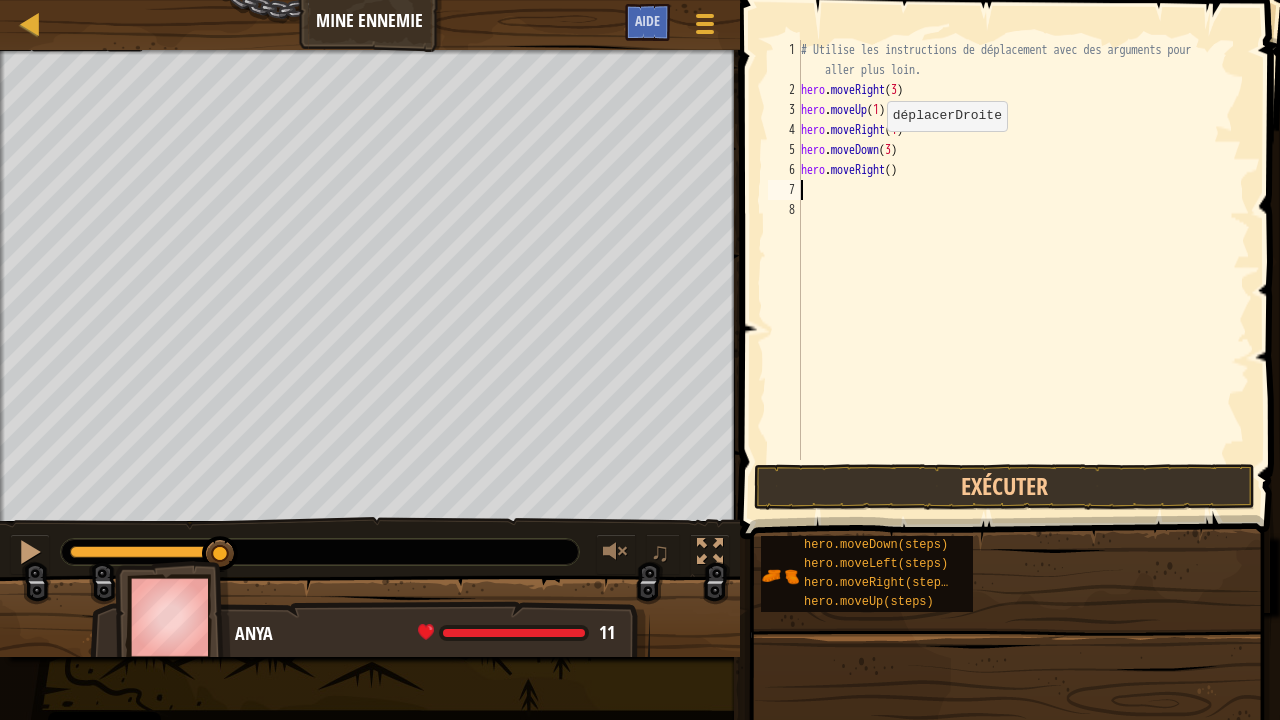 scroll, scrollTop: 9, scrollLeft: 0, axis: vertical 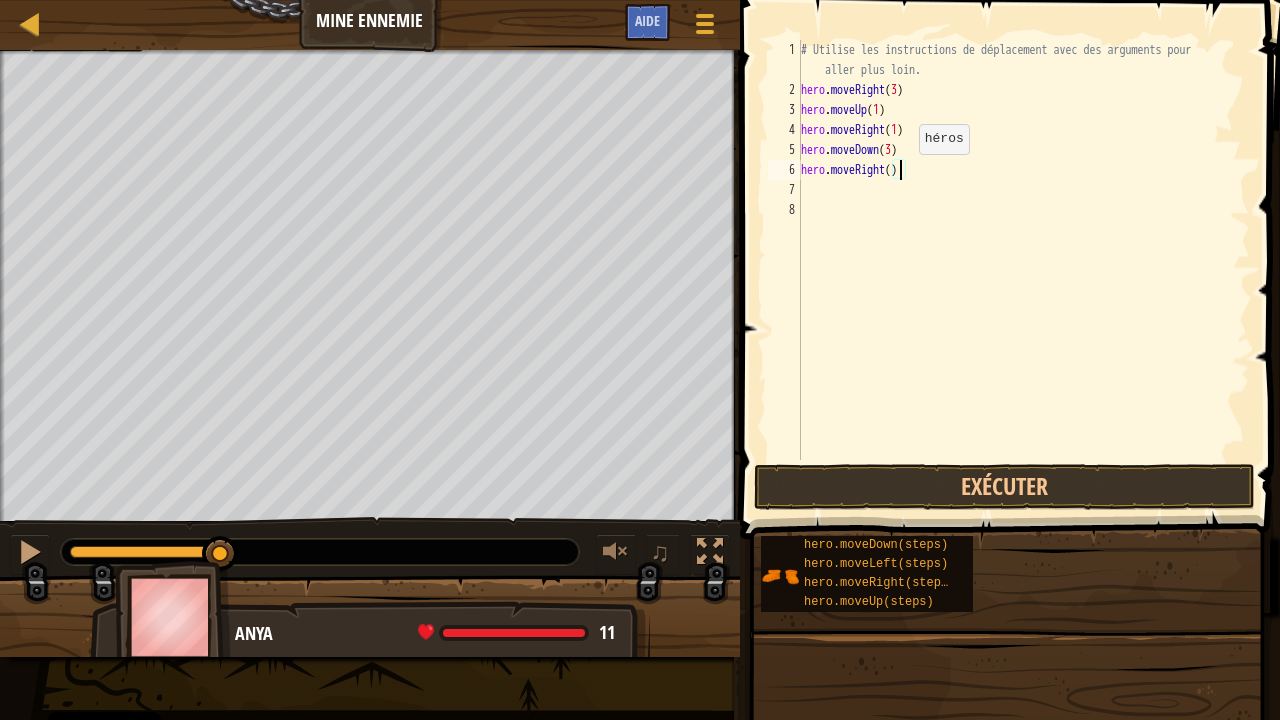 click on "# Utilise les instructions de déplacement avec des arguments pour       aller plus loin. hero . moveRight ( 3 ) hero . moveUp ( 1 ) hero . moveRight ( 1 ) hero . moveDown ( 3 ) hero . moveRight ( )" at bounding box center [1023, 280] 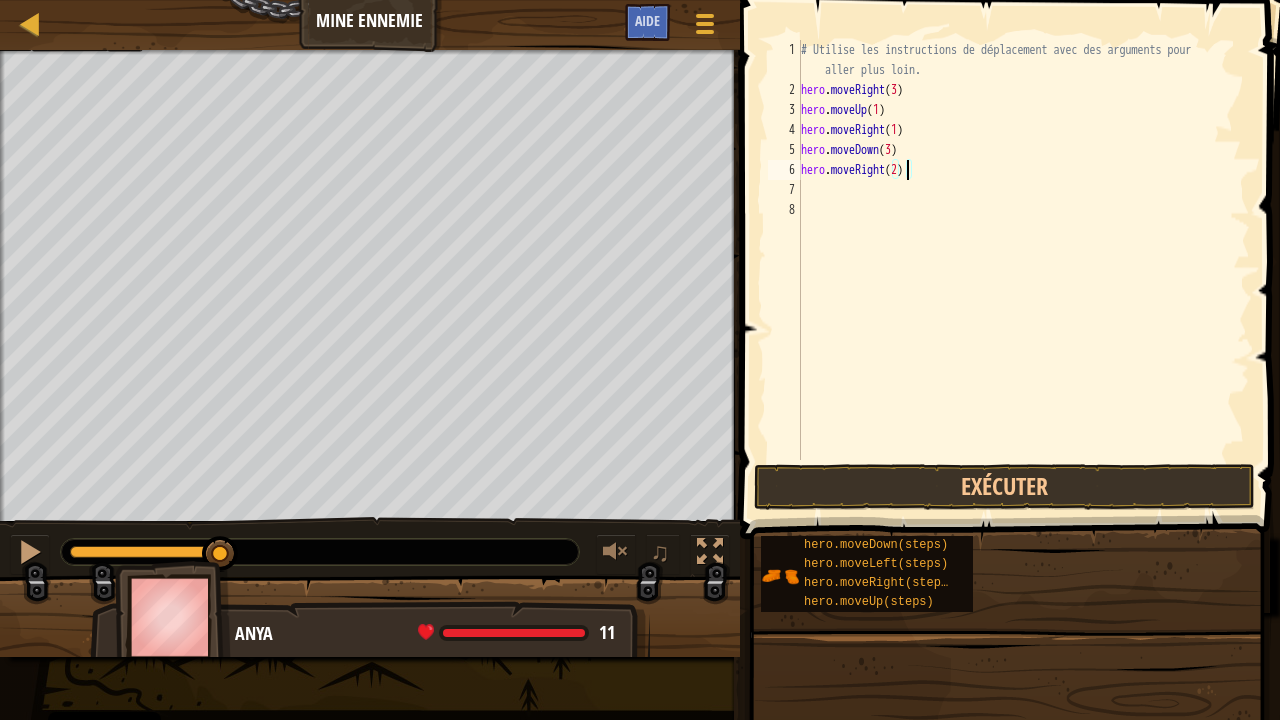 scroll, scrollTop: 9, scrollLeft: 8, axis: both 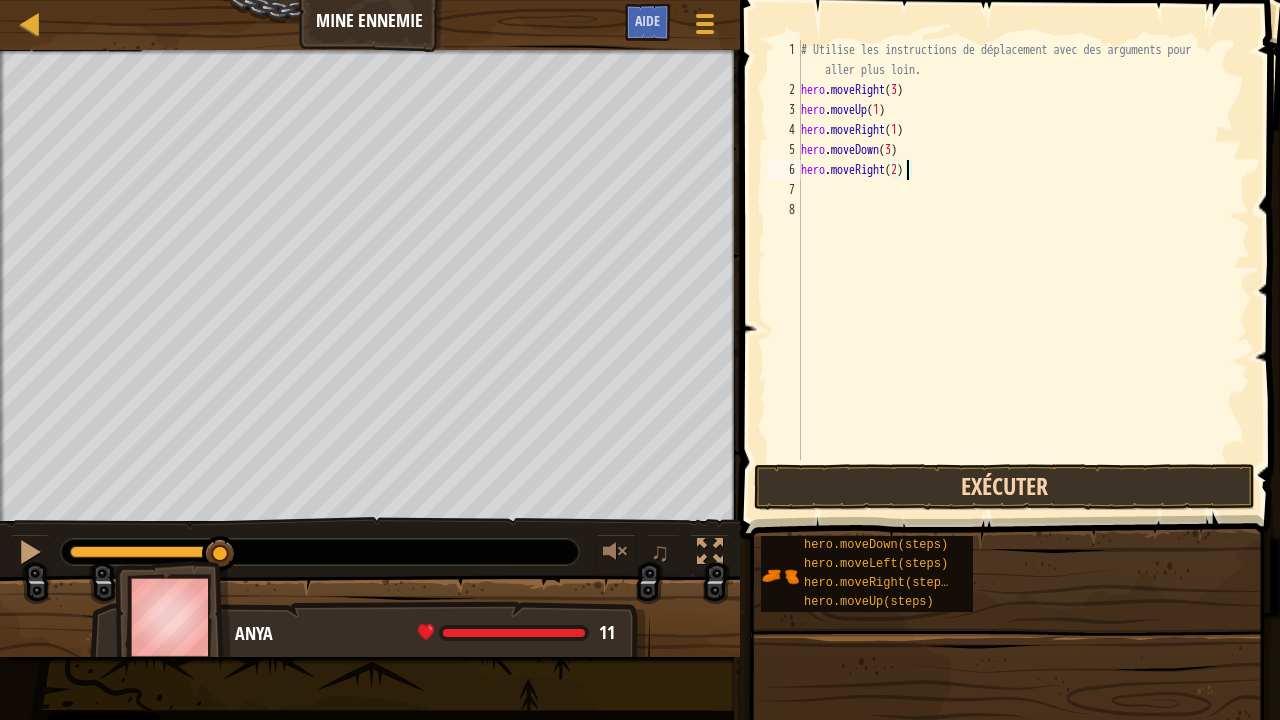 type on "hero.moveRight(2)" 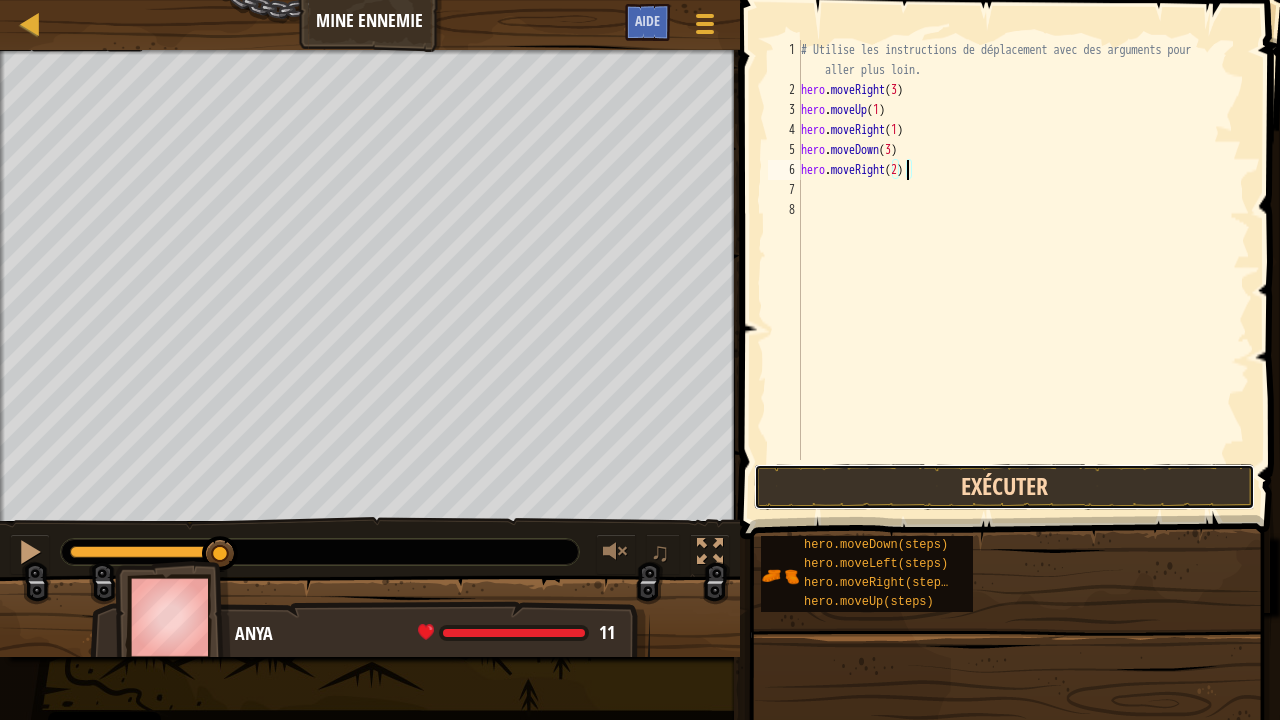 click on "Exécuter" at bounding box center [1004, 487] 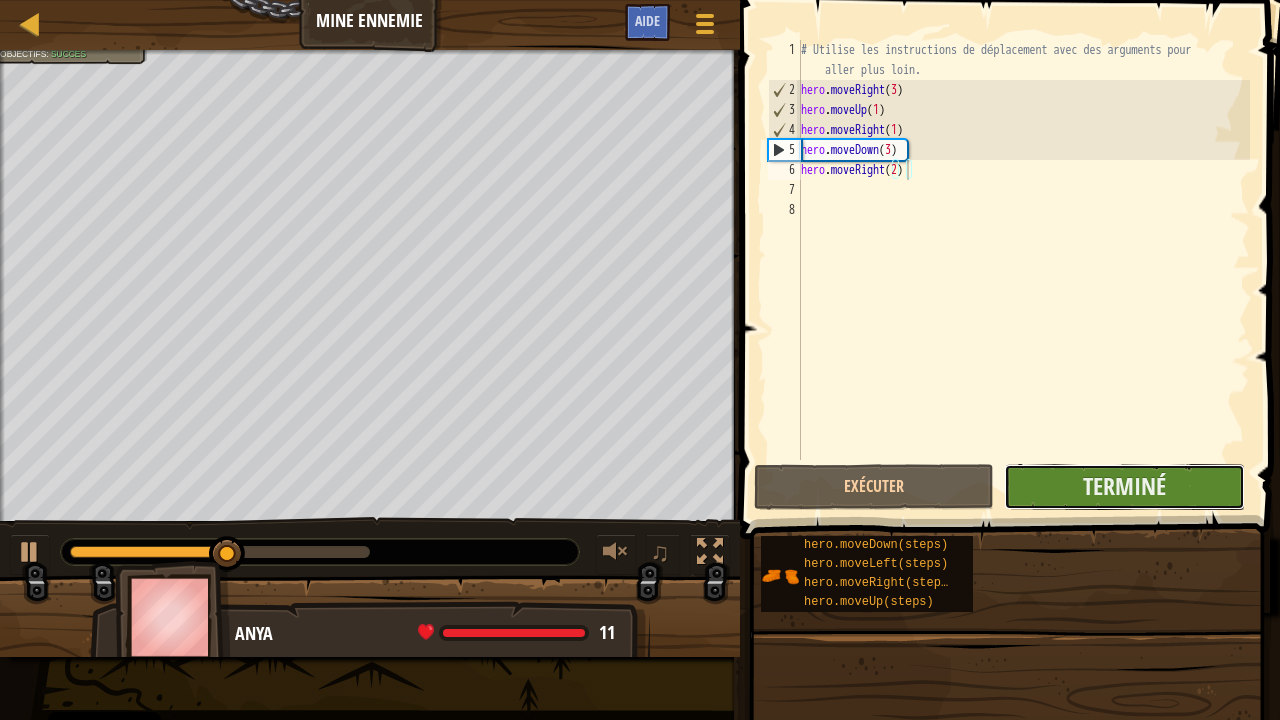 click on "Terminé" at bounding box center (1124, 487) 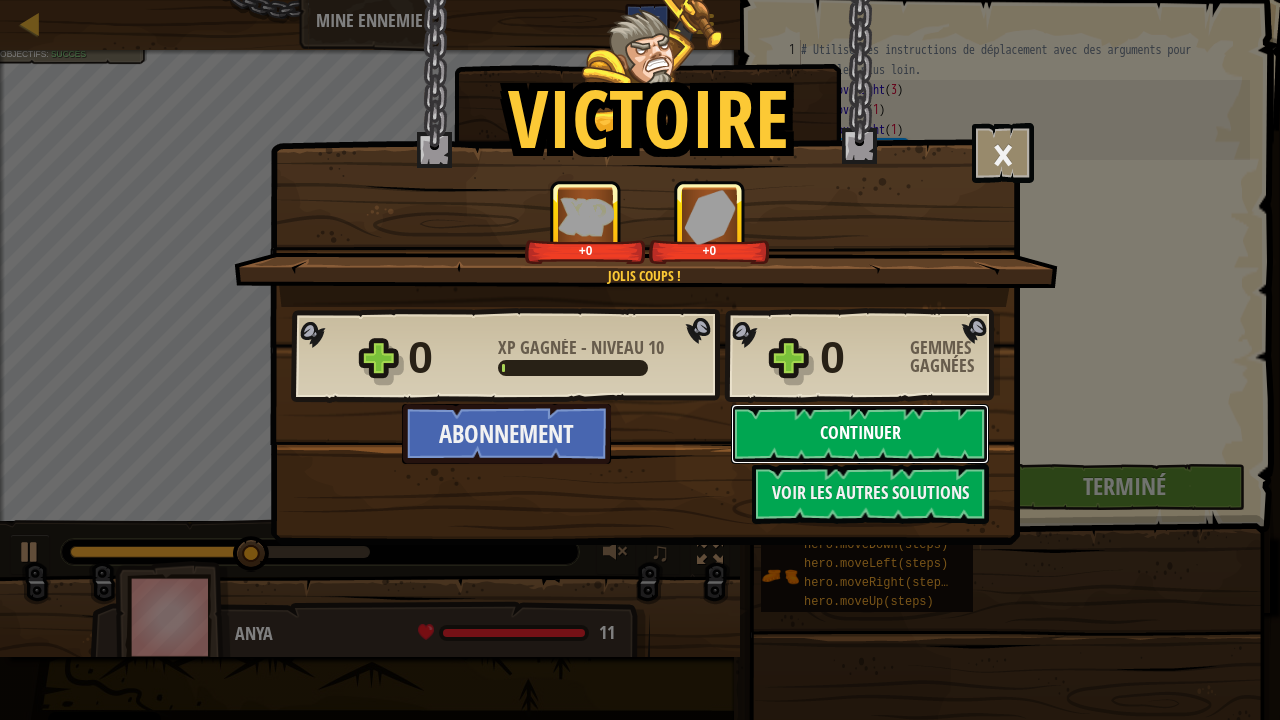 click on "Continuer" at bounding box center (860, 434) 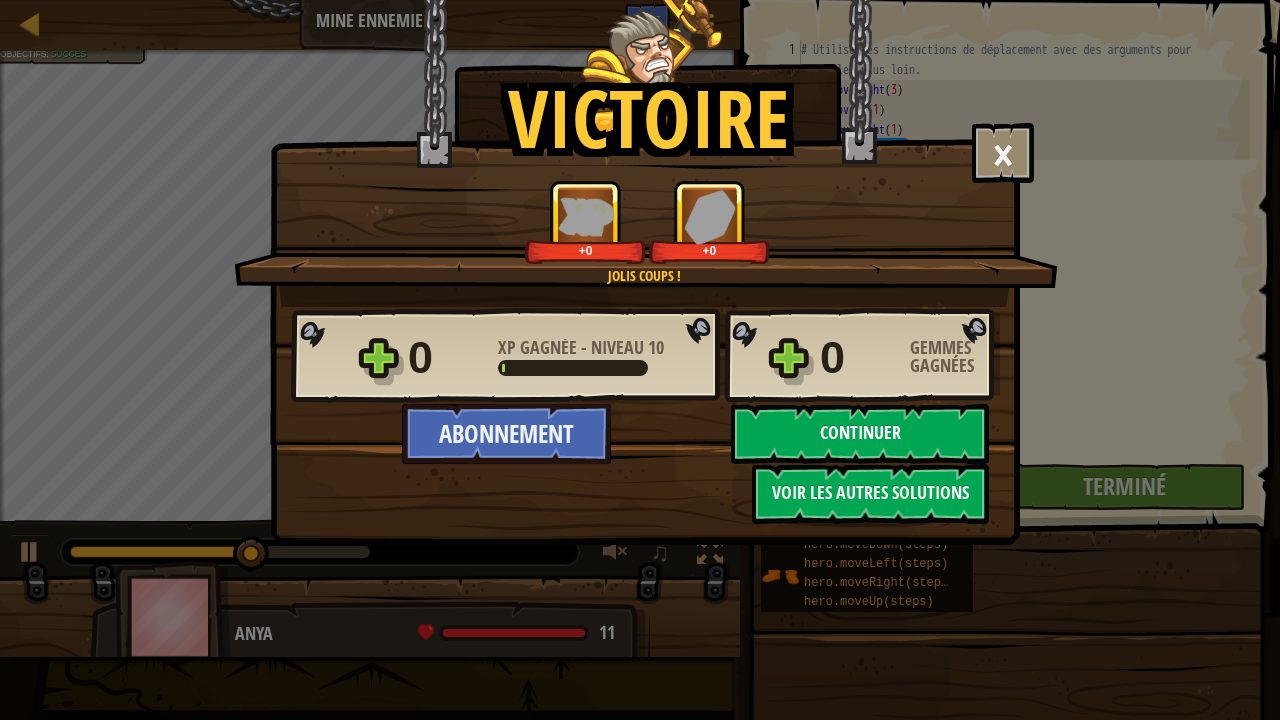 select on "fr" 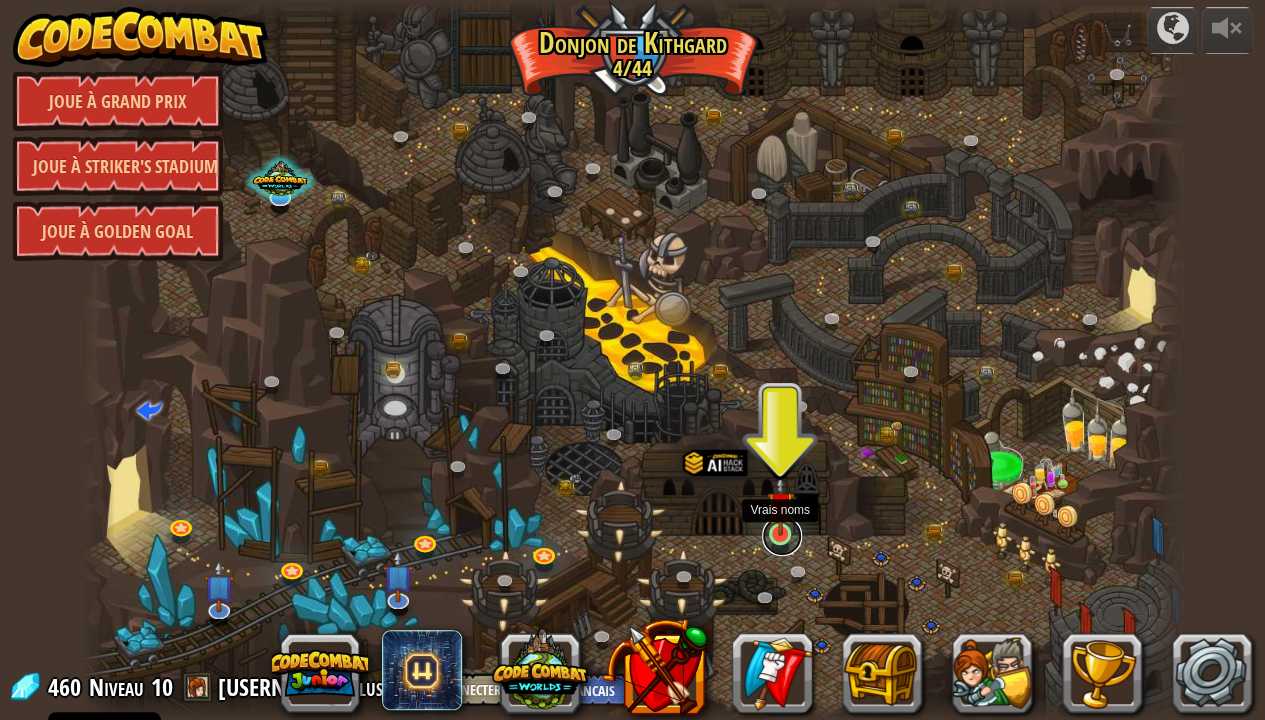 click at bounding box center [782, 536] 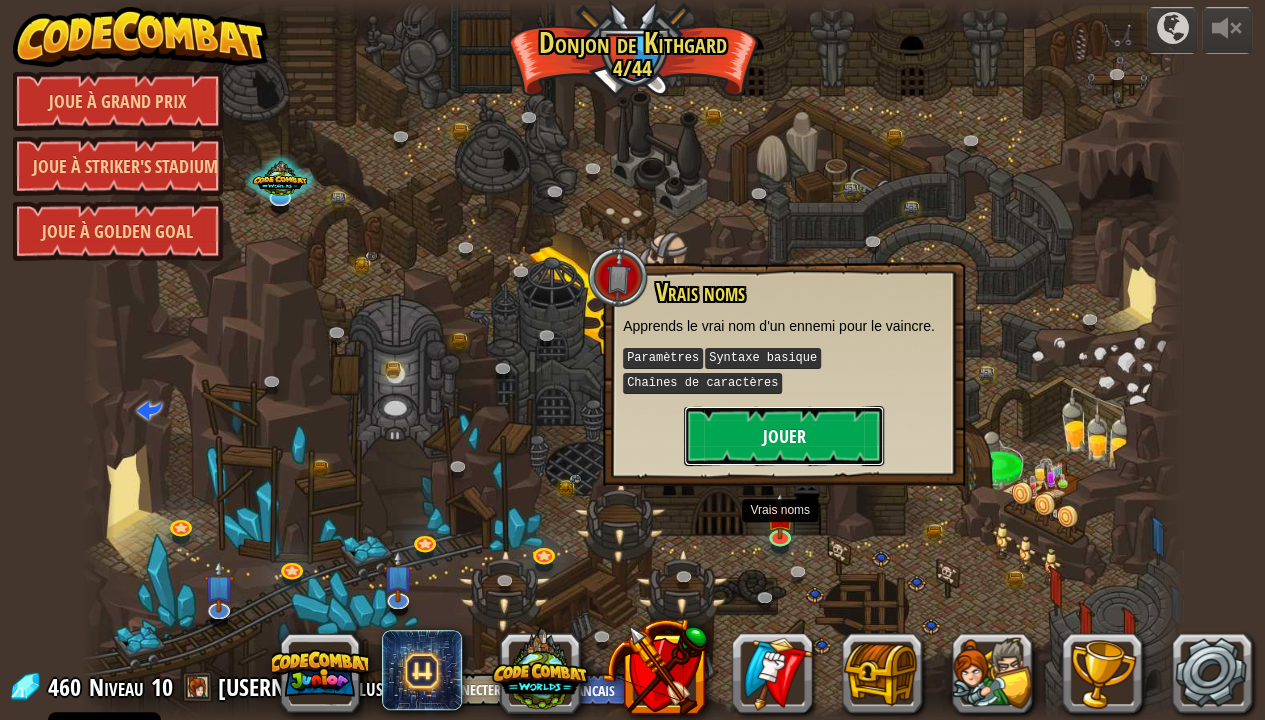 click on "Jouer" at bounding box center (784, 436) 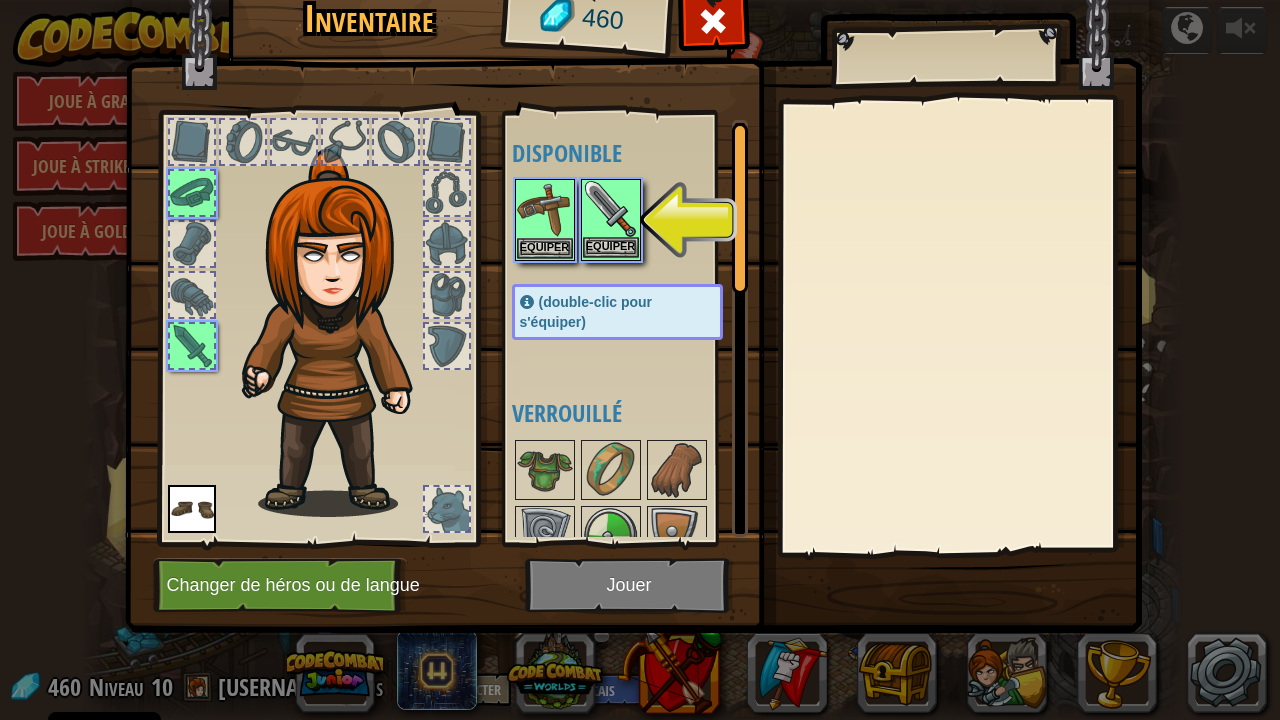 drag, startPoint x: 874, startPoint y: 532, endPoint x: 603, endPoint y: 238, distance: 399.84622 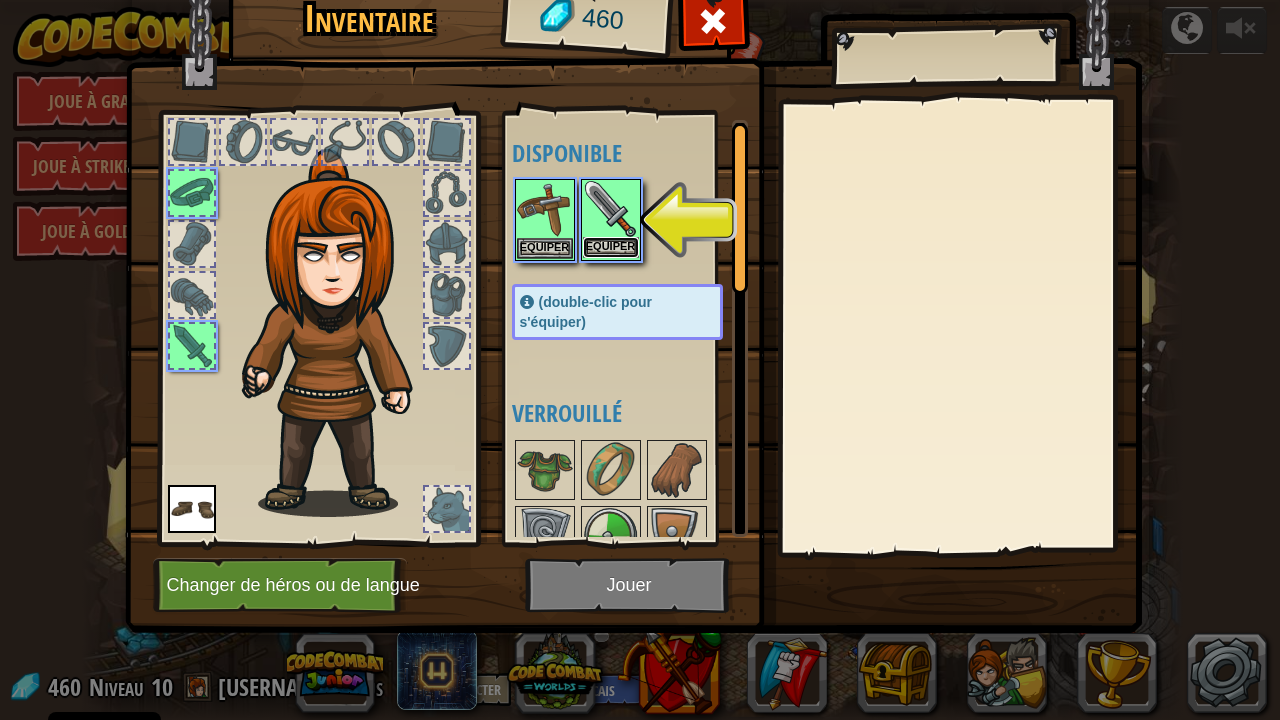 click on "Equiper" at bounding box center [611, 247] 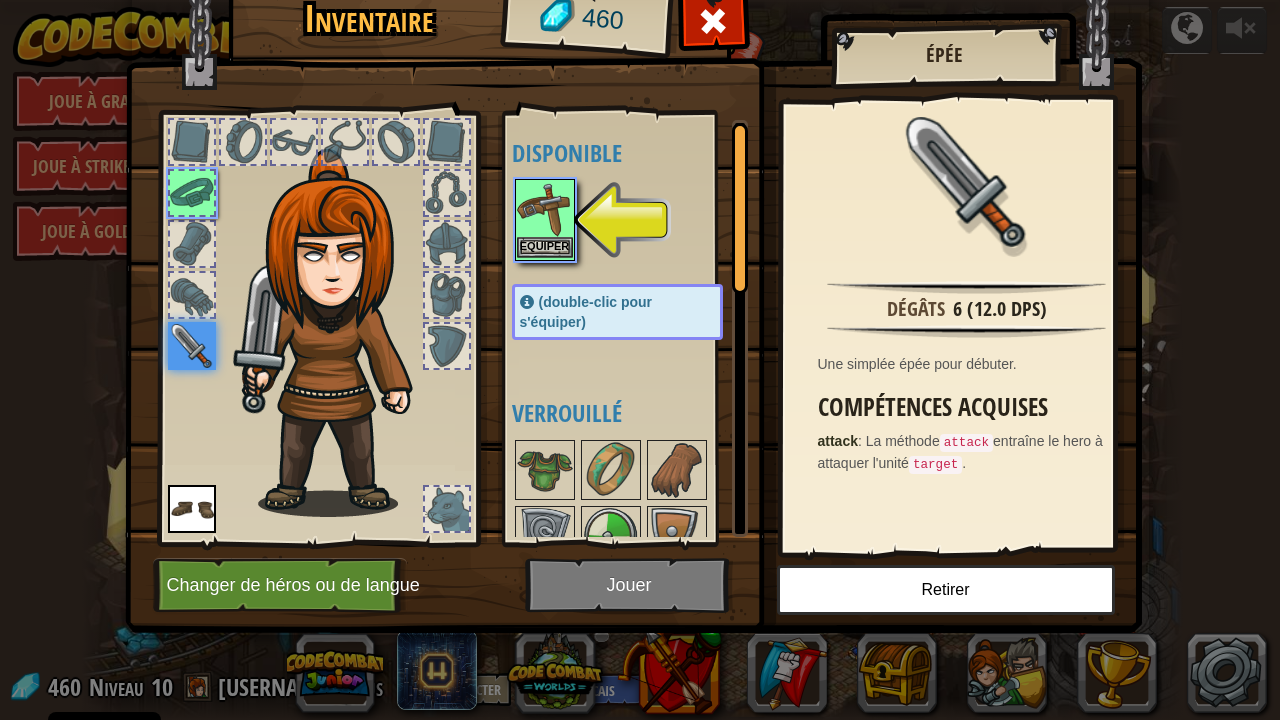 click on "Equiper" at bounding box center [545, 220] 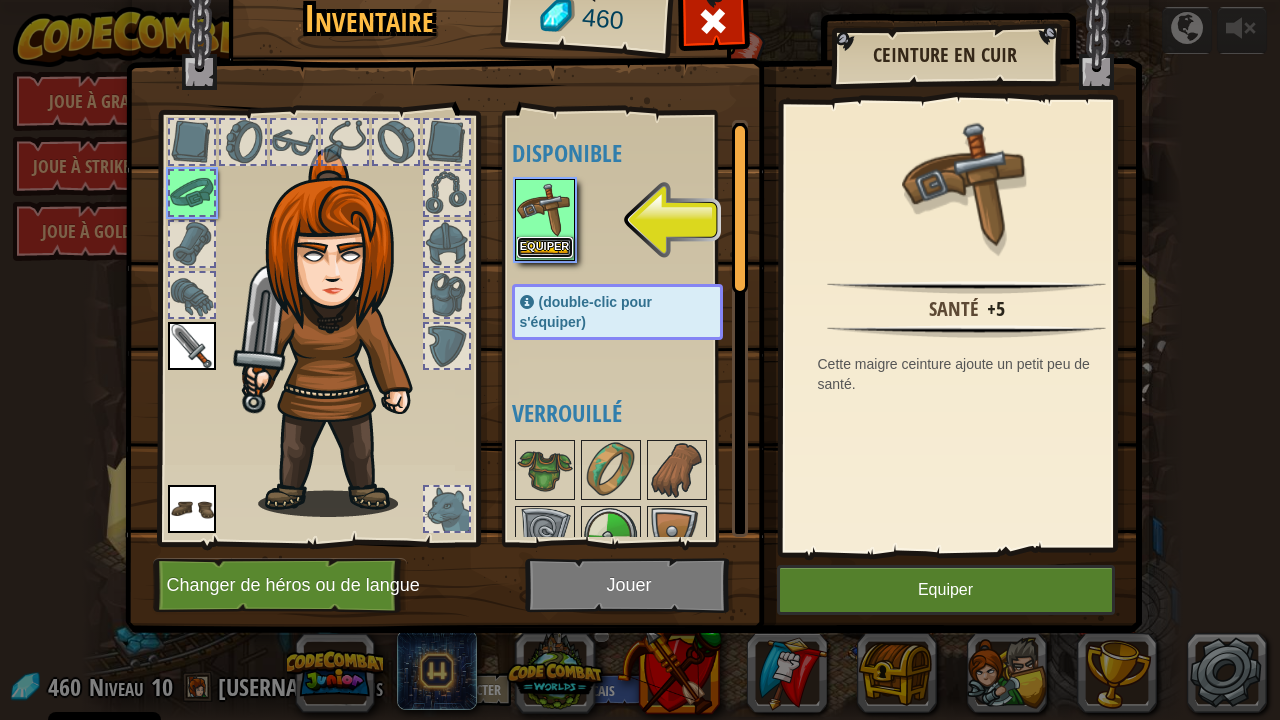 click on "Equiper" at bounding box center [545, 247] 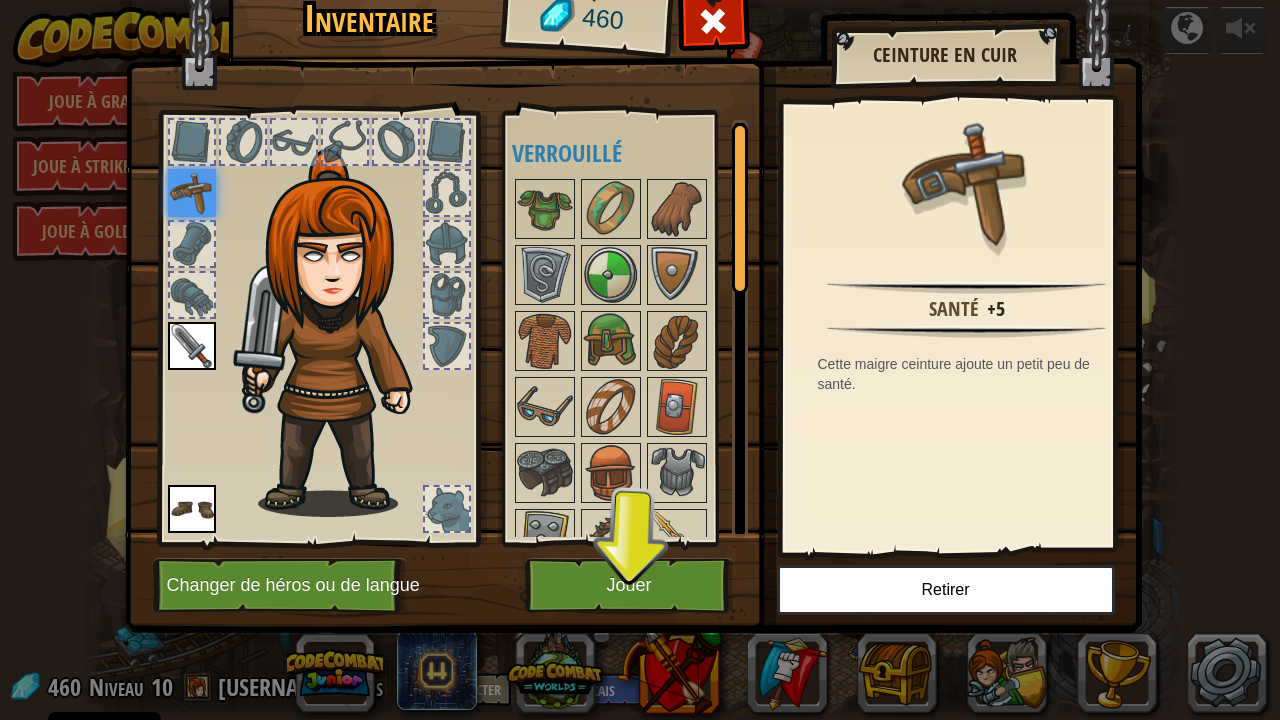 click at bounding box center [192, 346] 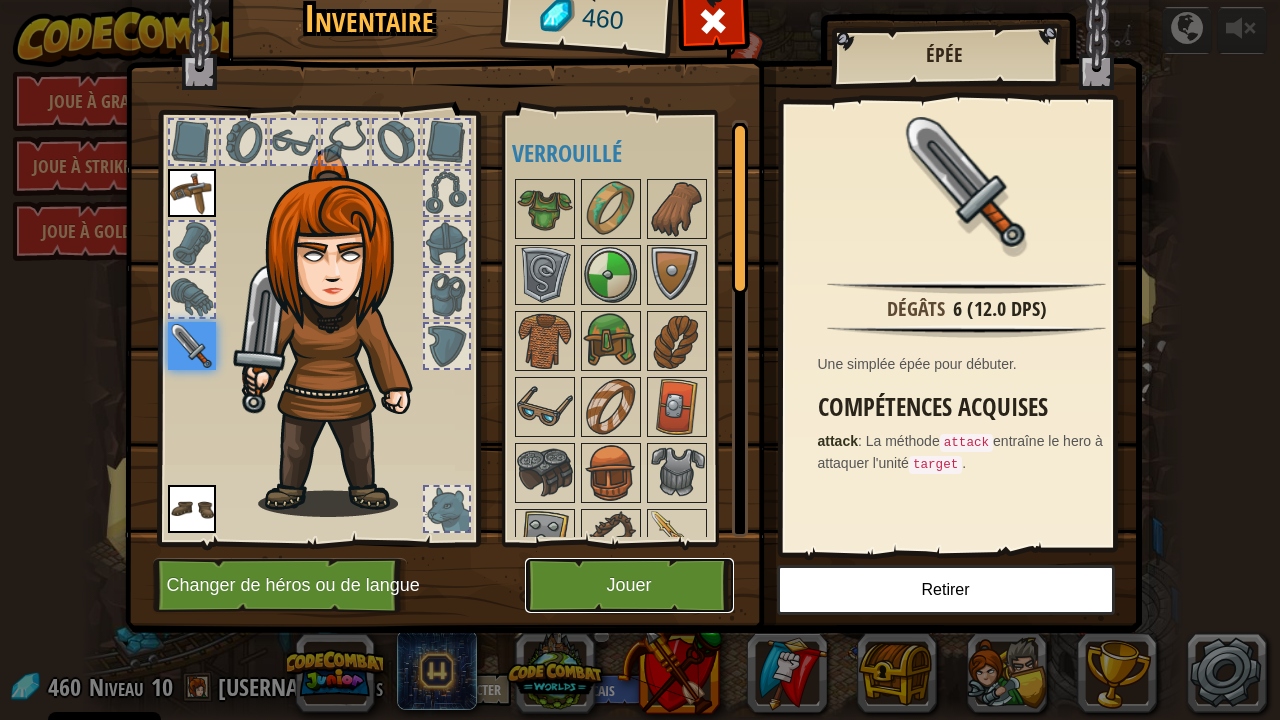 click on "Jouer" at bounding box center (629, 585) 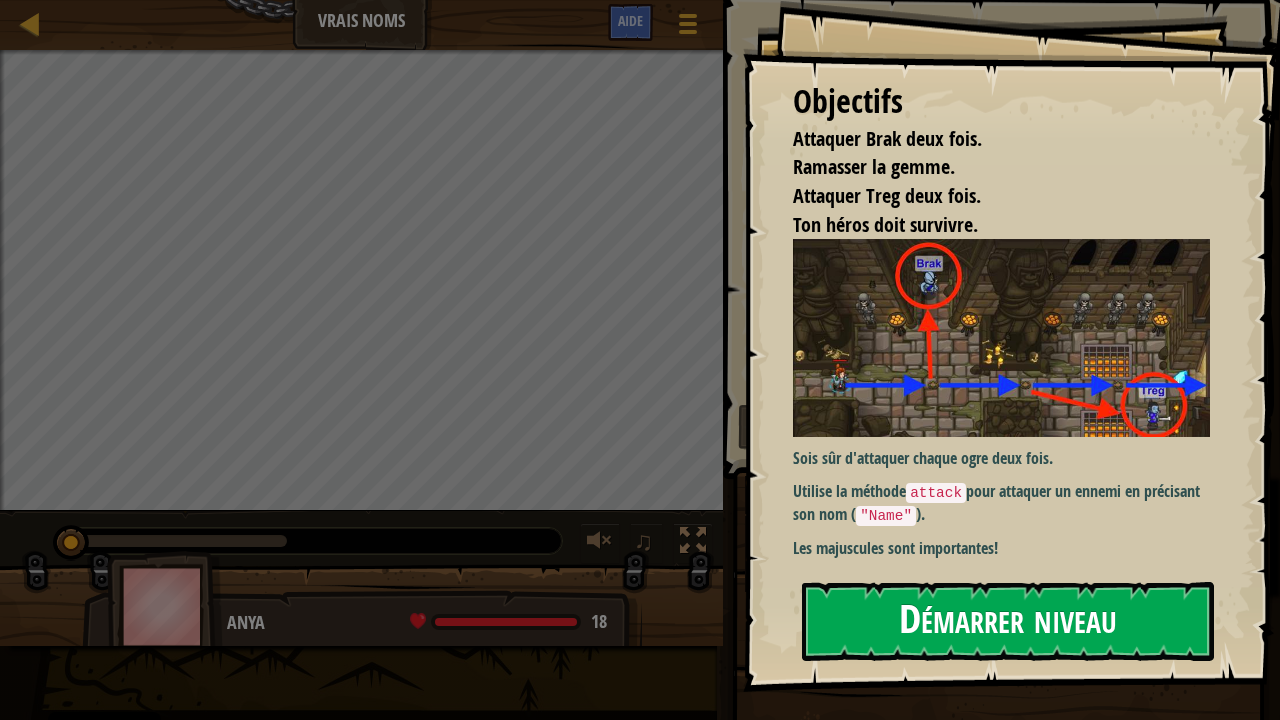 click on "Démarrer niveau" at bounding box center (1008, 621) 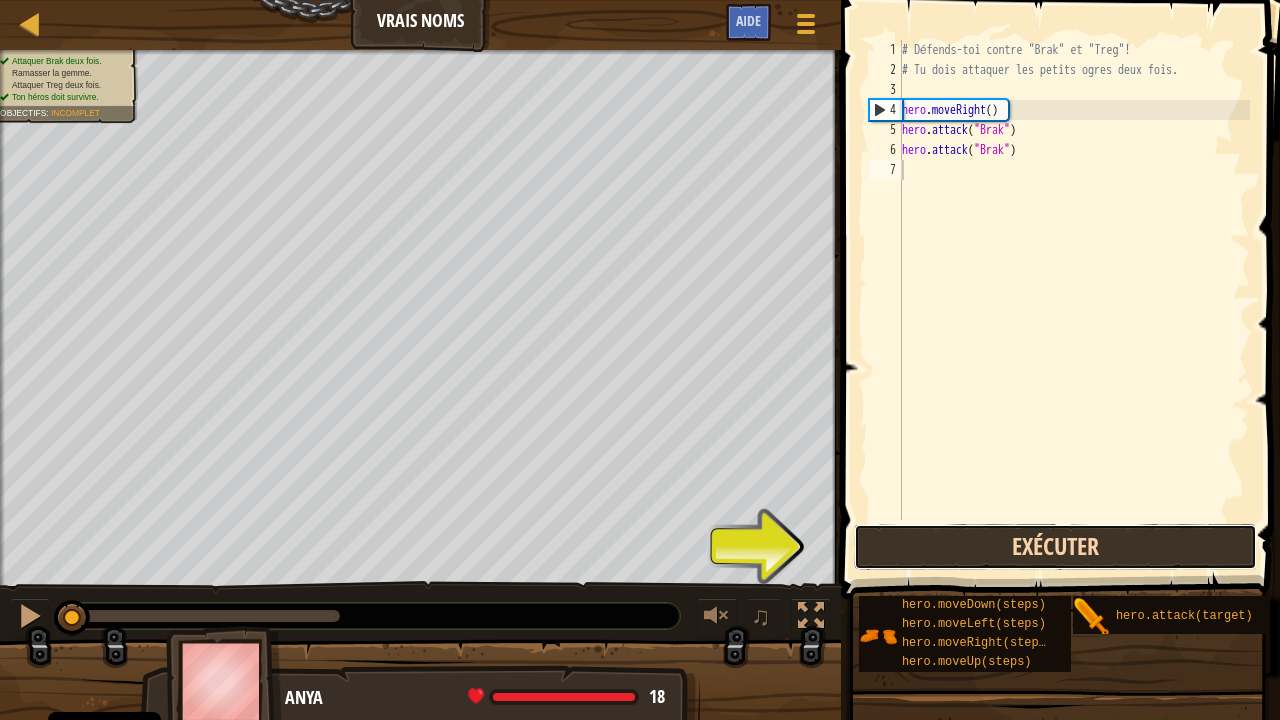 click on "Exécuter" at bounding box center (1055, 547) 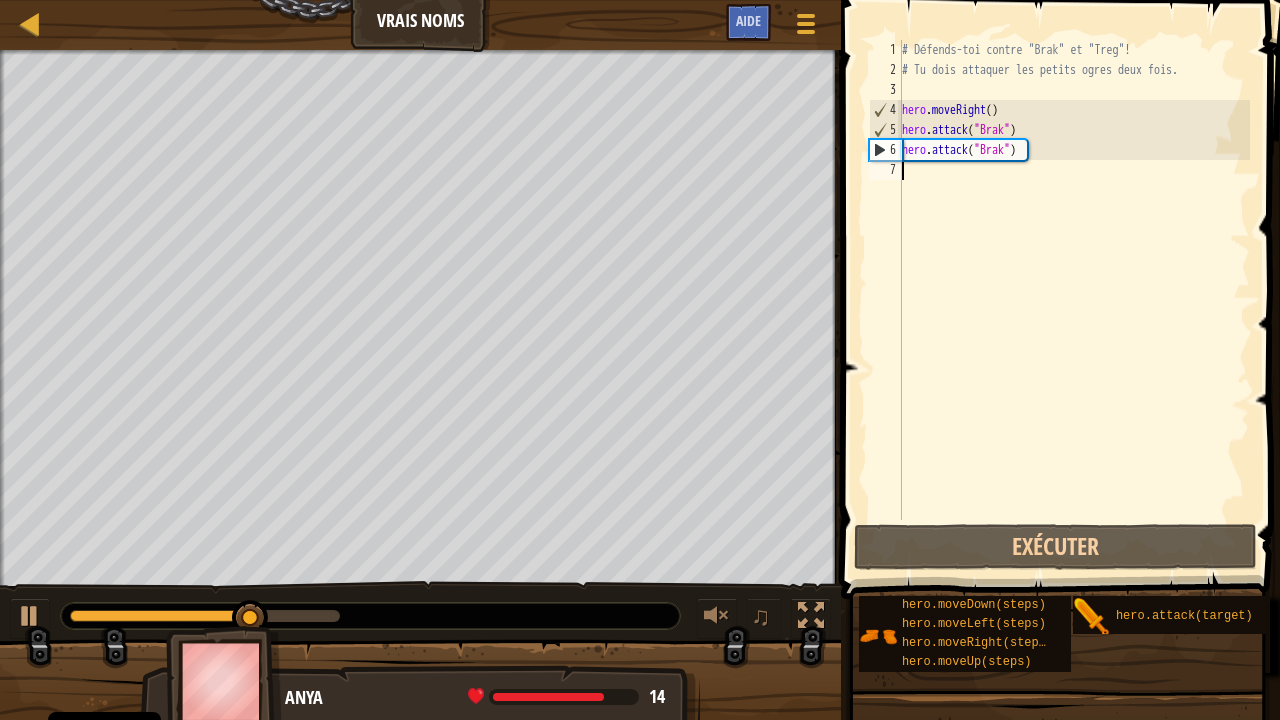 click on "# Défends-toi contre "Brak" et "Treg"! # Tu dois attaquer les petits ogres deux fois. hero . moveRight ( ) hero . attack ( "Brak" ) hero . attack ( "Brak" )" at bounding box center (1074, 300) 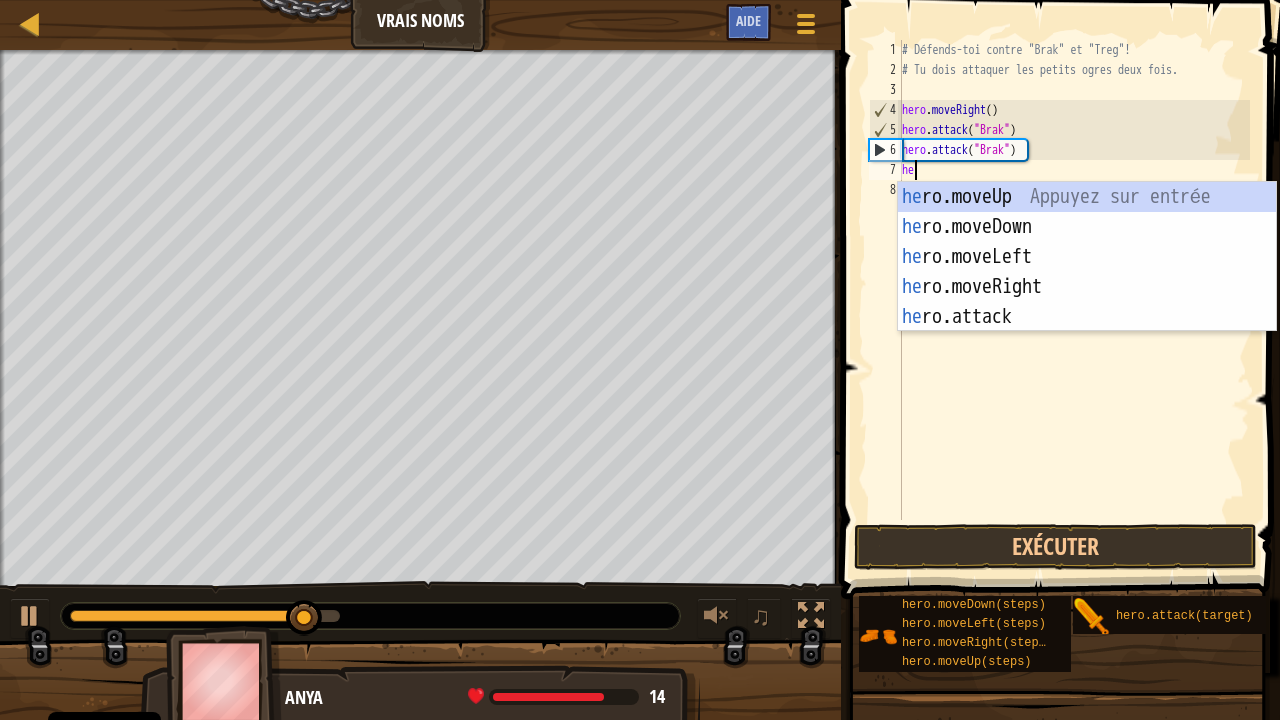 type on "her" 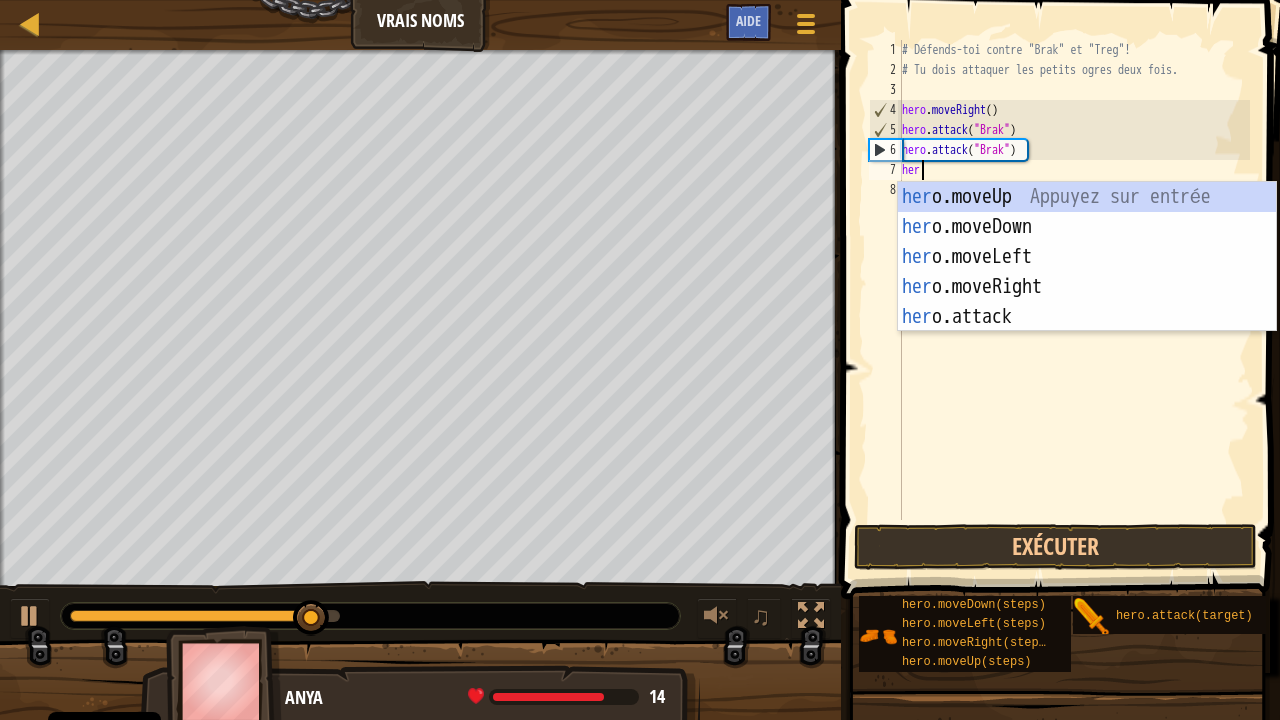 scroll, scrollTop: 9, scrollLeft: 0, axis: vertical 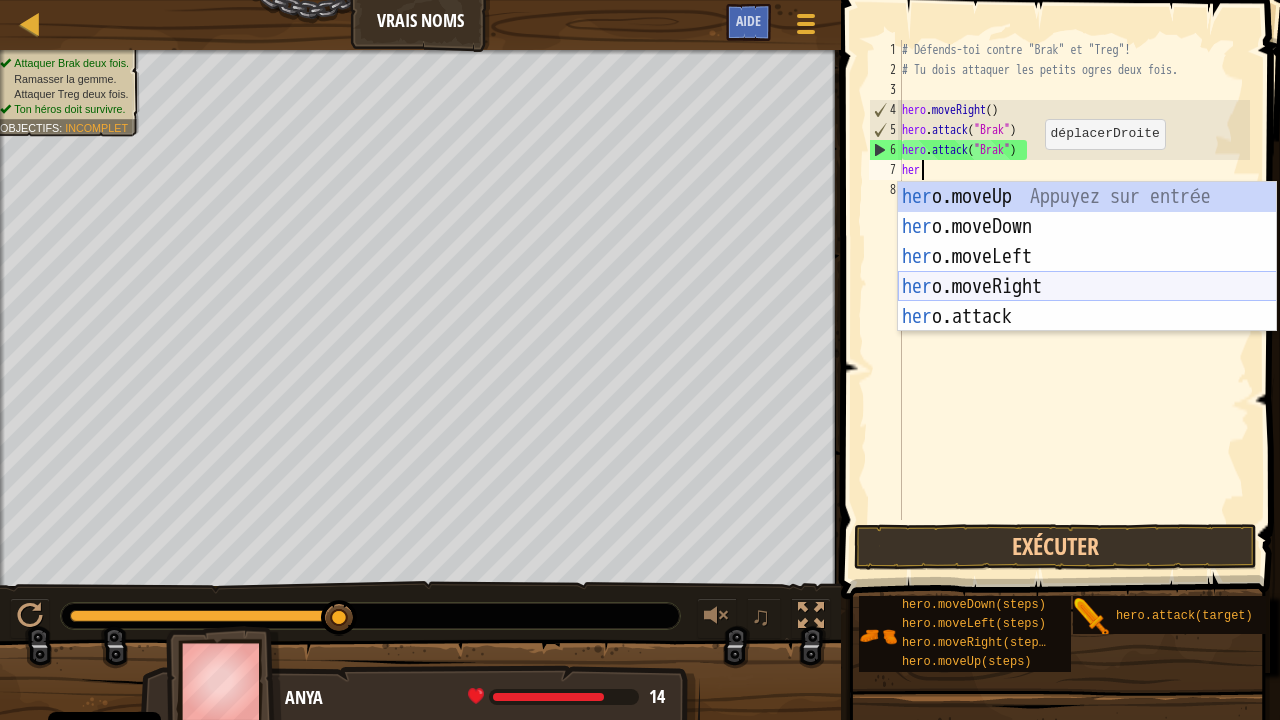 click on "her o.moveUp Appuyez sur entrée her o.moveDown Appuyez sur entrée her o.moveLeft Appuyez sur entrée her o.moveRight Appuyez sur entrée her o.attack Appuyez sur entrée" at bounding box center [1087, 287] 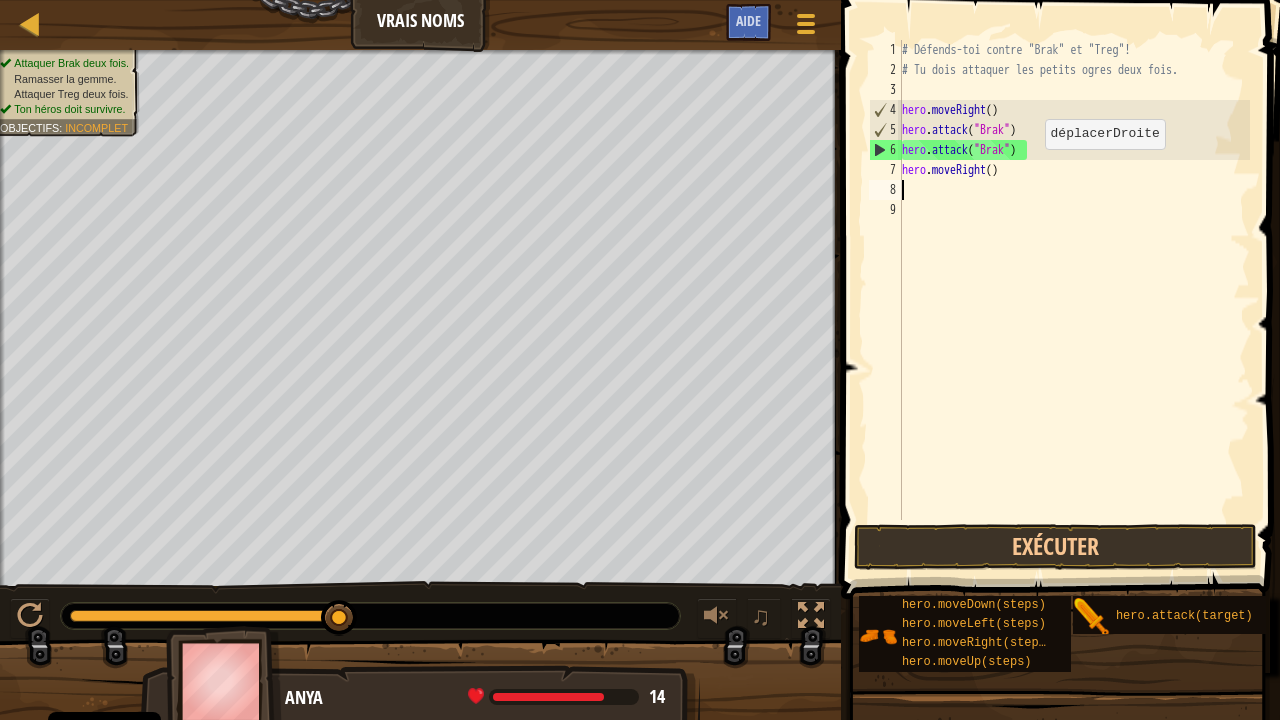 scroll, scrollTop: 9, scrollLeft: 0, axis: vertical 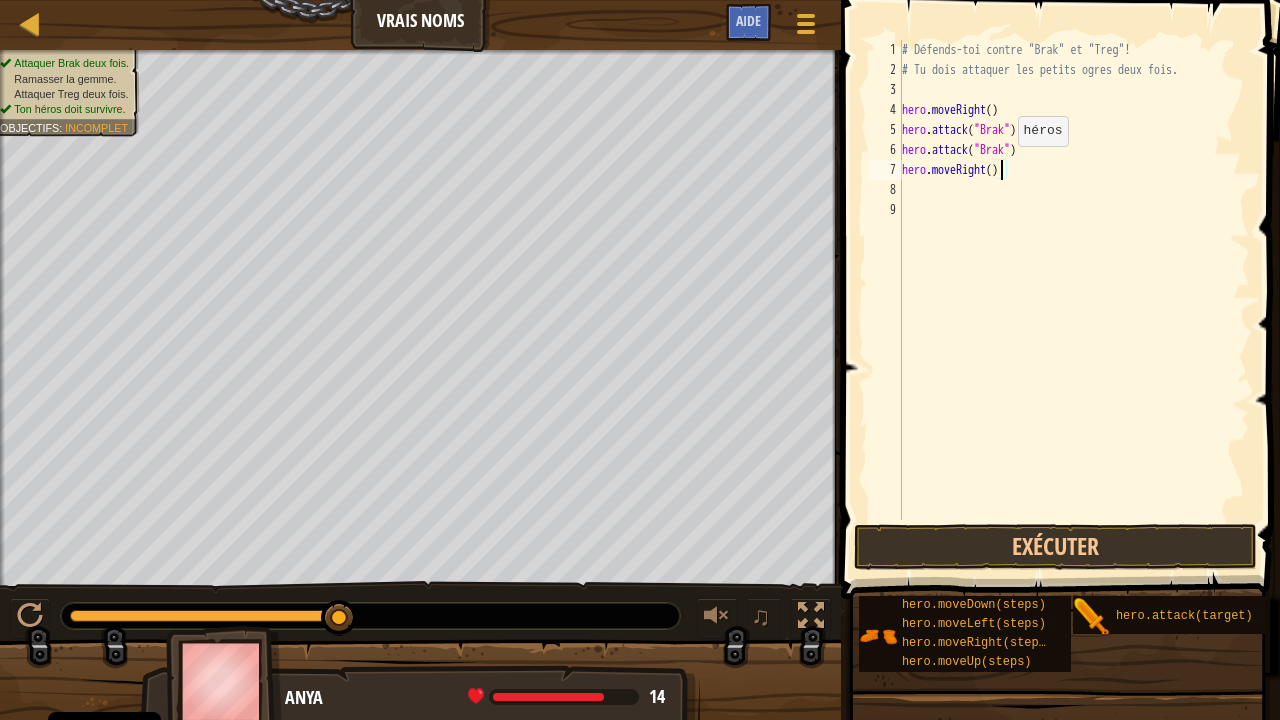 click on "# Défends-toi contre "Brak" et "Treg"! # Tu dois attaquer les petits ogres deux fois. hero . moveRight ( ) hero . attack ( "Brak" ) hero . attack ( "Brak" ) hero . moveRight ( )" at bounding box center [1074, 300] 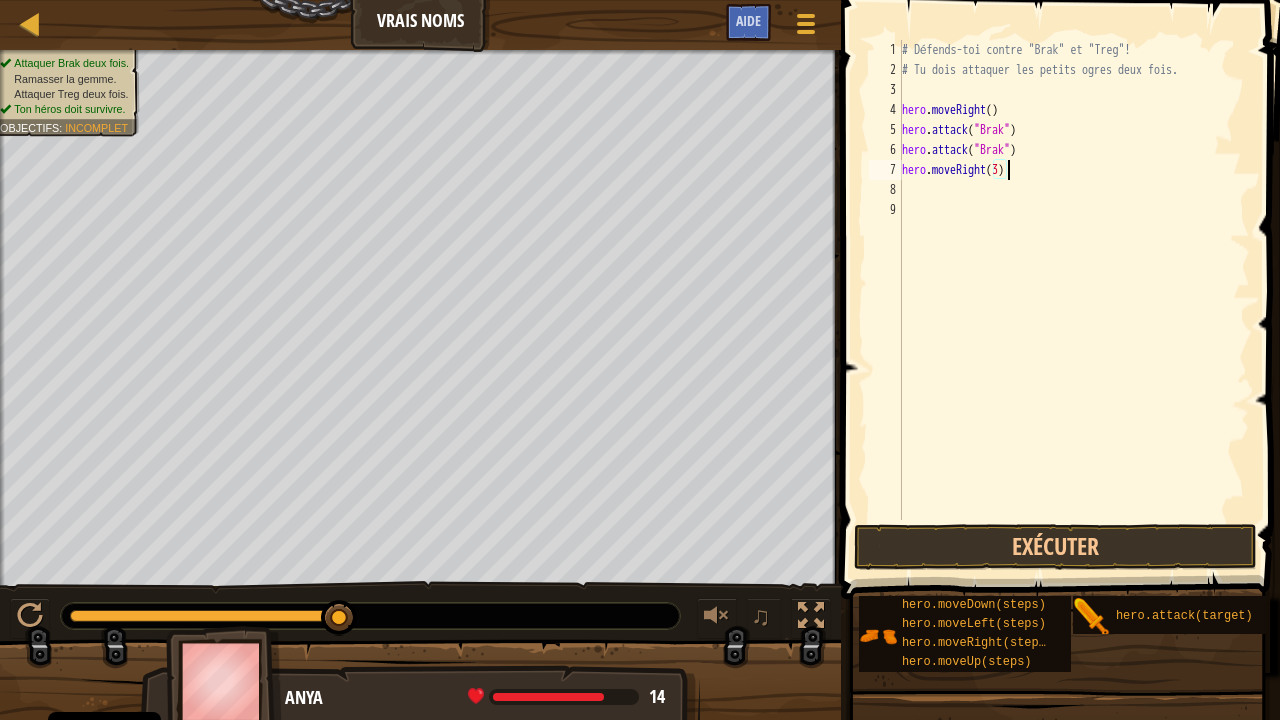 scroll, scrollTop: 9, scrollLeft: 8, axis: both 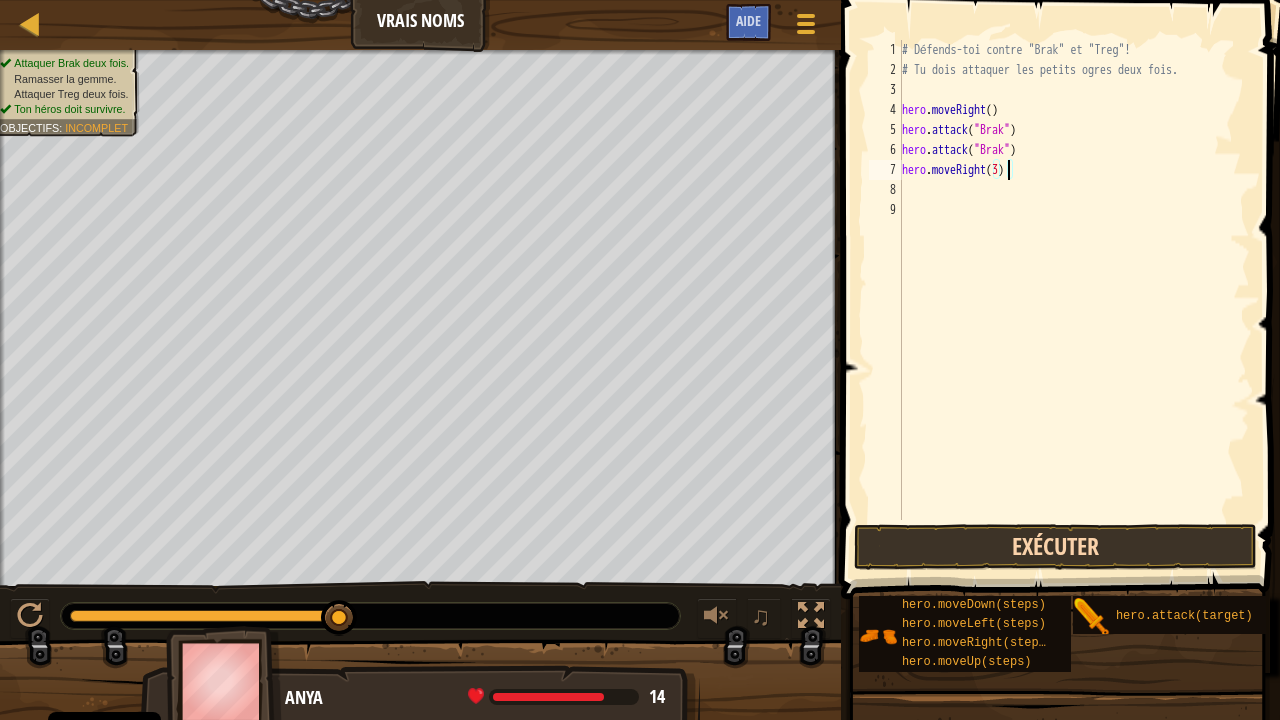 type on "hero.moveRight(3)" 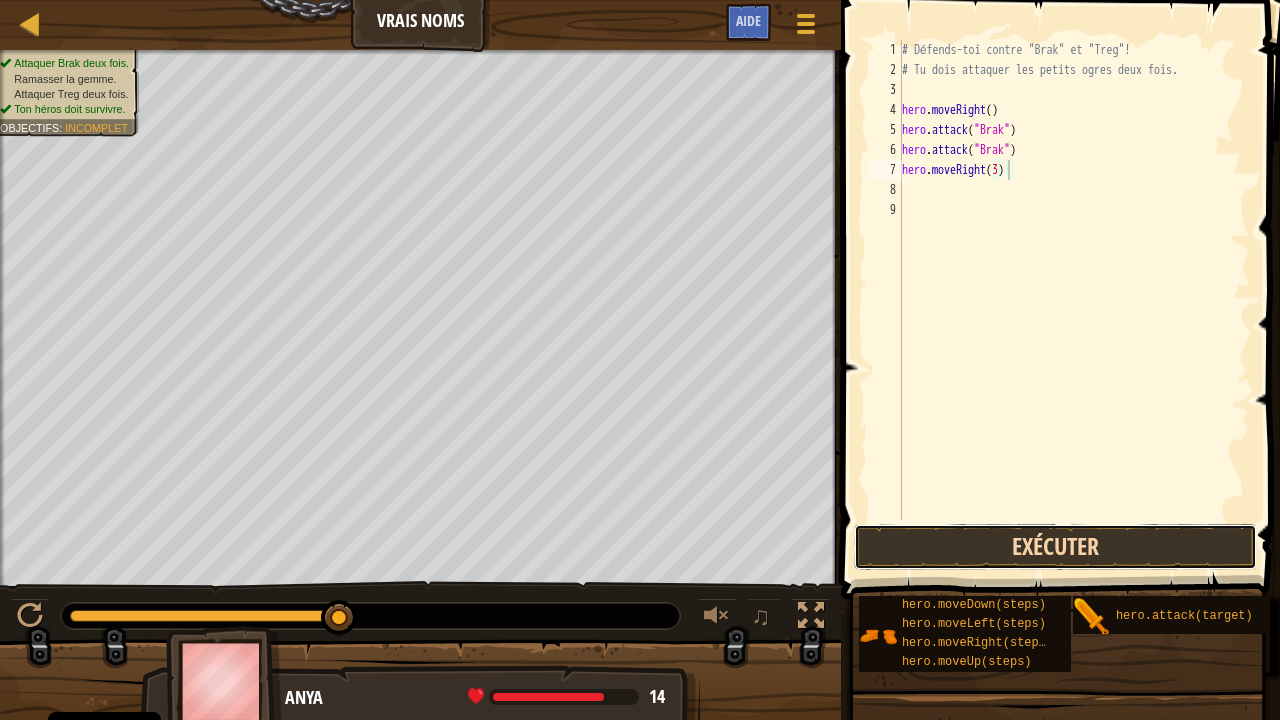 click on "Exécuter" at bounding box center (1055, 547) 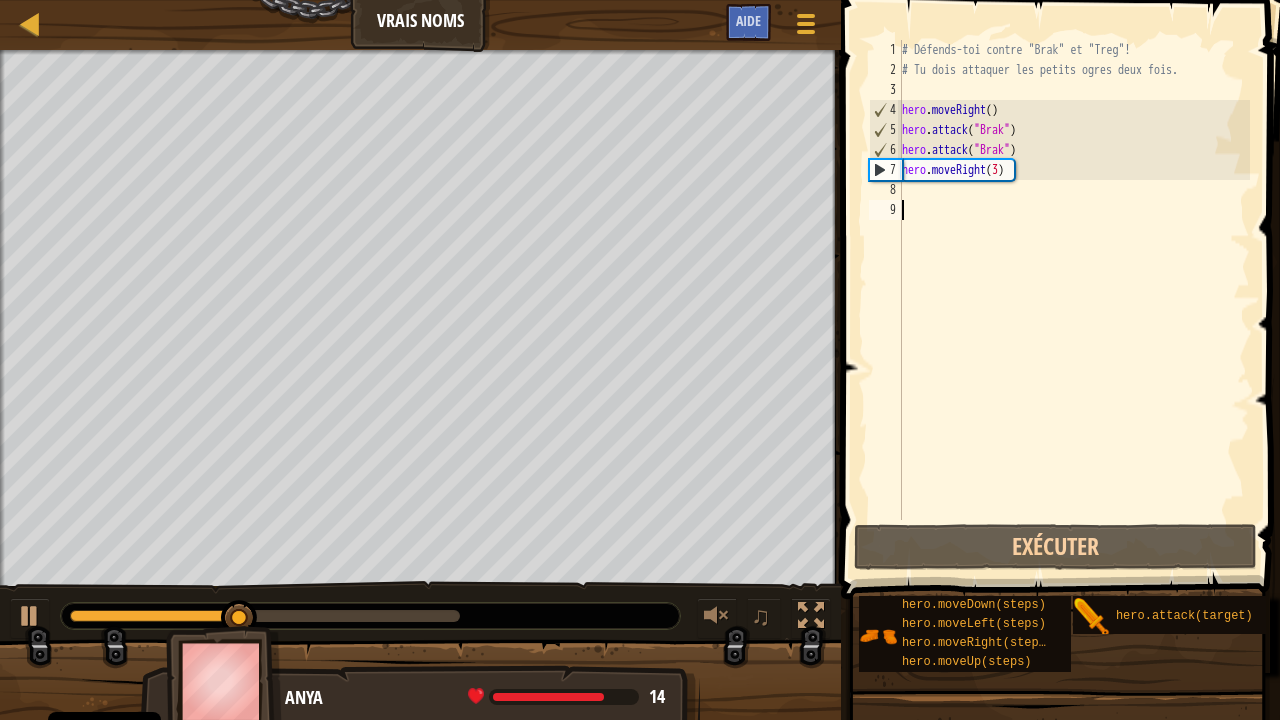 click on "# Défends-toi contre "Brak" et "Treg"! # Tu dois attaquer les petits ogres deux fois. hero . moveRight ( ) hero . attack ( "Brak" ) hero . attack ( "Brak" ) hero . moveRight ( 3 )" at bounding box center [1074, 300] 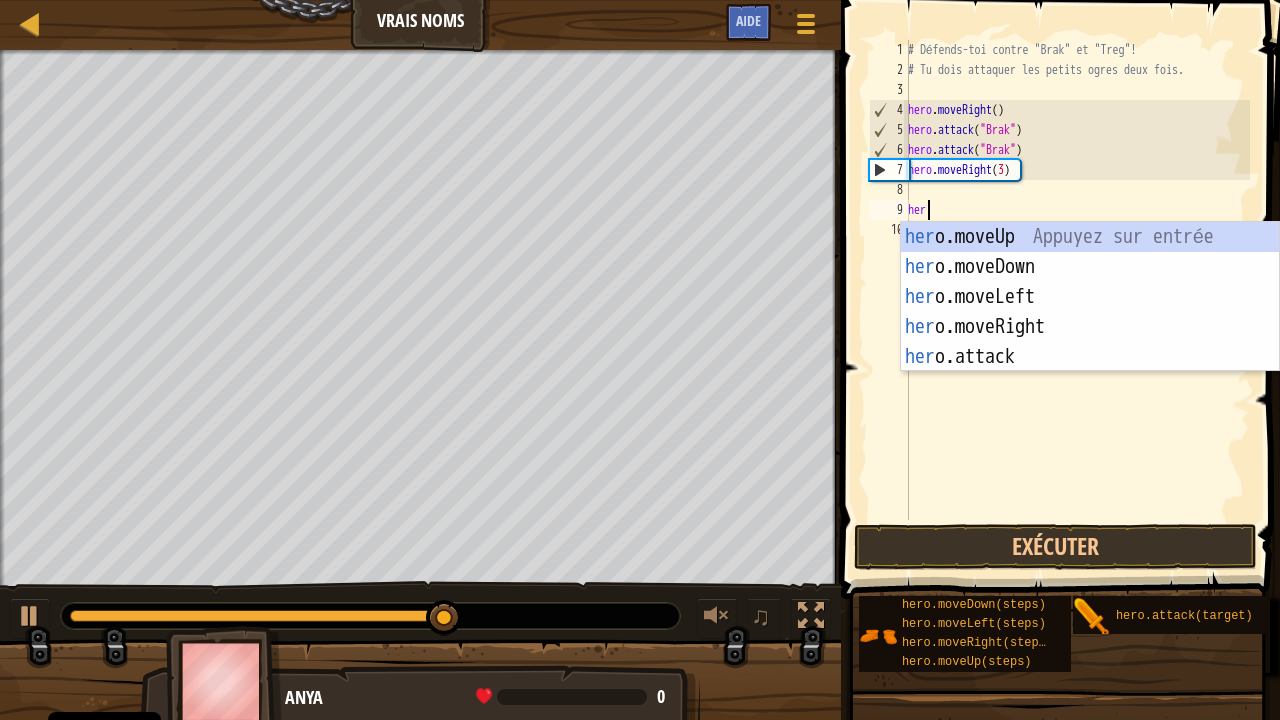 scroll, scrollTop: 9, scrollLeft: 0, axis: vertical 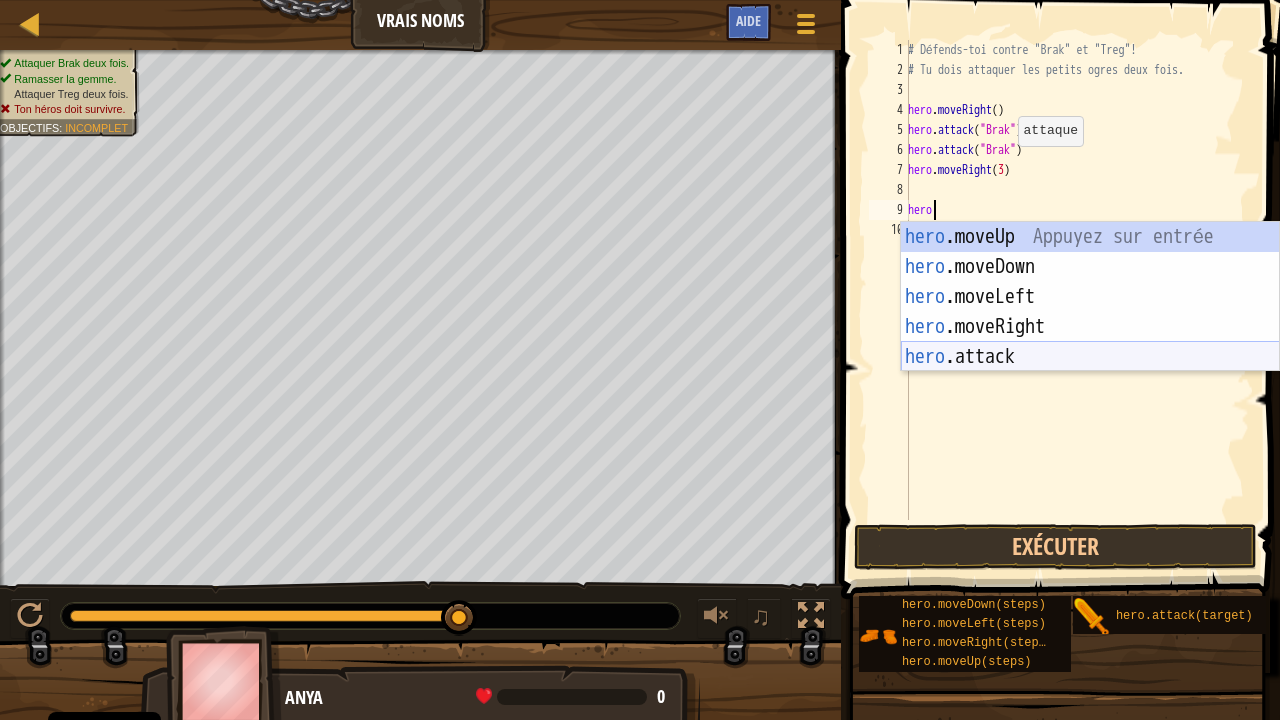 click on "hero .moveUp Appuyez sur entrée hero .moveDown Appuyez sur entrée hero .moveLeft Appuyez sur entrée hero .moveRight Appuyez sur entrée hero .attack Appuyez sur entrée" at bounding box center [1090, 327] 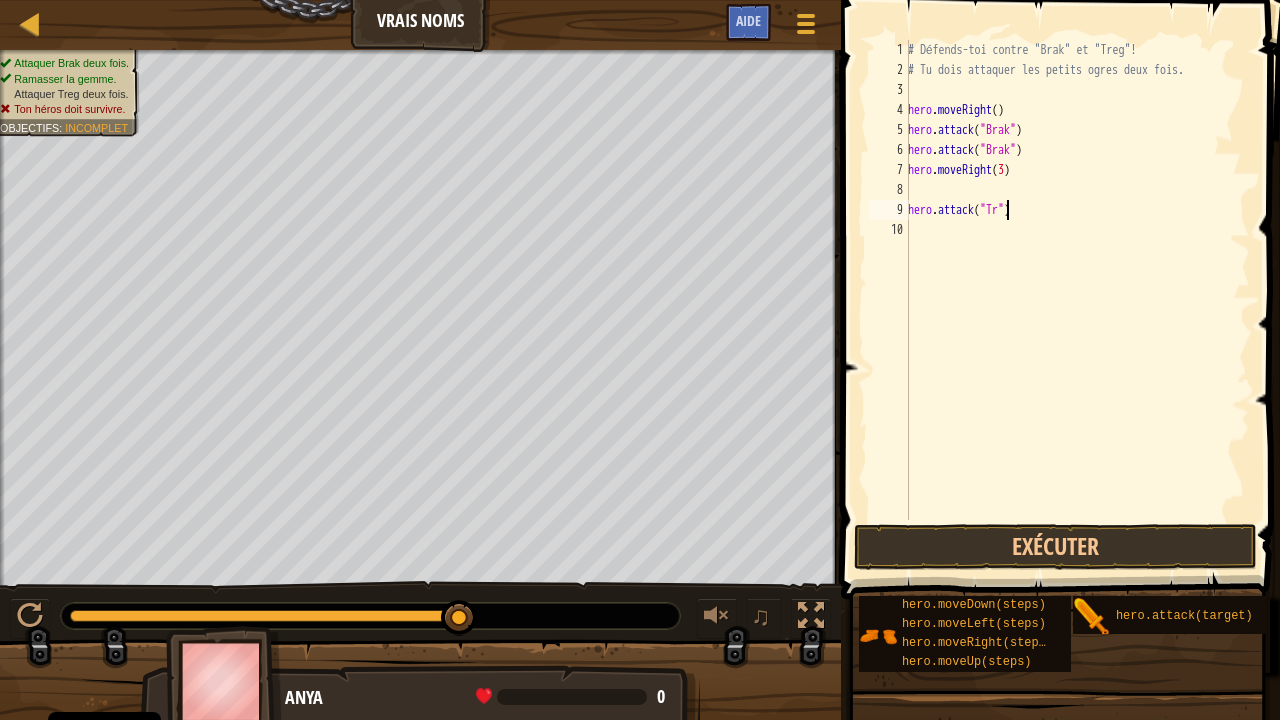 scroll, scrollTop: 9, scrollLeft: 8, axis: both 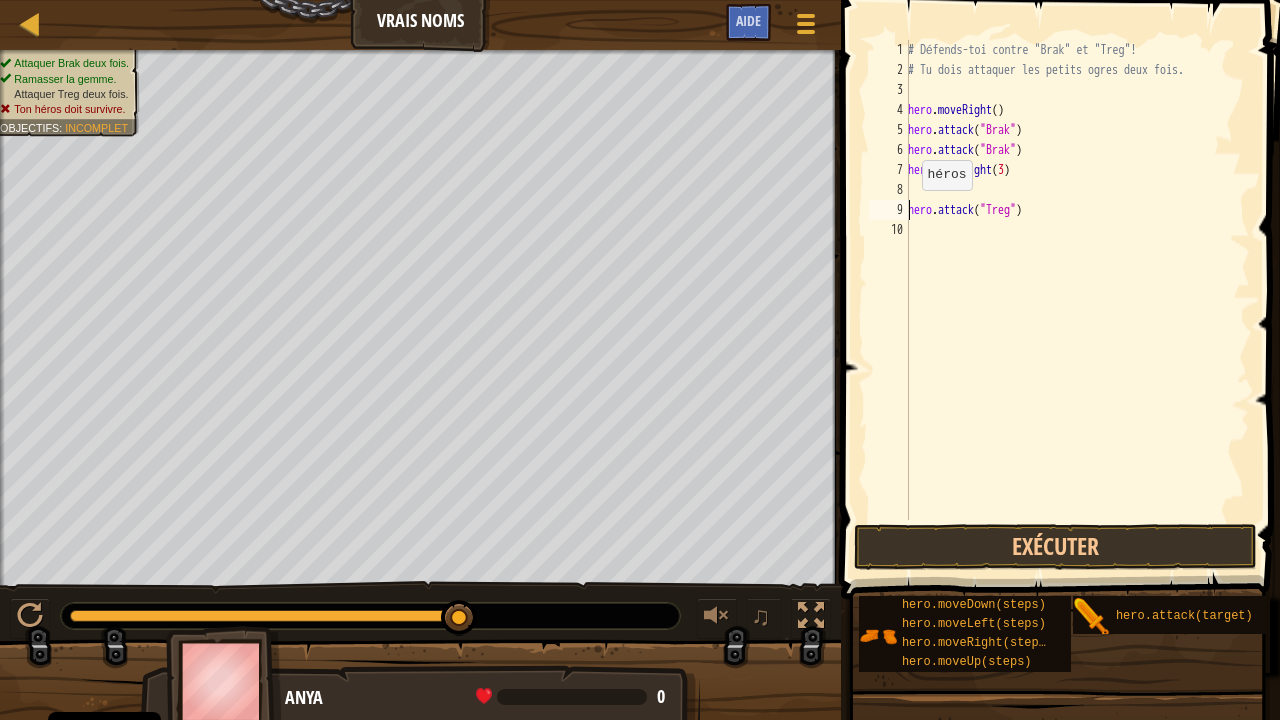 click on "# Défends-toi contre "Brak" et "Treg"! # Tu dois attaquer les petits ogres deux fois. hero . moveRight ( ) hero . attack ( "Brak" ) hero . attack ( "Brak" ) hero . moveRight ( 3 ) hero . attack ( "Treg" )" at bounding box center [1077, 300] 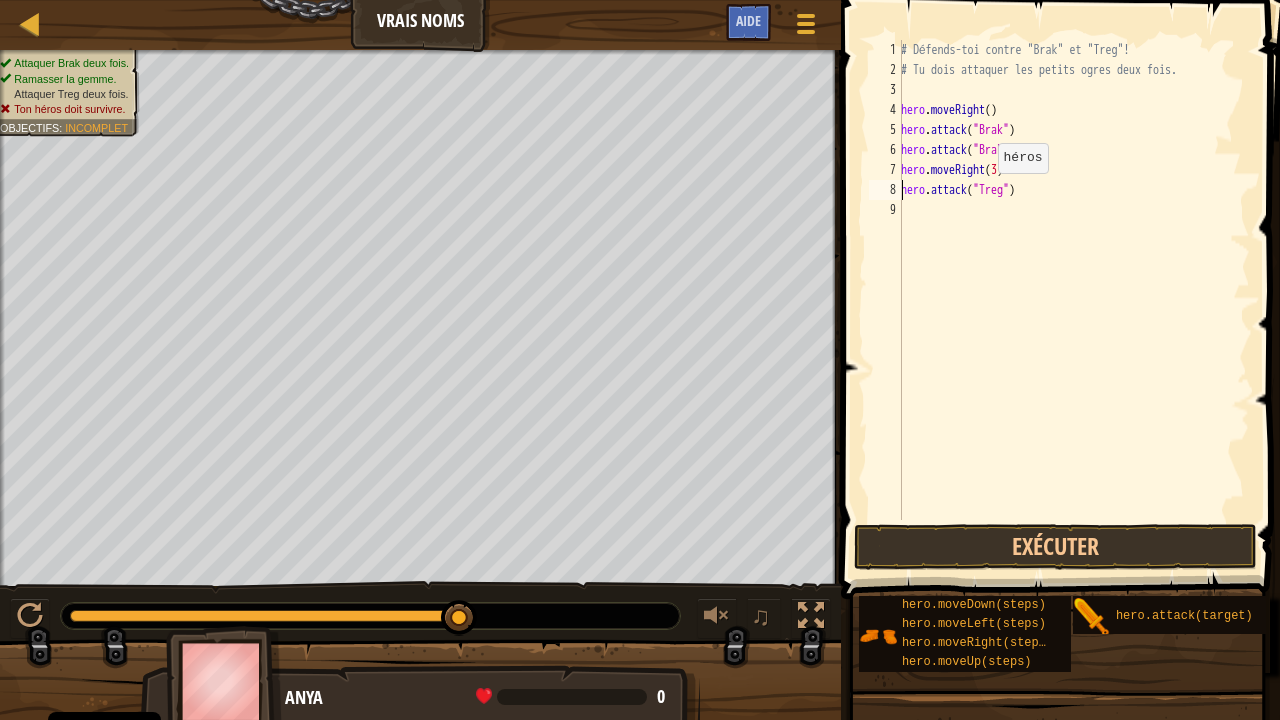 click on "# Défends-toi contre "Brak" et "Treg"! # Tu dois attaquer les petits ogres deux fois. hero . moveRight ( ) hero . attack ( "Brak" ) hero . attack ( "Brak" ) hero . moveRight ( 3 ) hero . attack ( "Treg" )" at bounding box center (1073, 300) 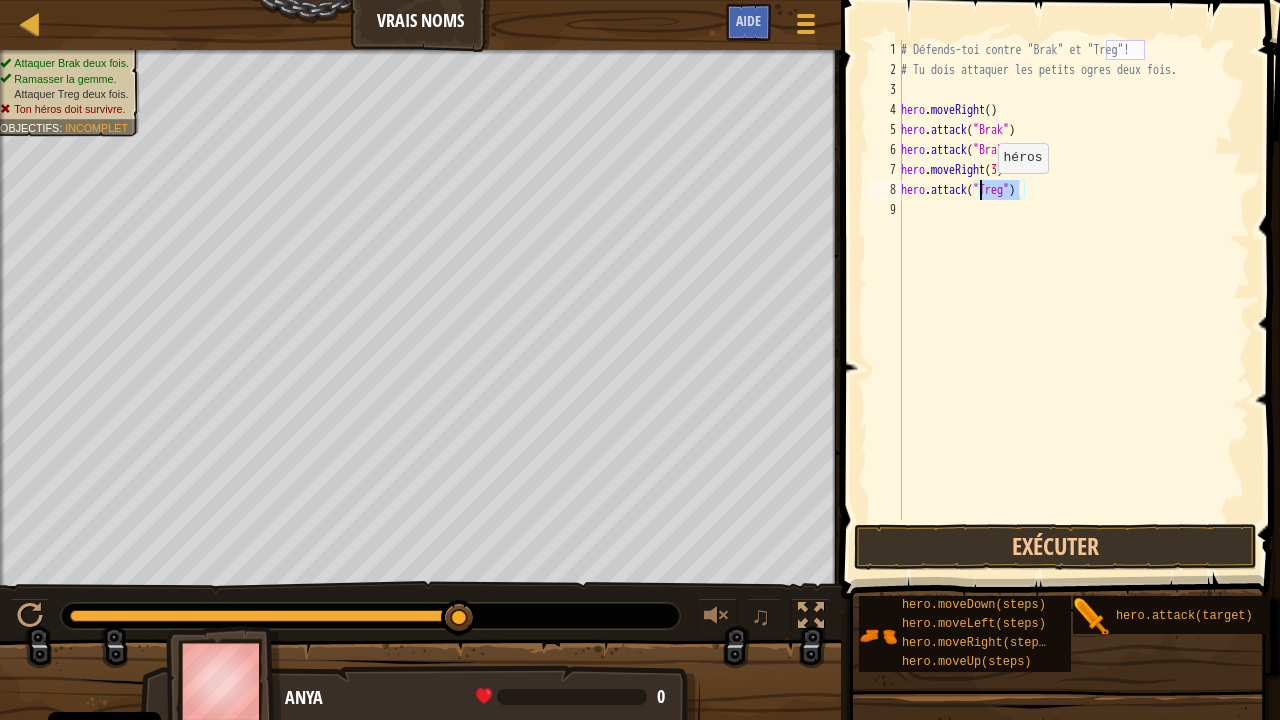 click on "# Défends-toi contre "Brak" et "Treg"! # Tu dois attaquer les petits ogres deux fois. hero . moveRight ( ) hero . attack ( "Brak" ) hero . attack ( "Brak" ) hero . moveRight ( 3 ) hero . attack ( "Treg" )" at bounding box center [1073, 300] 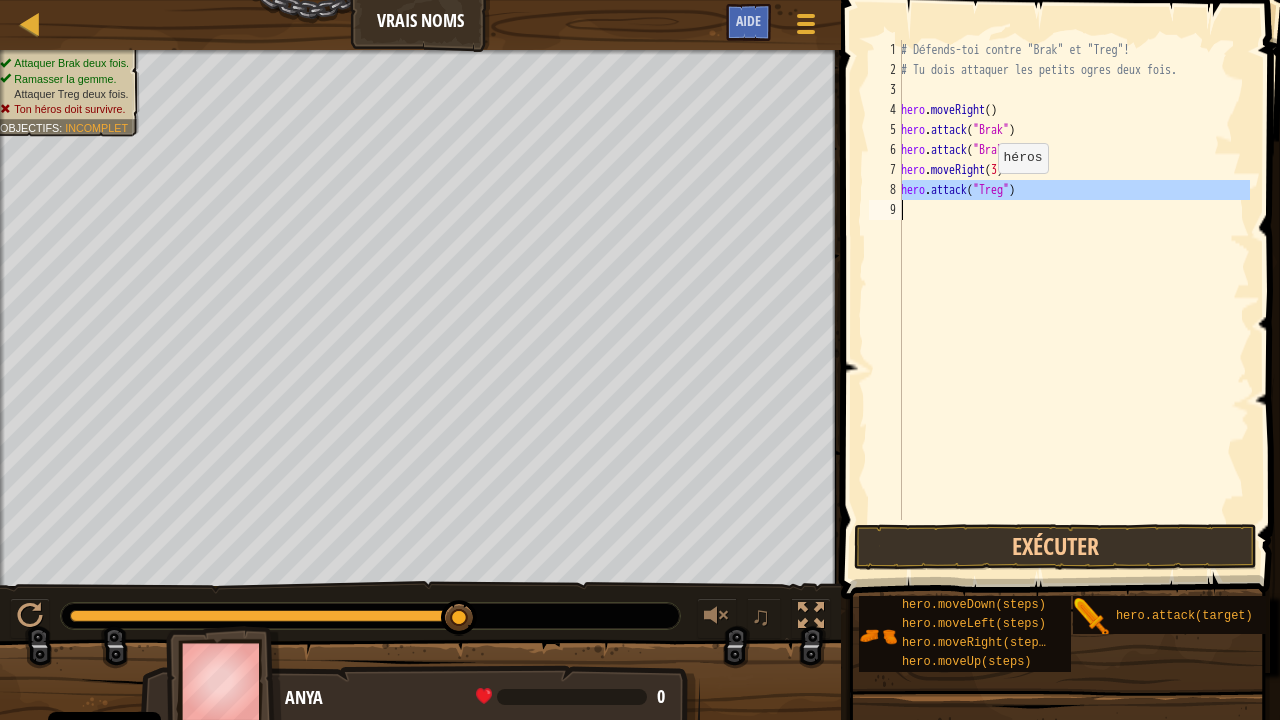 click on "# Défends-toi contre "Brak" et "Treg"! # Tu dois attaquer les petits ogres deux fois. hero . moveRight ( ) hero . attack ( "Brak" ) hero . attack ( "Brak" ) hero . moveRight ( 3 ) hero . attack ( "Treg" )" at bounding box center (1073, 280) 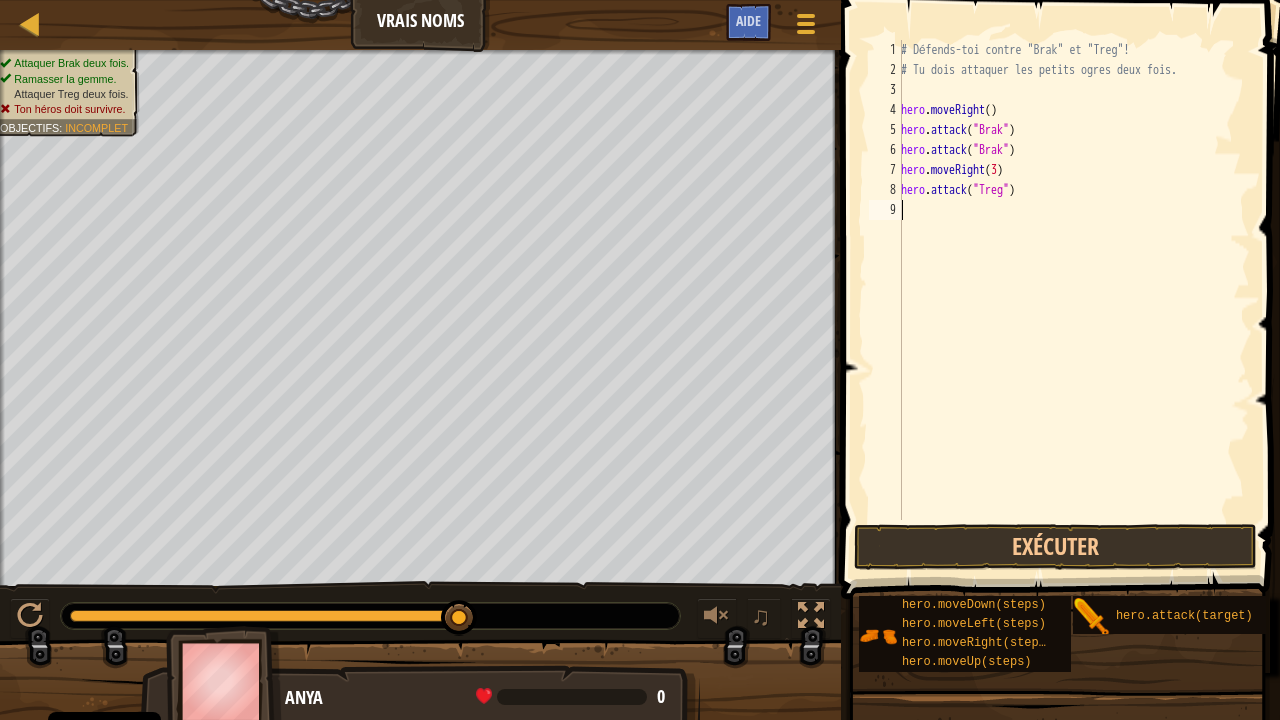 click on "# Défends-toi contre "Brak" et "Treg"! # Tu dois attaquer les petits ogres deux fois. hero . moveRight ( ) hero . attack ( "Brak" ) hero . attack ( "Brak" ) hero . moveRight ( 3 ) hero . attack ( "Treg" )" at bounding box center [1073, 300] 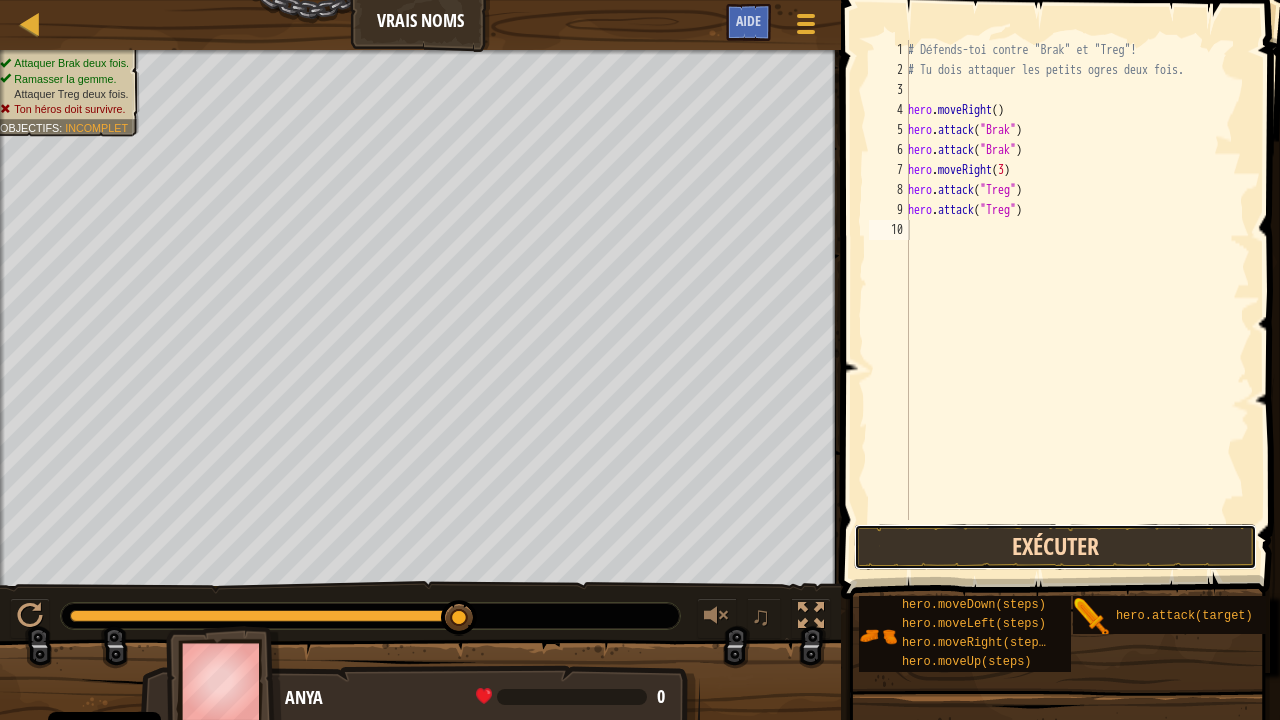 click on "Exécuter" at bounding box center [1055, 547] 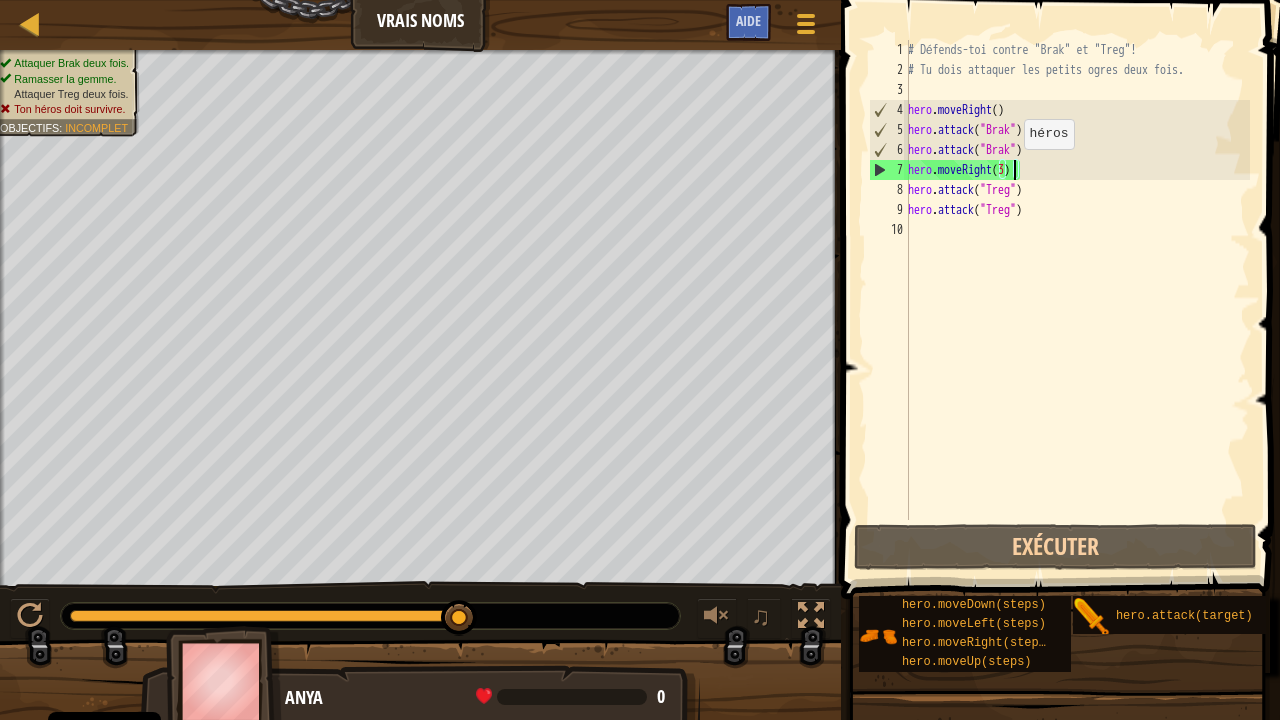click on "# Défends-toi contre "Brak" et "Treg"! # Tu dois attaquer les petits ogres deux fois. hero . moveRight ( ) hero . attack ( "Brak" ) hero . attack ( "Brak" ) hero . moveRight ( 3 ) hero . attack ( "Treg" ) hero . attack ( "Treg" )" at bounding box center [1077, 300] 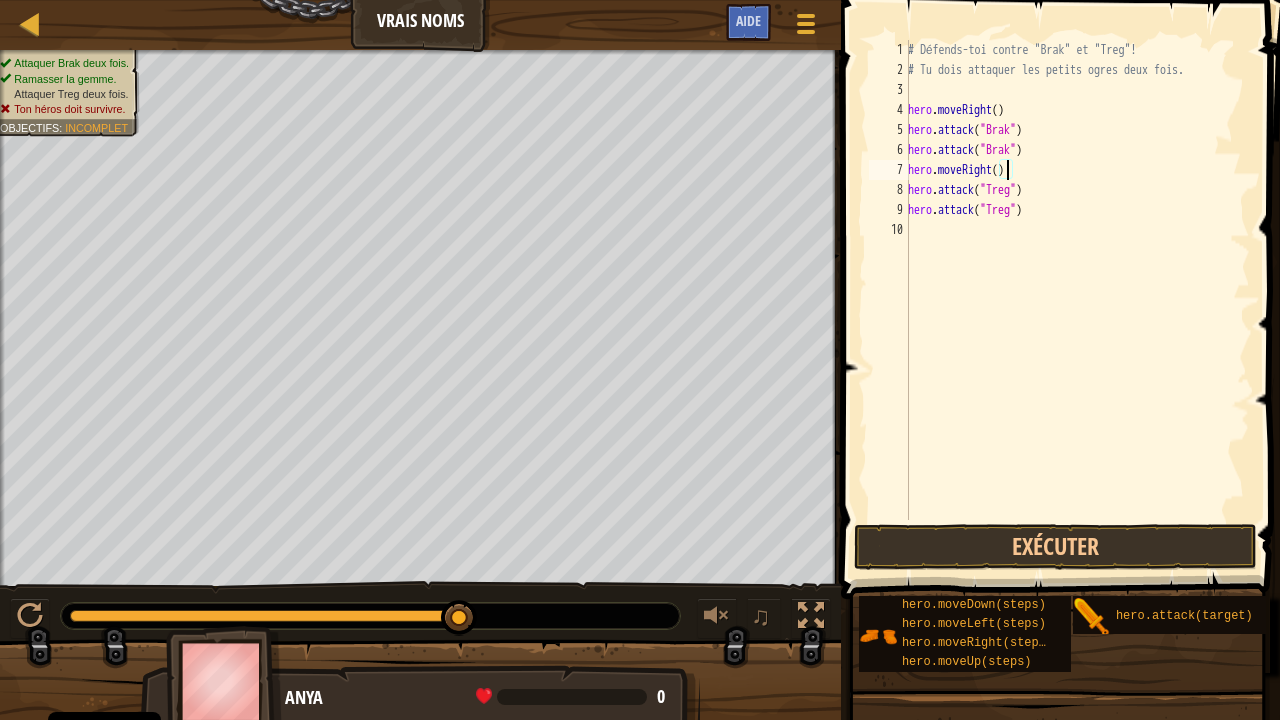 type on "hero.moveRight(2)" 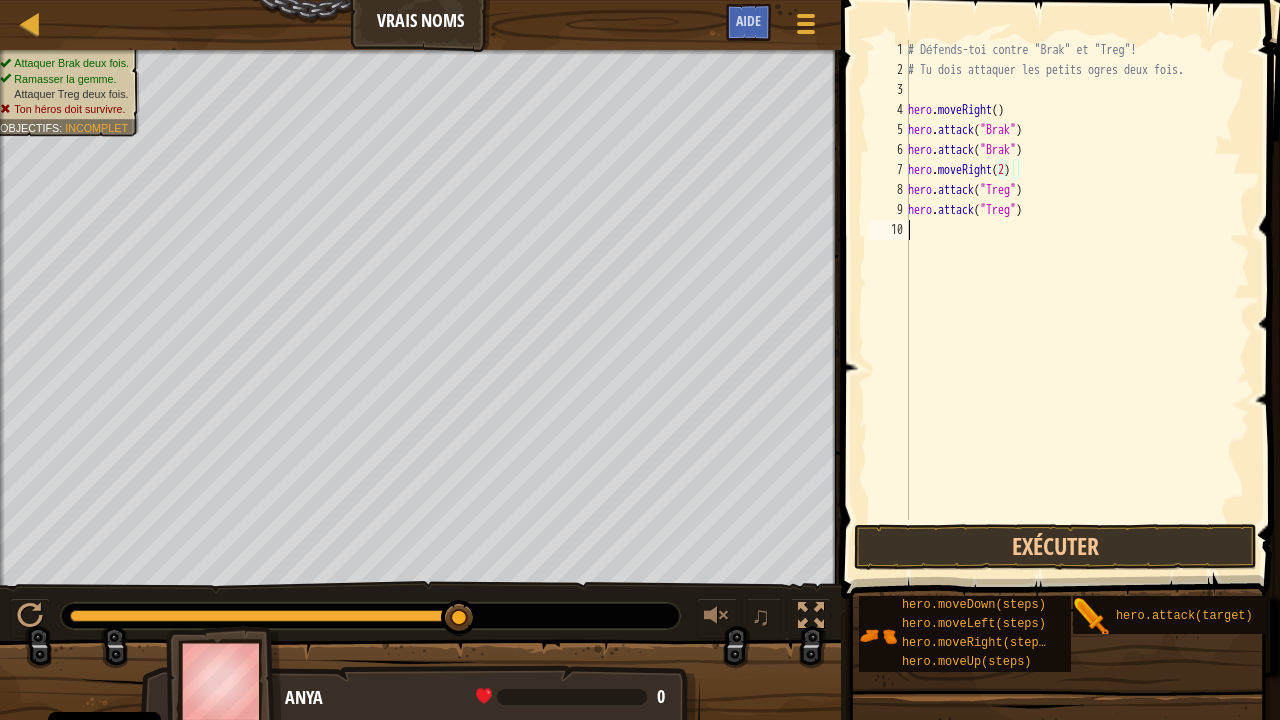 click on "# Défends-toi contre "Brak" et "Treg"! # Tu dois attaquer les petits ogres deux fois. hero . moveRight ( ) hero . attack ( "Brak" ) hero . attack ( "Brak" ) hero . moveRight ( 2 ) hero . attack ( "Treg" ) hero . attack ( "Treg" )" at bounding box center (1077, 300) 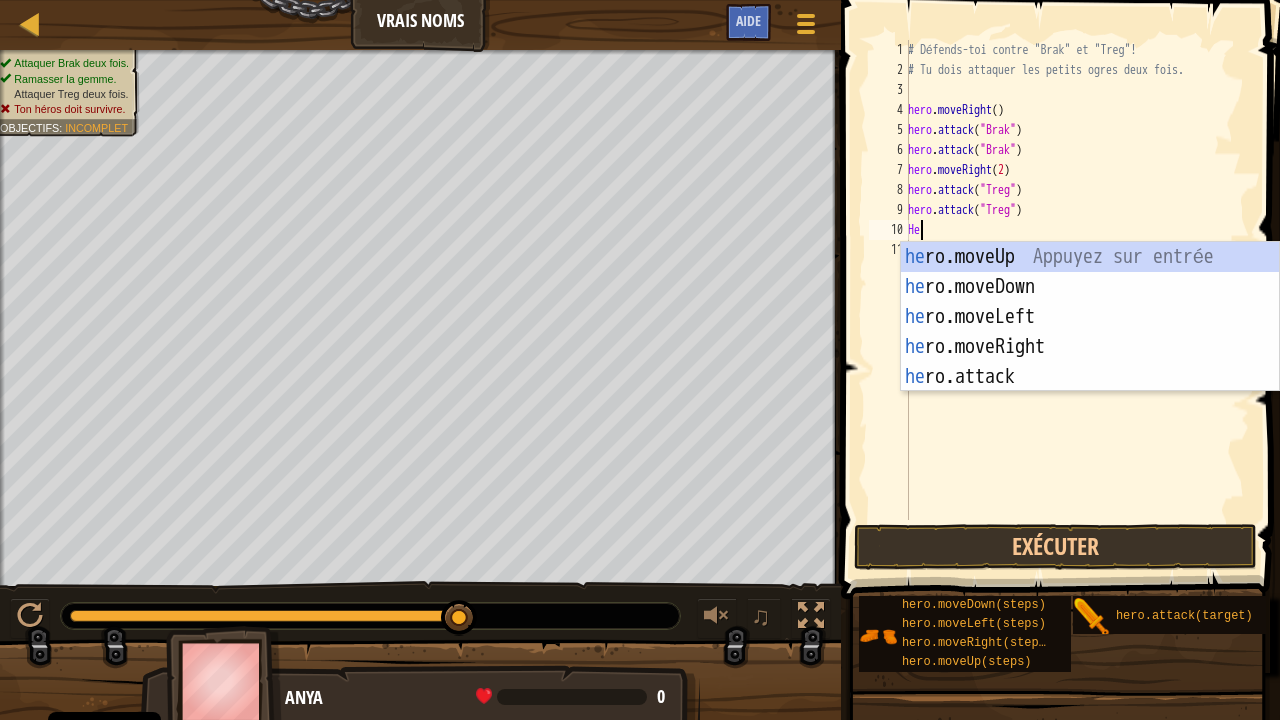 type on "Her" 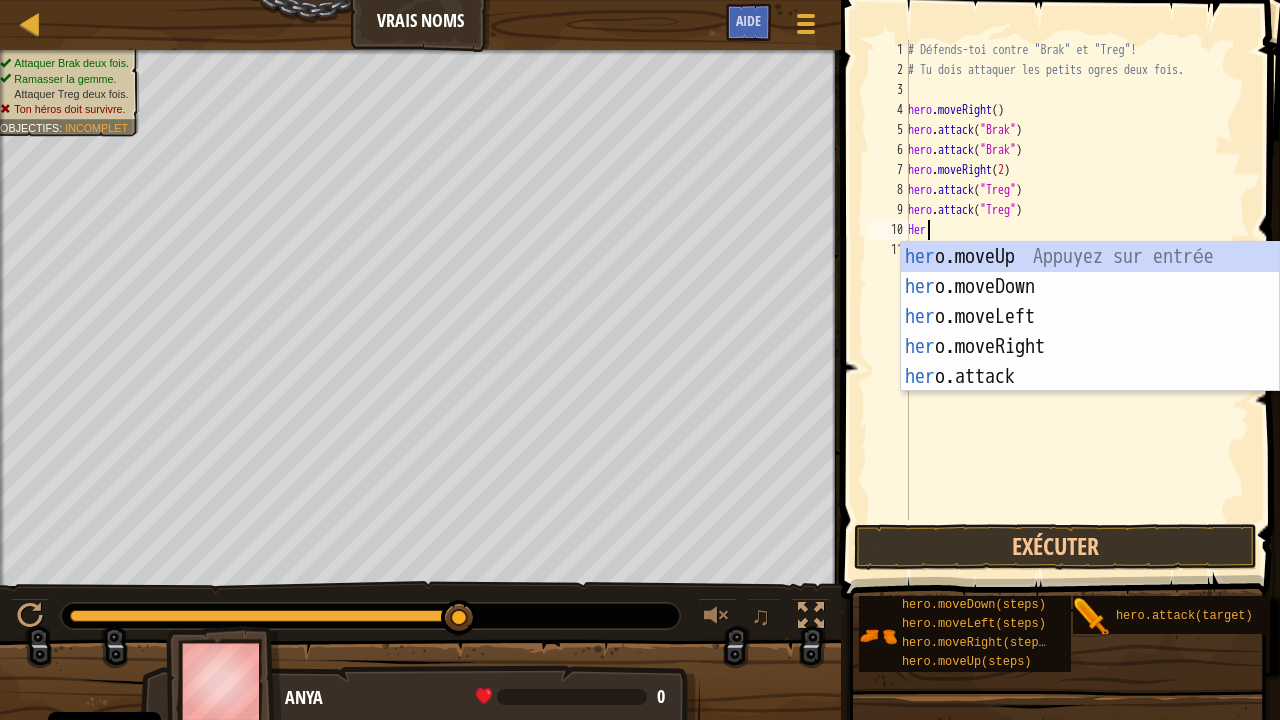 scroll, scrollTop: 9, scrollLeft: 0, axis: vertical 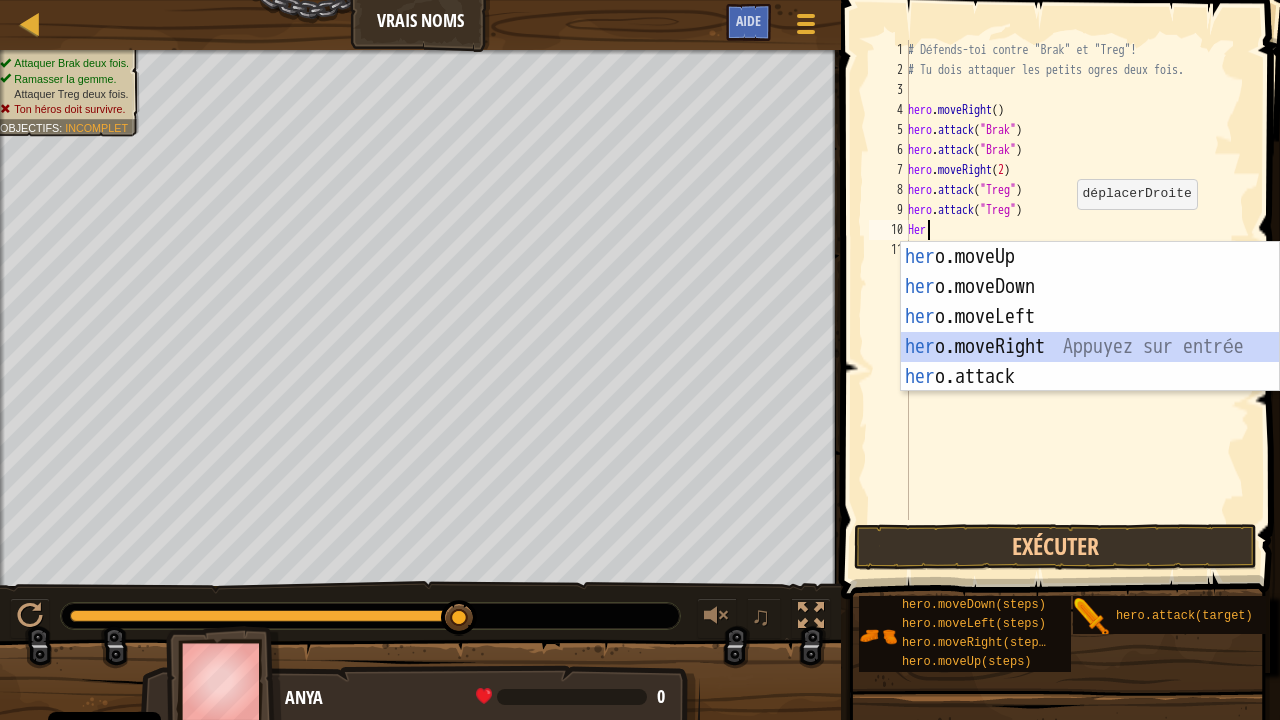 click on "her o.moveUp Appuyez sur entrée her o.moveDown Appuyez sur entrée her o.moveLeft Appuyez sur entrée her o.moveRight Appuyez sur entrée her o.attack Appuyez sur entrée" at bounding box center (1090, 347) 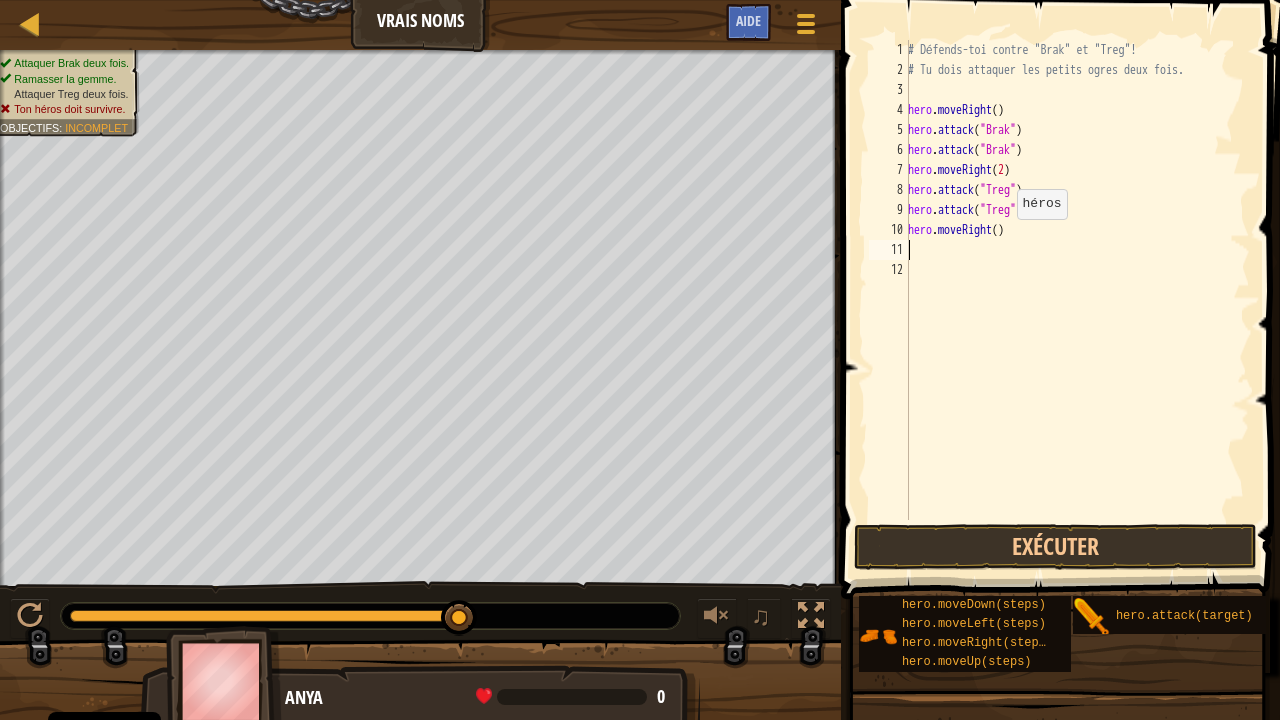 click on "# Défends-toi contre "Brak" et "Treg"! # Tu dois attaquer les petits ogres deux fois. hero . moveRight ( ) hero . attack ( "Brak" ) hero . attack ( "Brak" ) hero . moveRight ( 2 ) hero . attack ( "Treg" ) hero . attack ( "Treg" ) hero . moveRight ( )" at bounding box center [1077, 300] 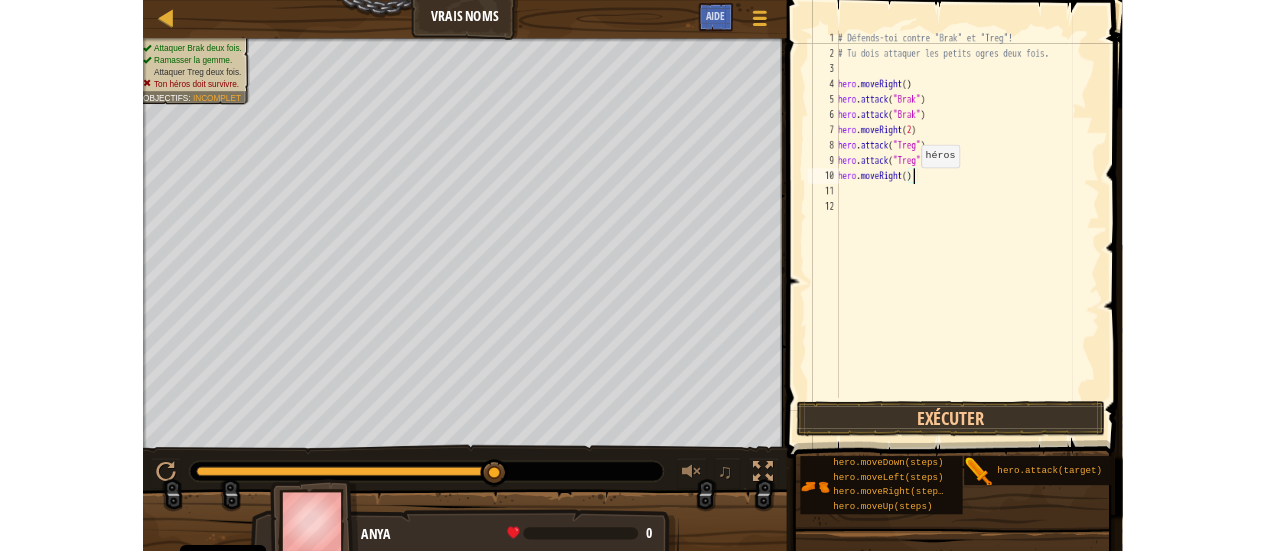 scroll, scrollTop: 9, scrollLeft: 8, axis: both 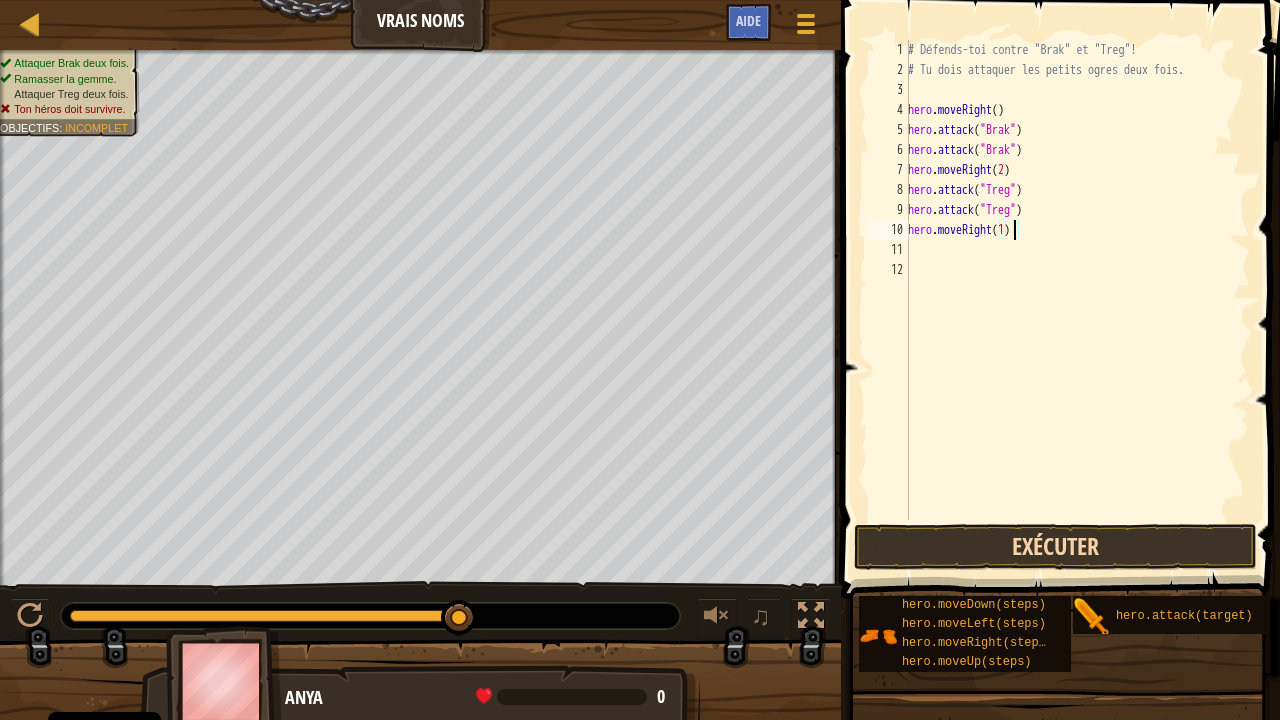 type on "hero.moveRight(1)" 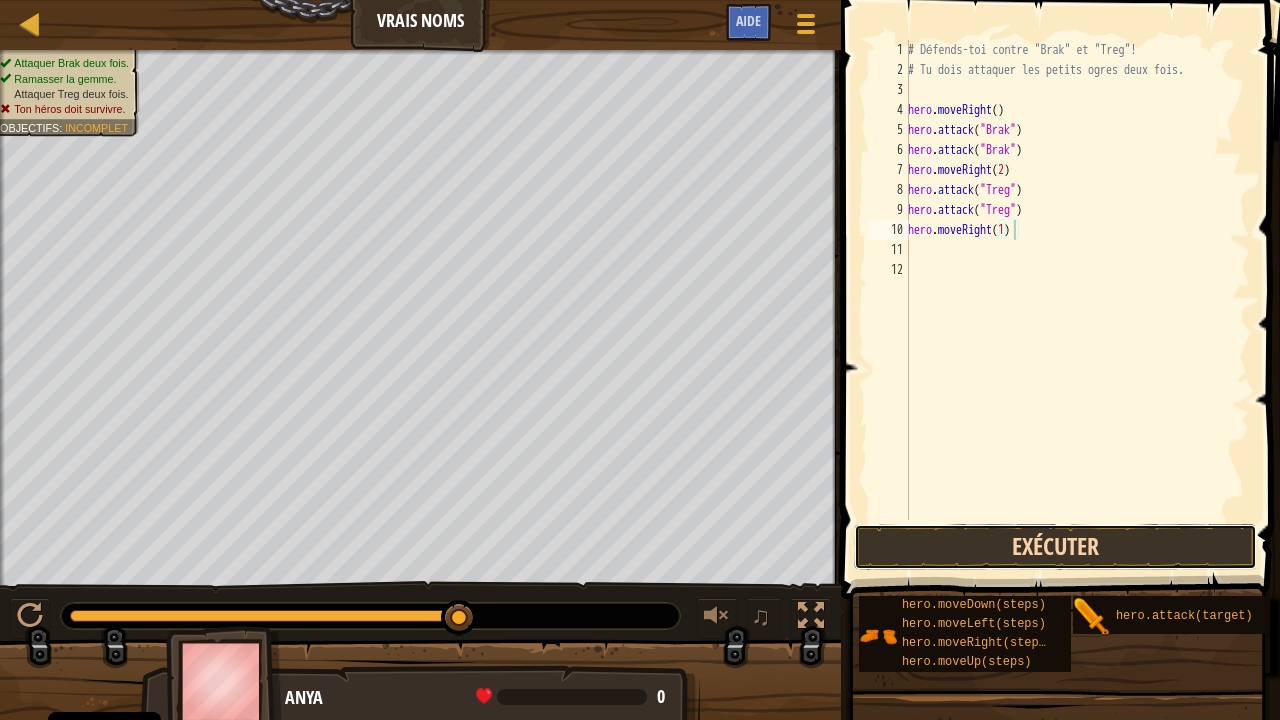 click on "Exécuter" at bounding box center (1055, 547) 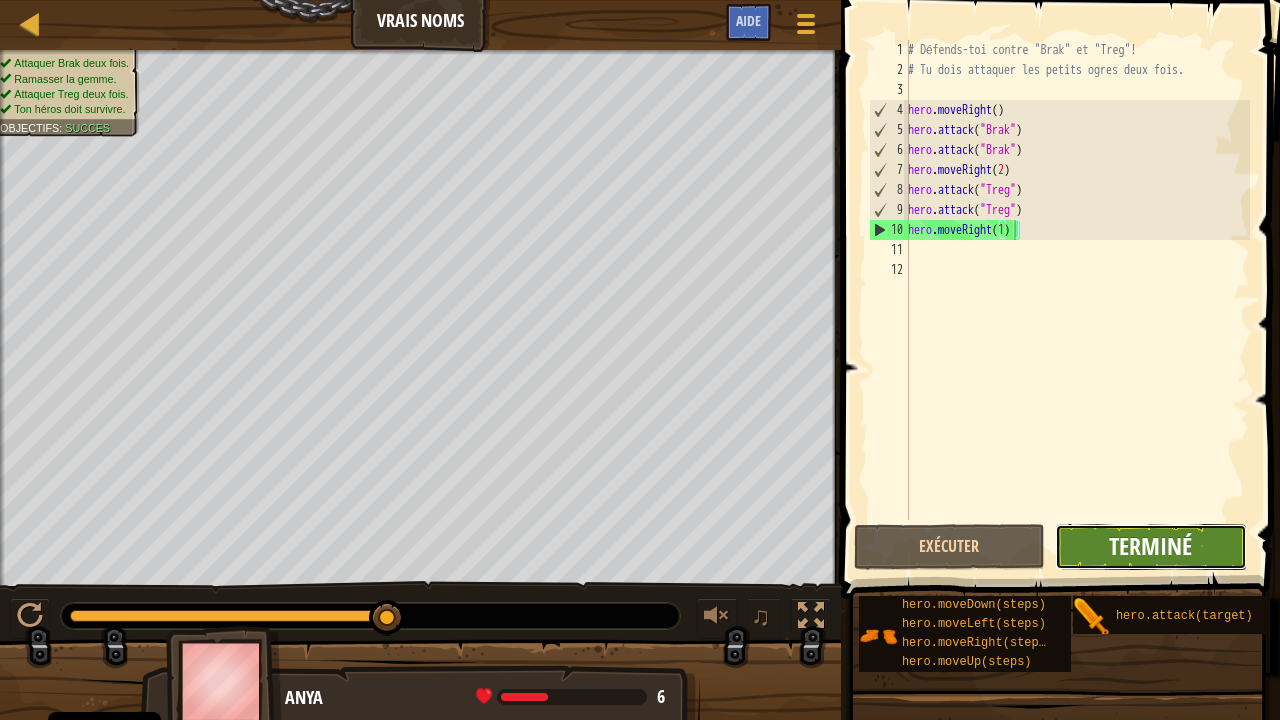 click on "Terminé" at bounding box center [1150, 546] 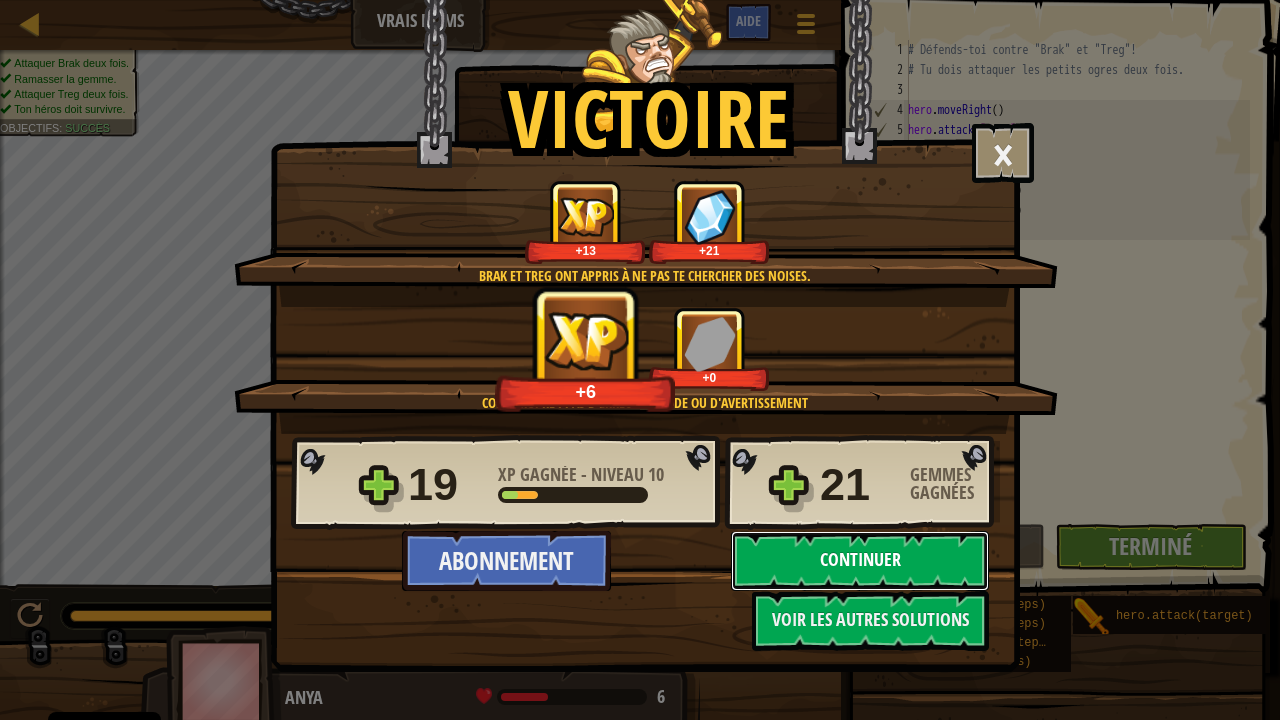 click on "Continuer" at bounding box center [860, 561] 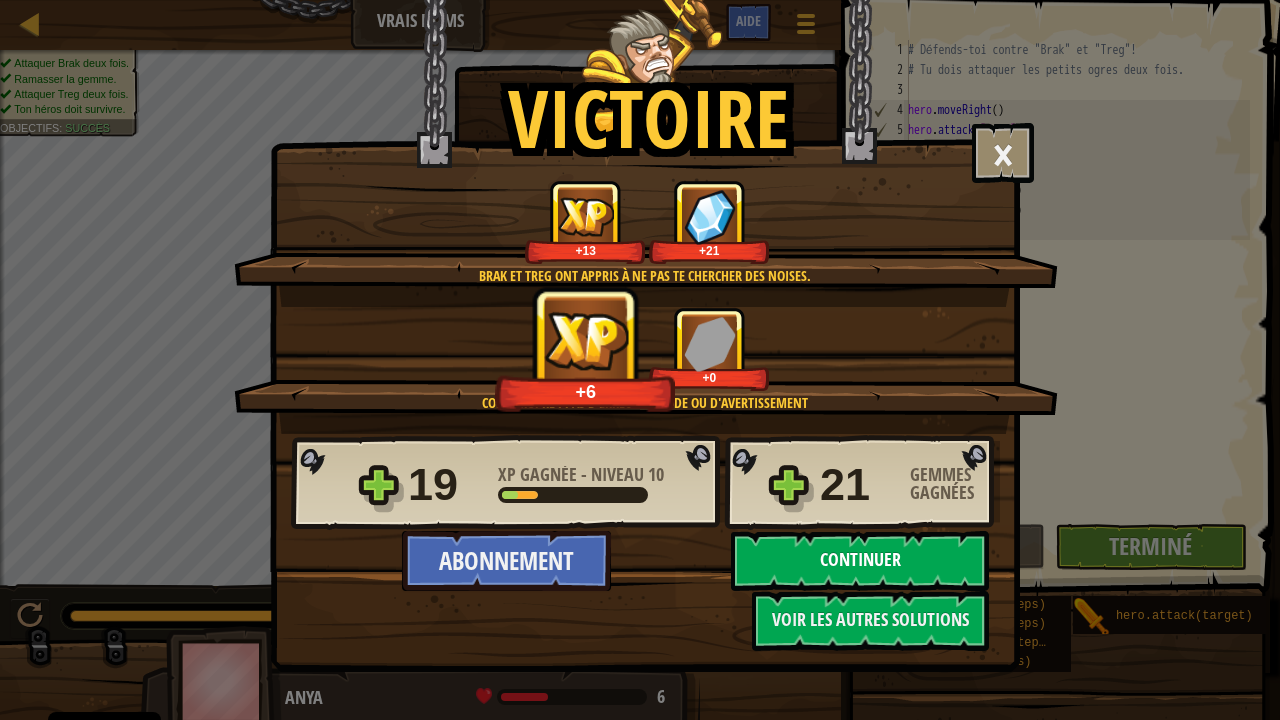 select on "fr" 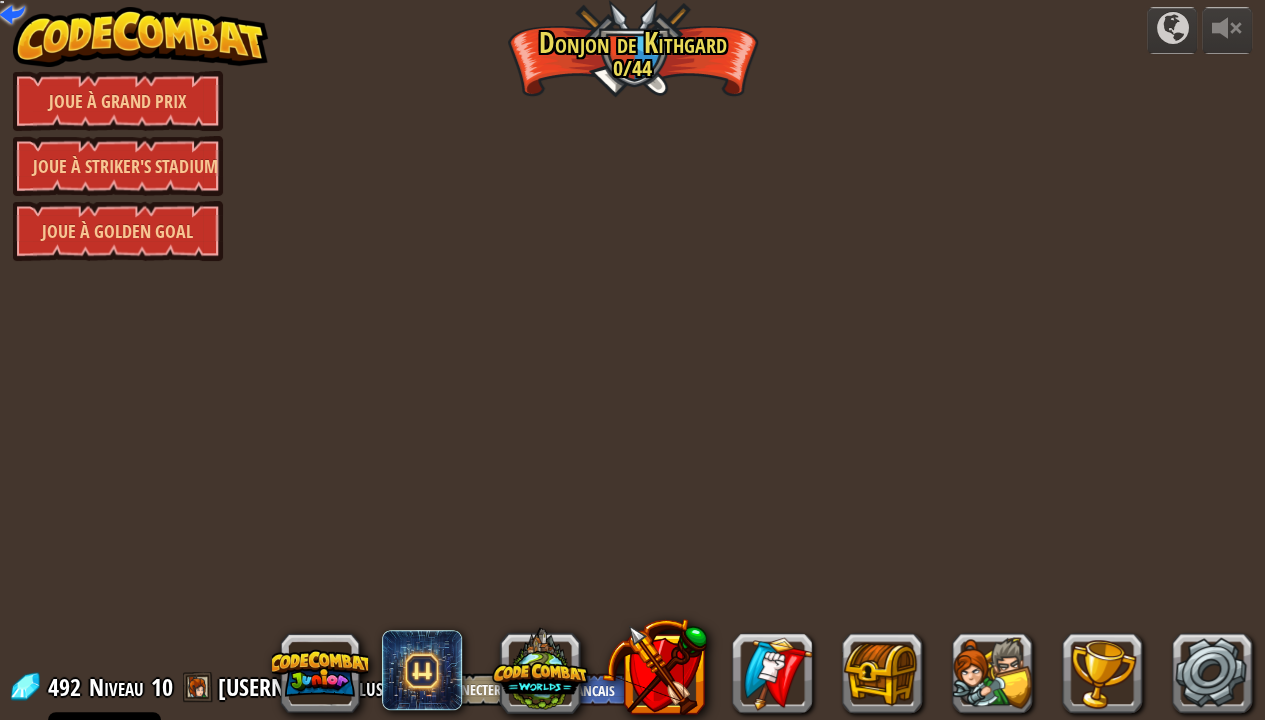 select on "fr" 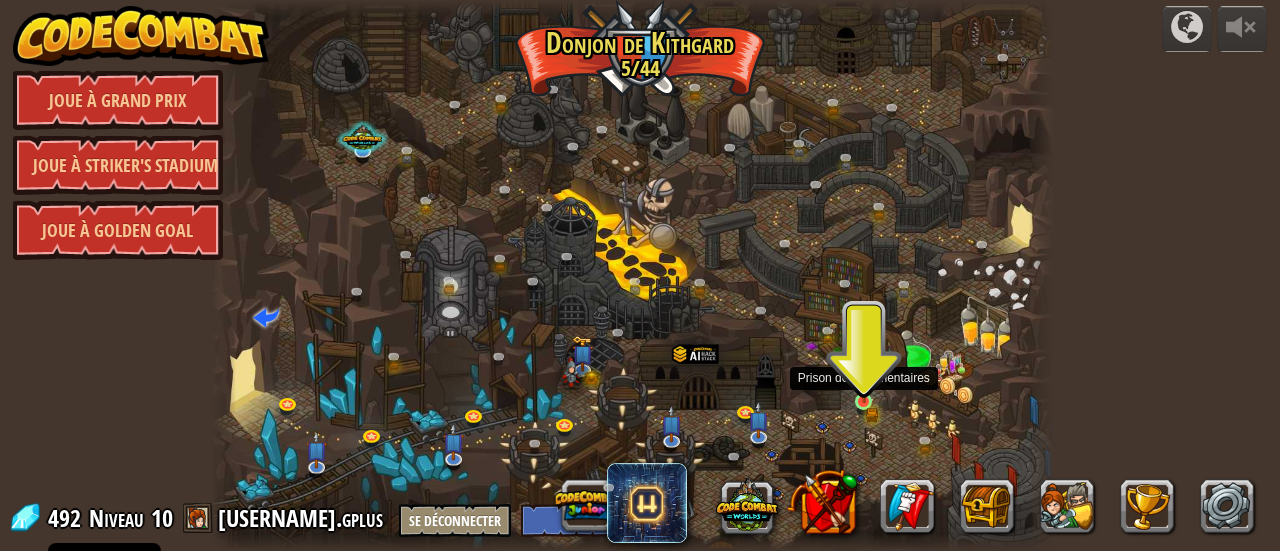 click at bounding box center (864, 382) 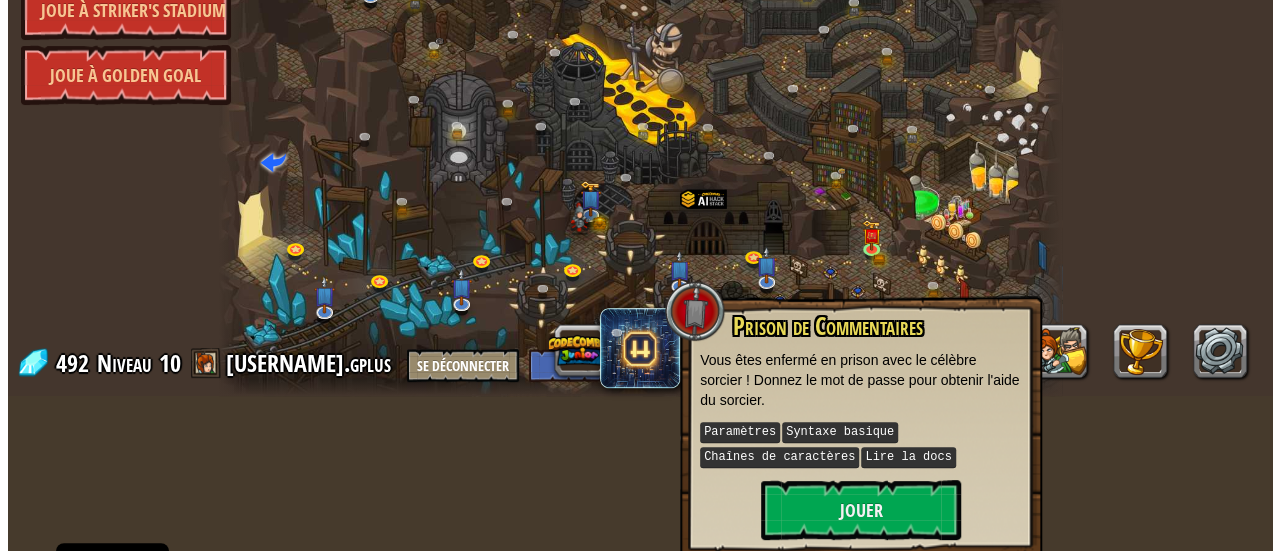 scroll, scrollTop: 161, scrollLeft: 0, axis: vertical 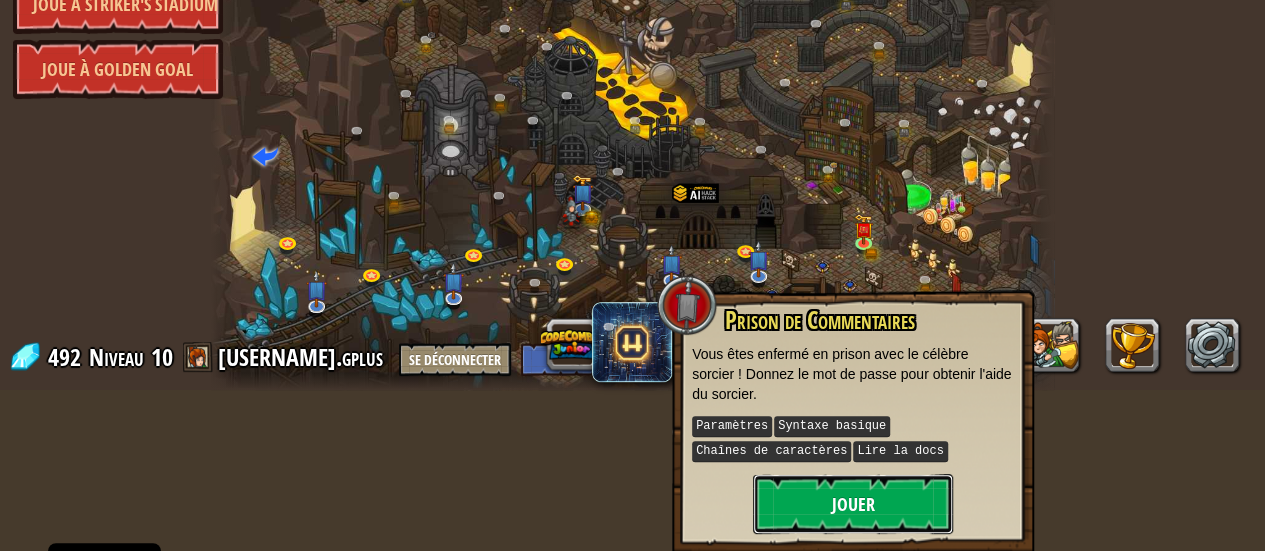 click on "Jouer" at bounding box center (853, 504) 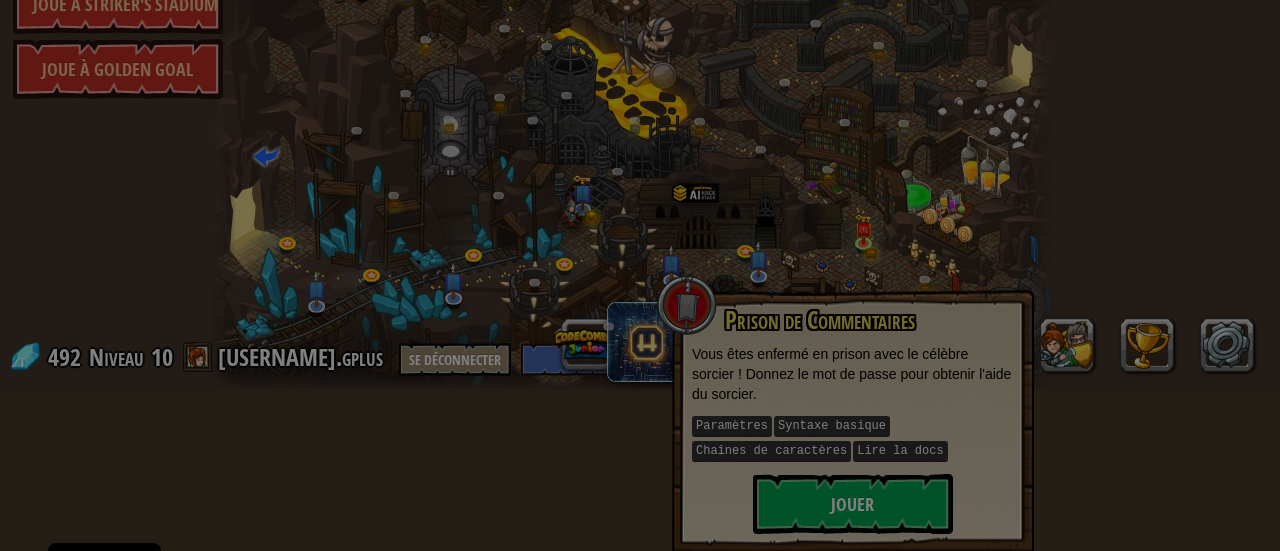 scroll, scrollTop: 44, scrollLeft: 0, axis: vertical 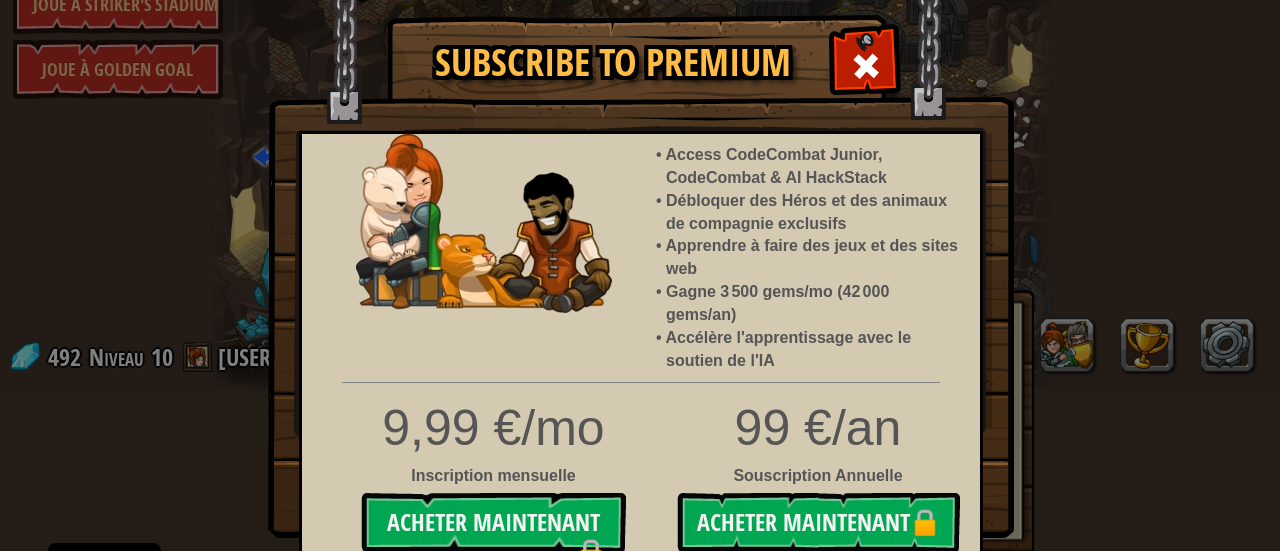 drag, startPoint x: 790, startPoint y: 486, endPoint x: 785, endPoint y: 225, distance: 261.04788 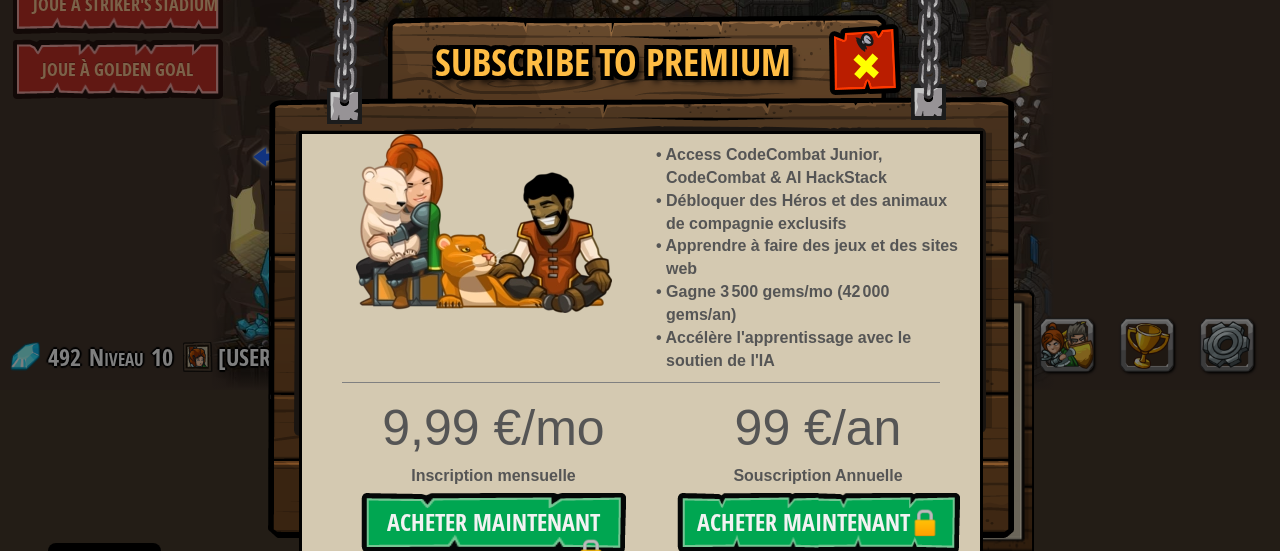 click at bounding box center (866, 66) 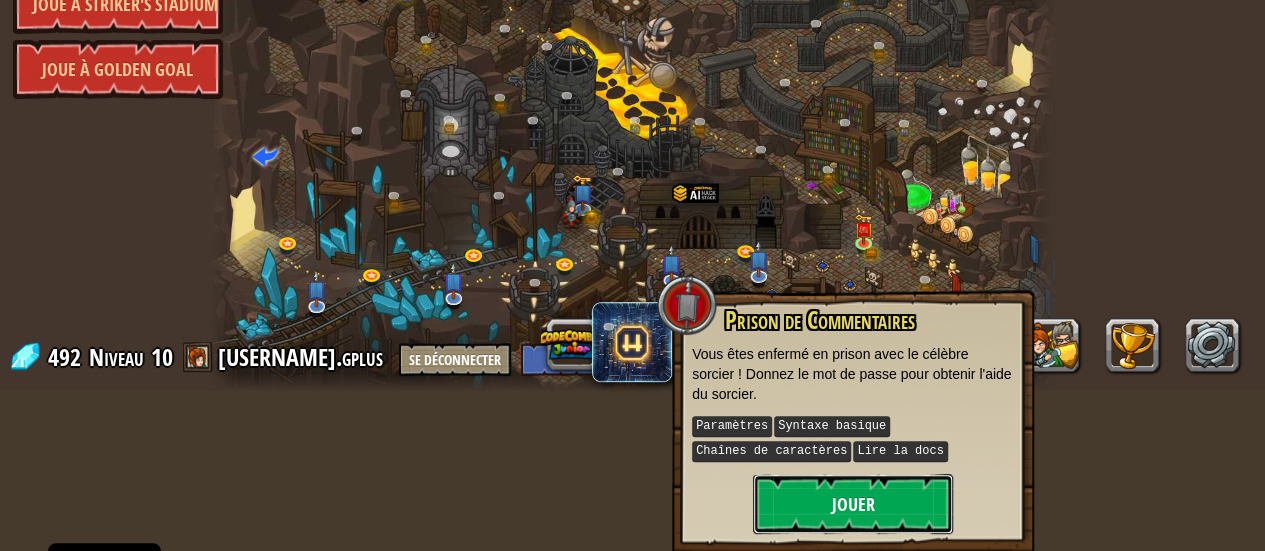 click on "Jouer" at bounding box center [853, 504] 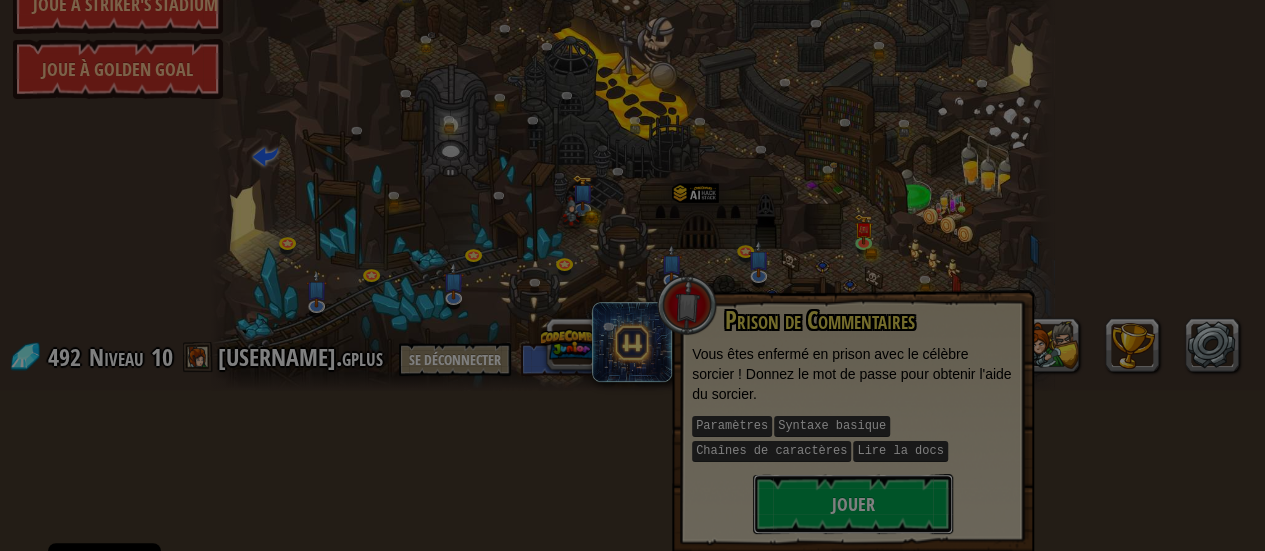 click on "Cookie Policy CodeCombat utilise quelques cookies essentiels et non essentiels.  Déclaration de Confidentialité Refuser les cookies non essentiels Autoriser les cookies
powered by Joue à Grand Prix Joue à Striker's Stadium Joue à Golden Goal Canyon Tortueux (Verrouillé) Défi : collecte le plus d'or possible en utilisant toutes les compétences de programmation que tu as apprises jusqu'à présent !
Syntaxe basique Boucles tant que Chaînes de caractères Variables Lire la docs Ennemi Connu (Verrouillé) Utiliser ta première variable pour atteindre la victoire.
Paramètres Syntaxe basique Chaînes de caractères Variables Défonce et Fonce (Verrouillé) Échappe à l'Esprit du Donjon avec l'aide d'une potion de vitesse.
Paramètres Syntaxe basique Chaînes de caractères Boucles tant que Redoutable Porte (Verrouillé) Derrière une porte redoutable se trouve un coffre plein de richesses.
Paramètres Syntaxe basique Chaînes de caractères Boucles tant que Maître des noms (Verrouillé)" at bounding box center [632, -160] 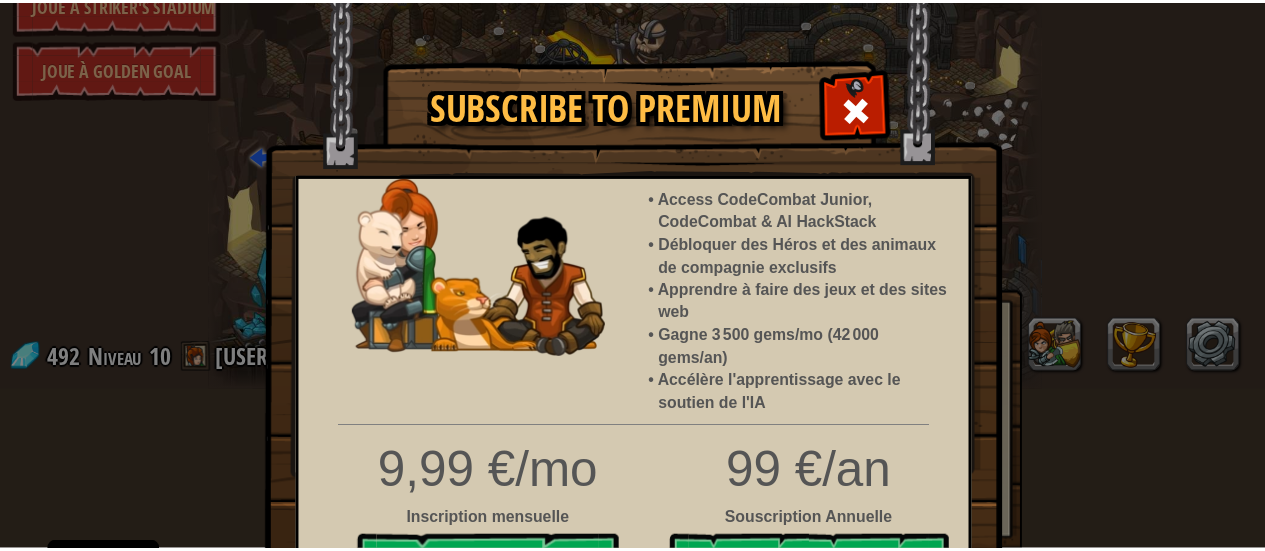scroll, scrollTop: 44, scrollLeft: 0, axis: vertical 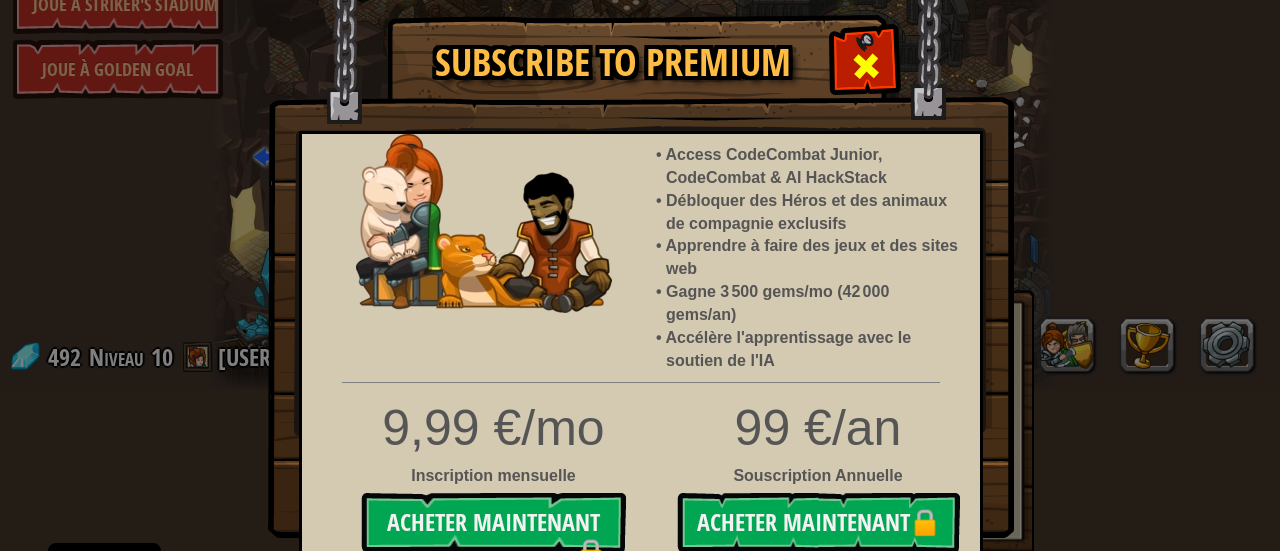 click at bounding box center [865, 63] 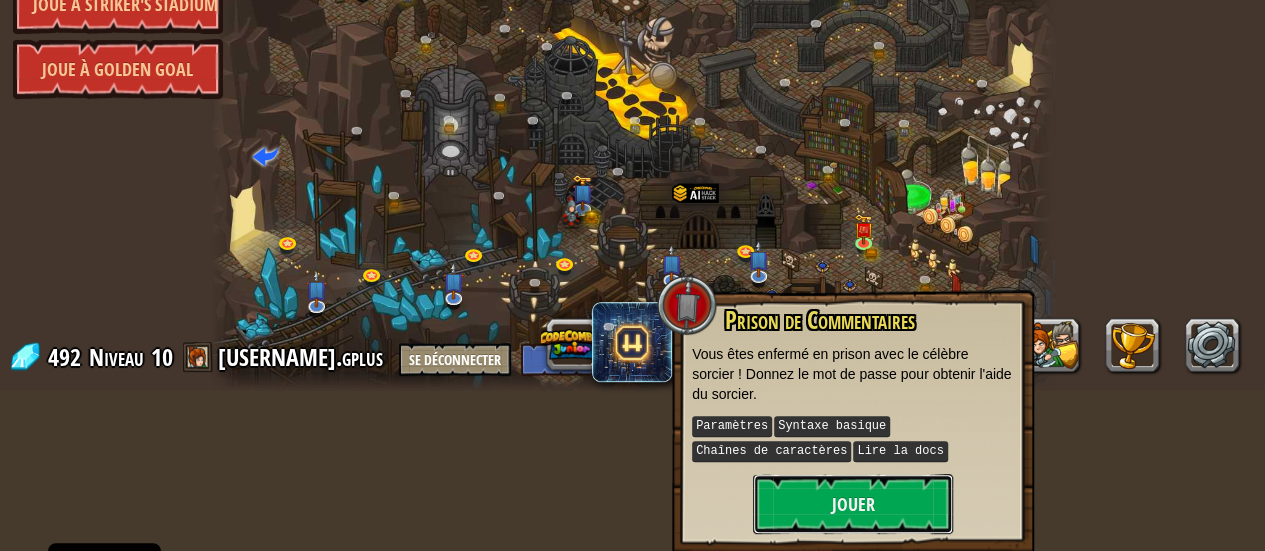scroll, scrollTop: 0, scrollLeft: 0, axis: both 